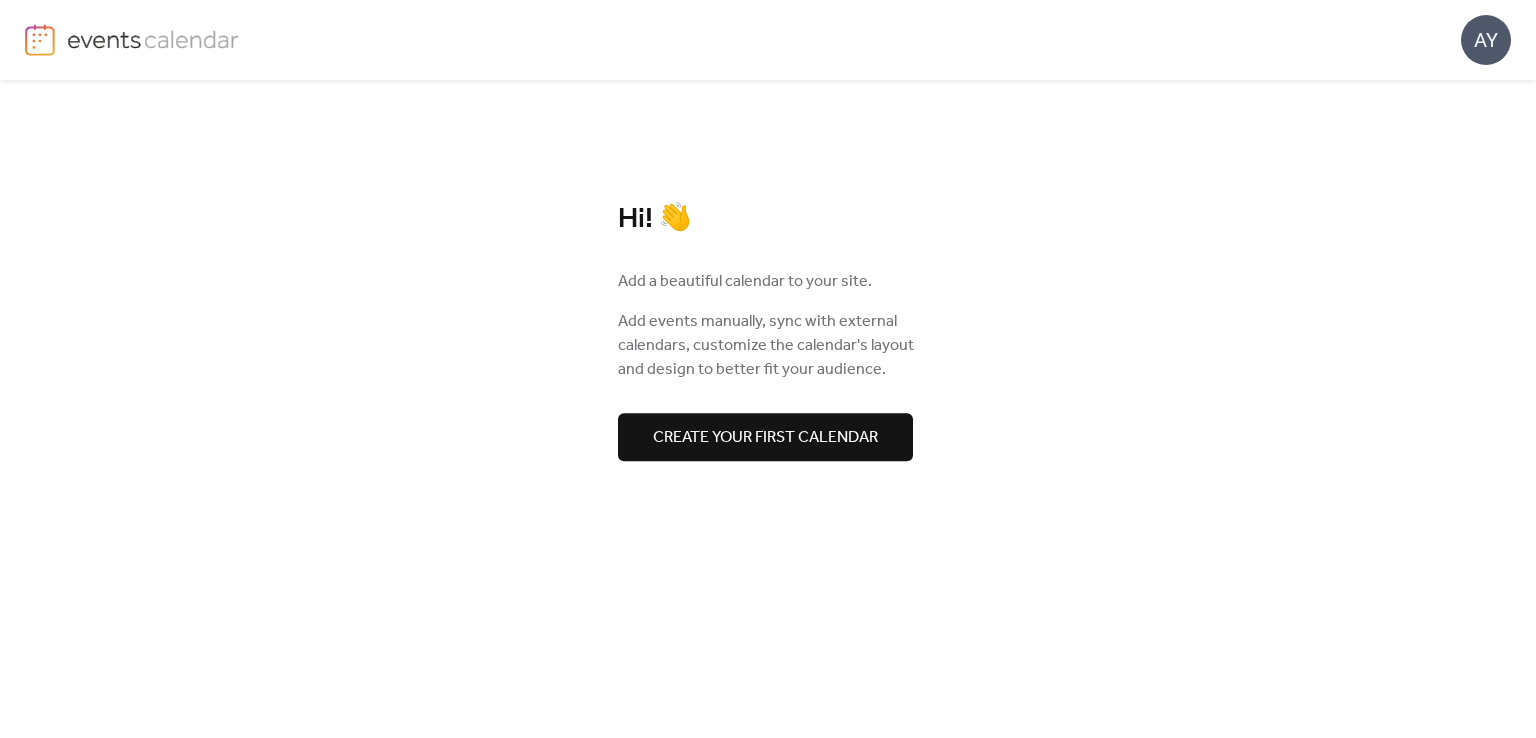 scroll, scrollTop: 0, scrollLeft: 0, axis: both 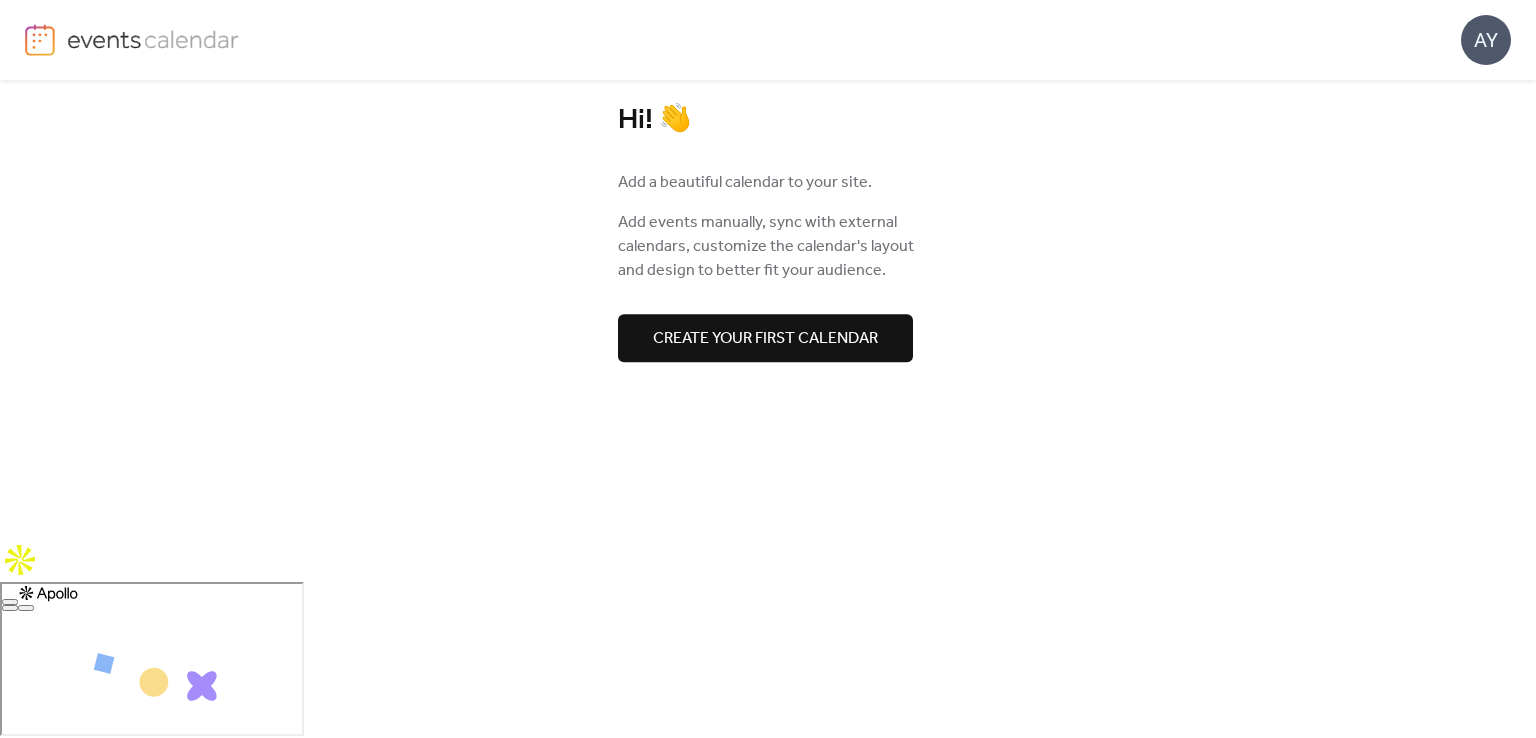 click on "Create your first calendar" at bounding box center (765, 339) 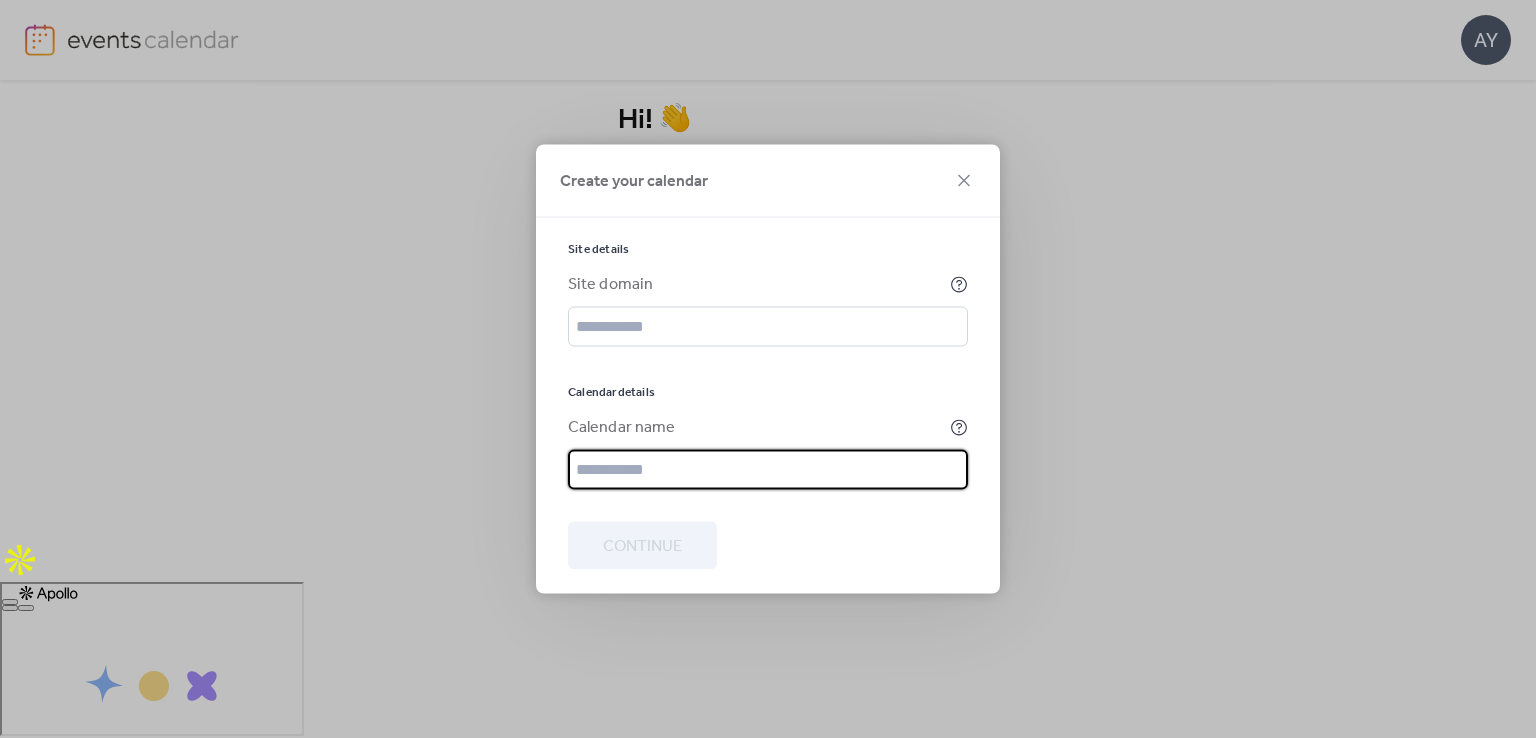 click at bounding box center [768, 470] 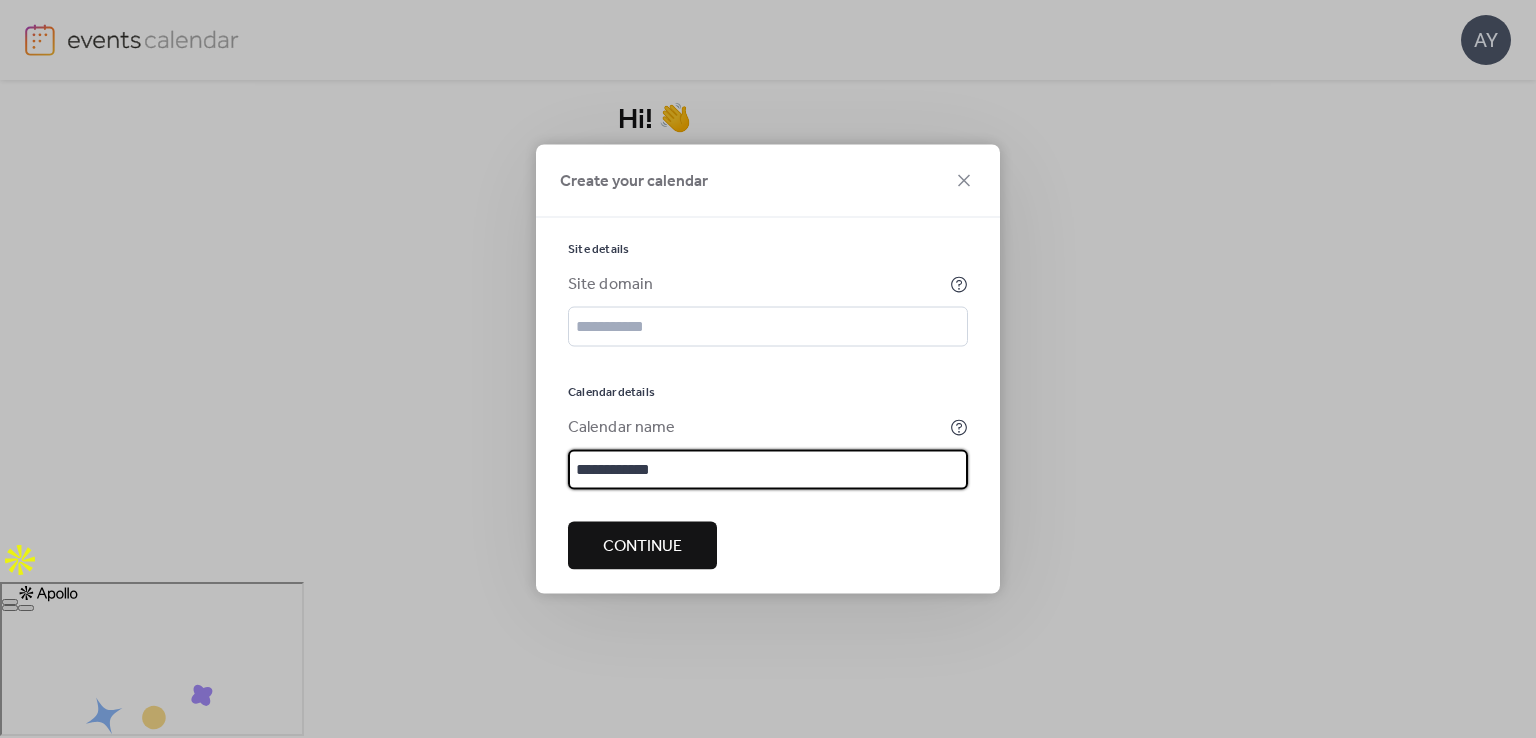 type on "**********" 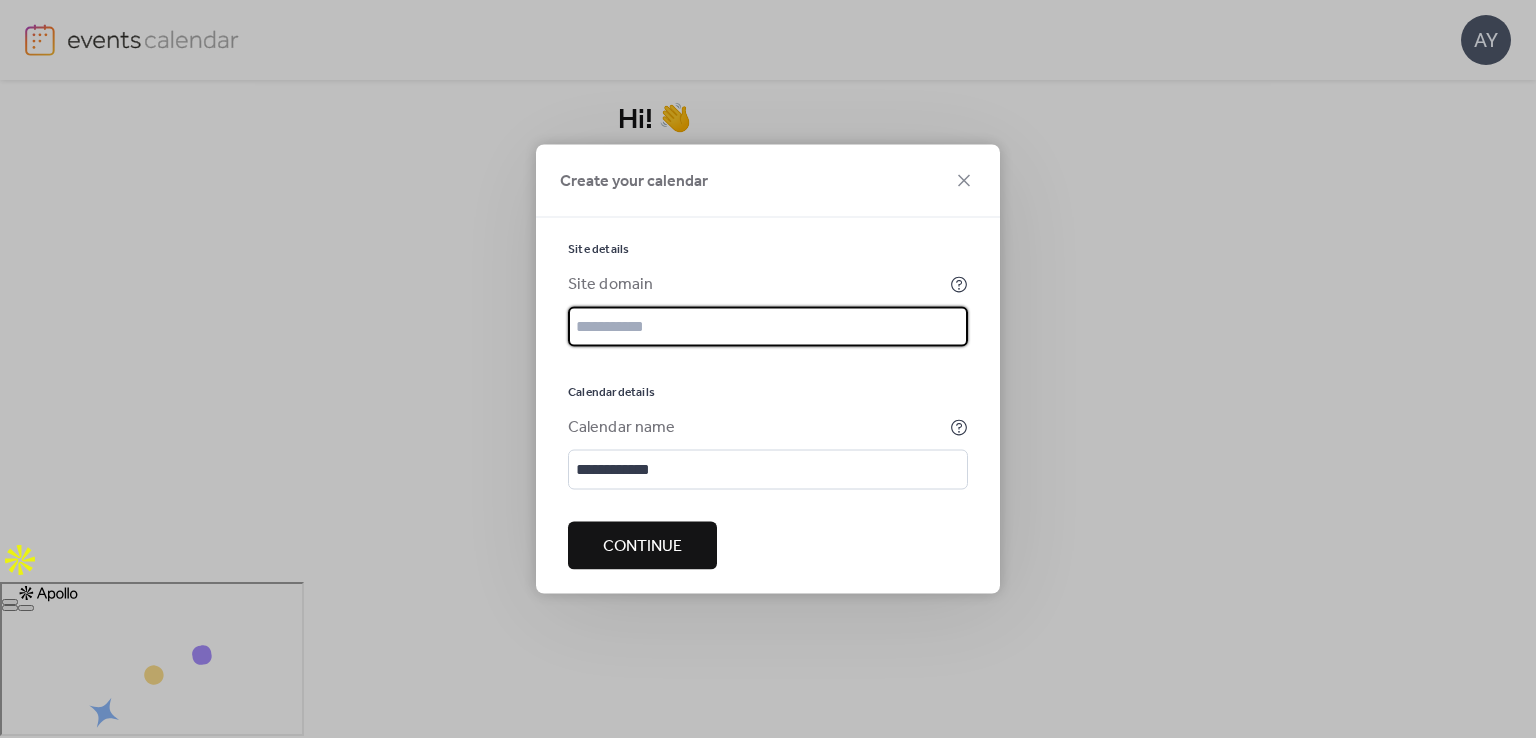 click at bounding box center (768, 327) 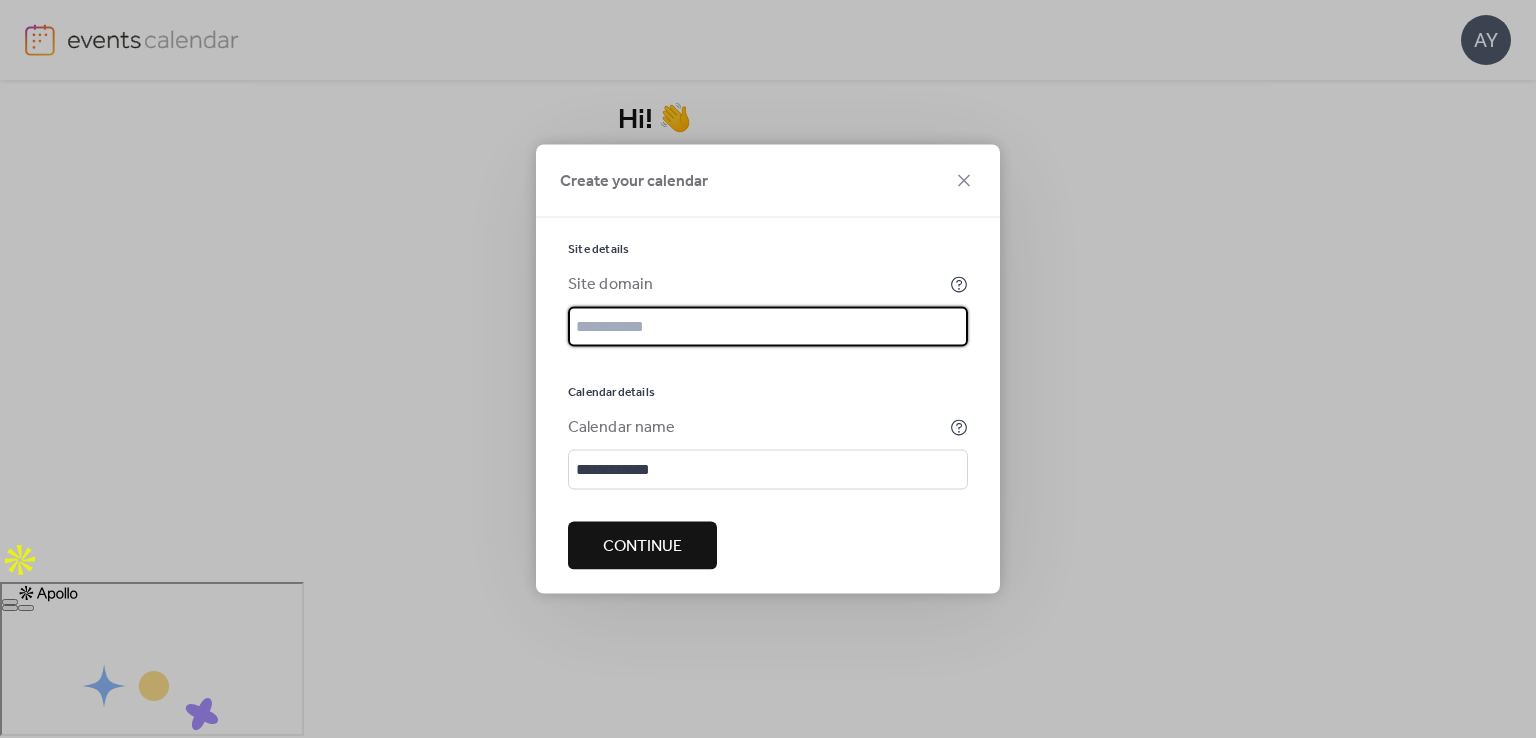 paste on "**********" 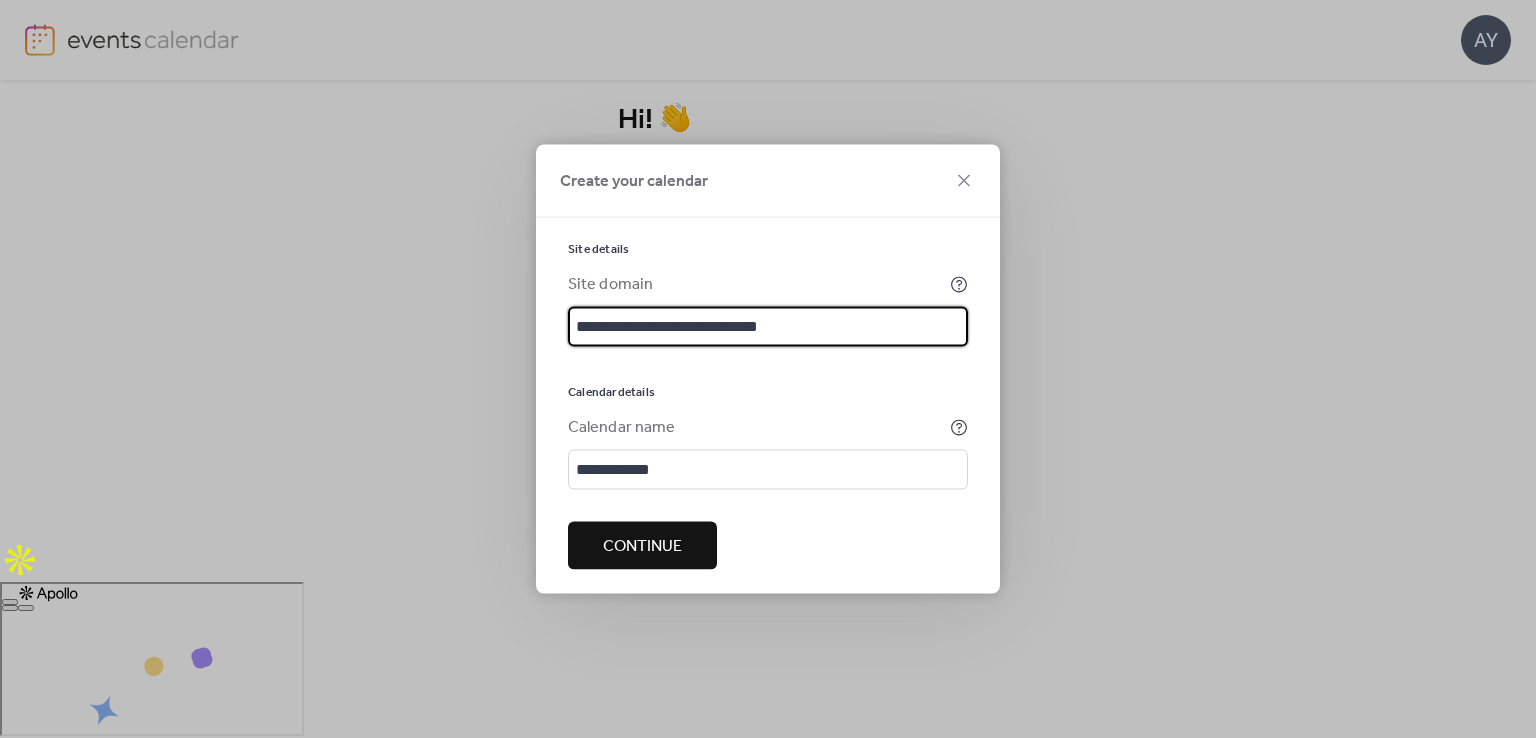 type on "**********" 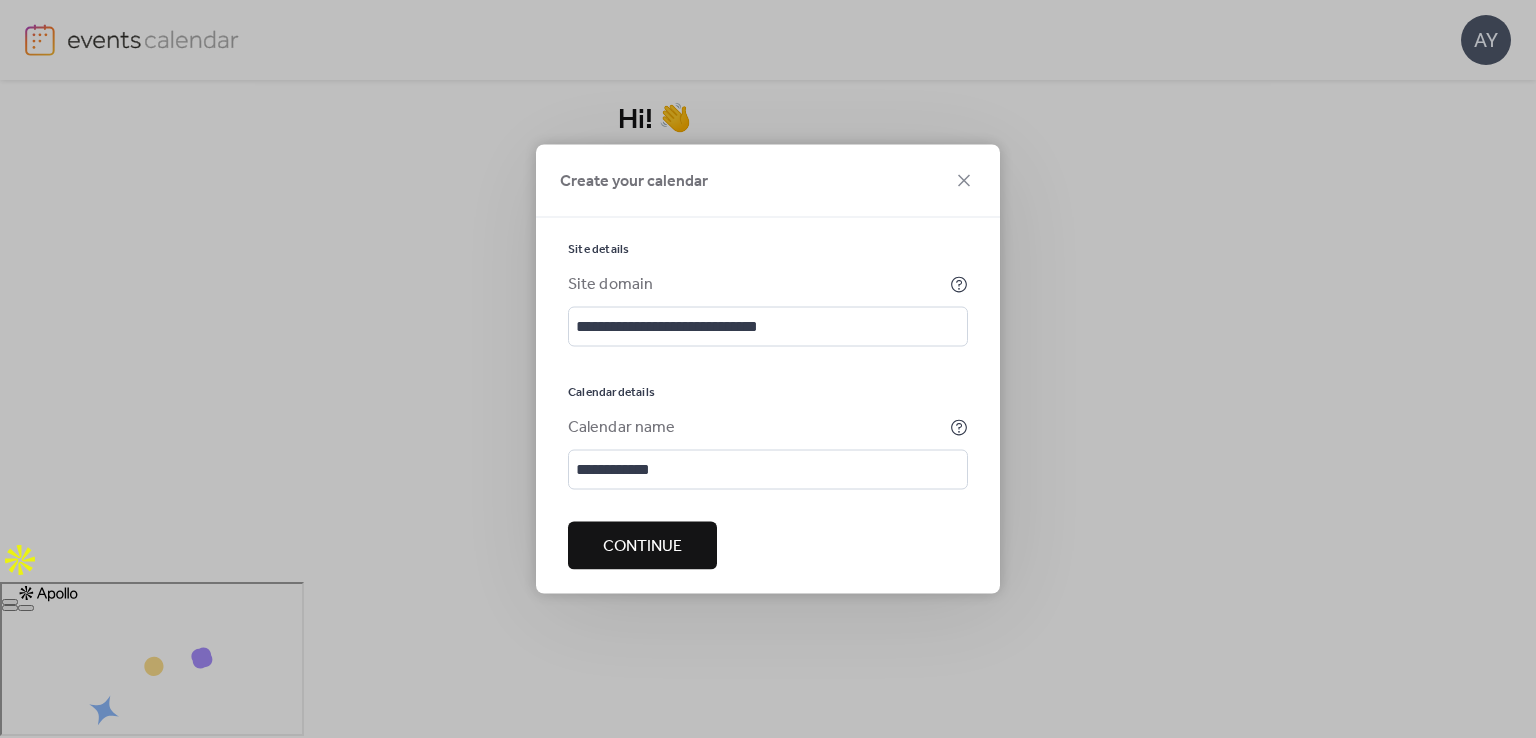 click on "**********" at bounding box center [768, 366] 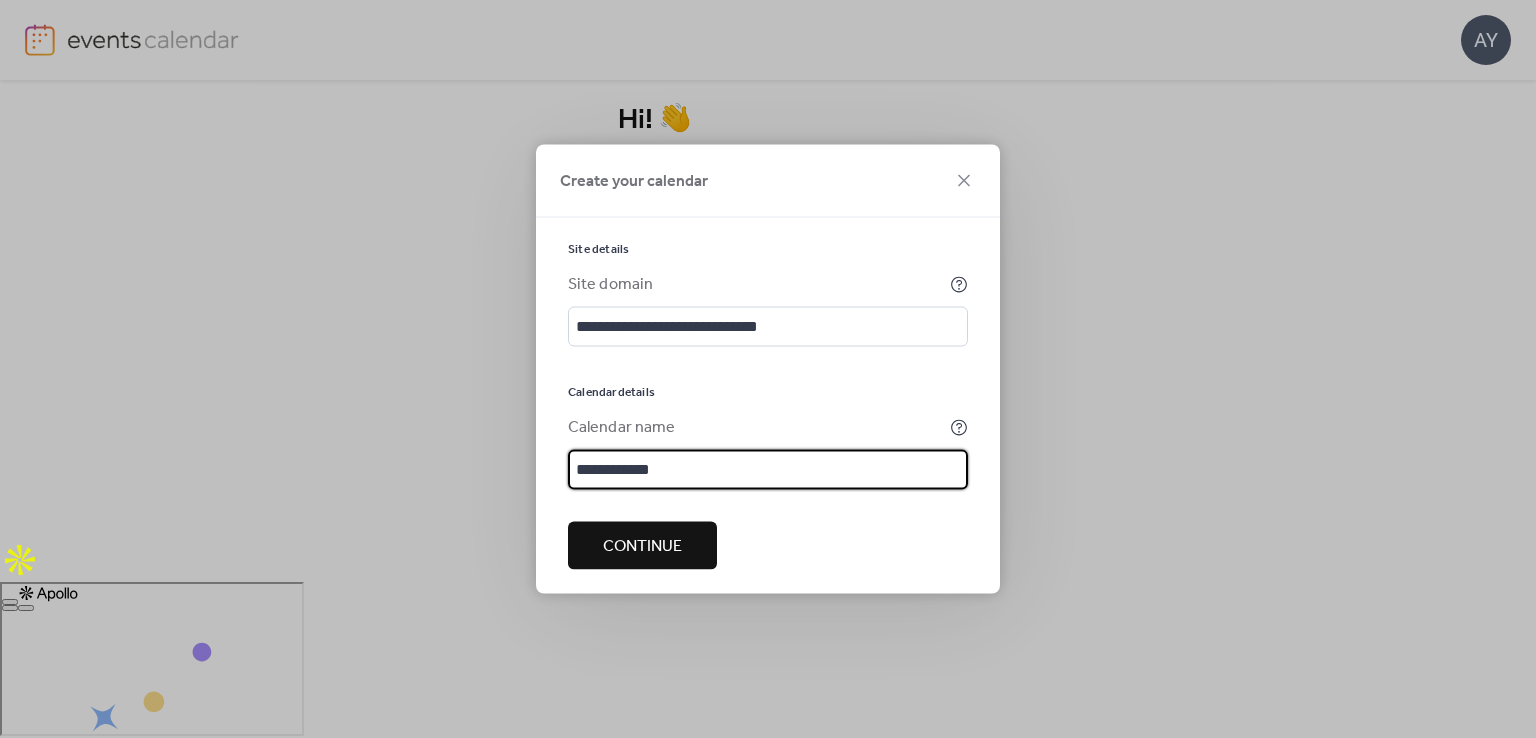 click on "**********" at bounding box center (768, 470) 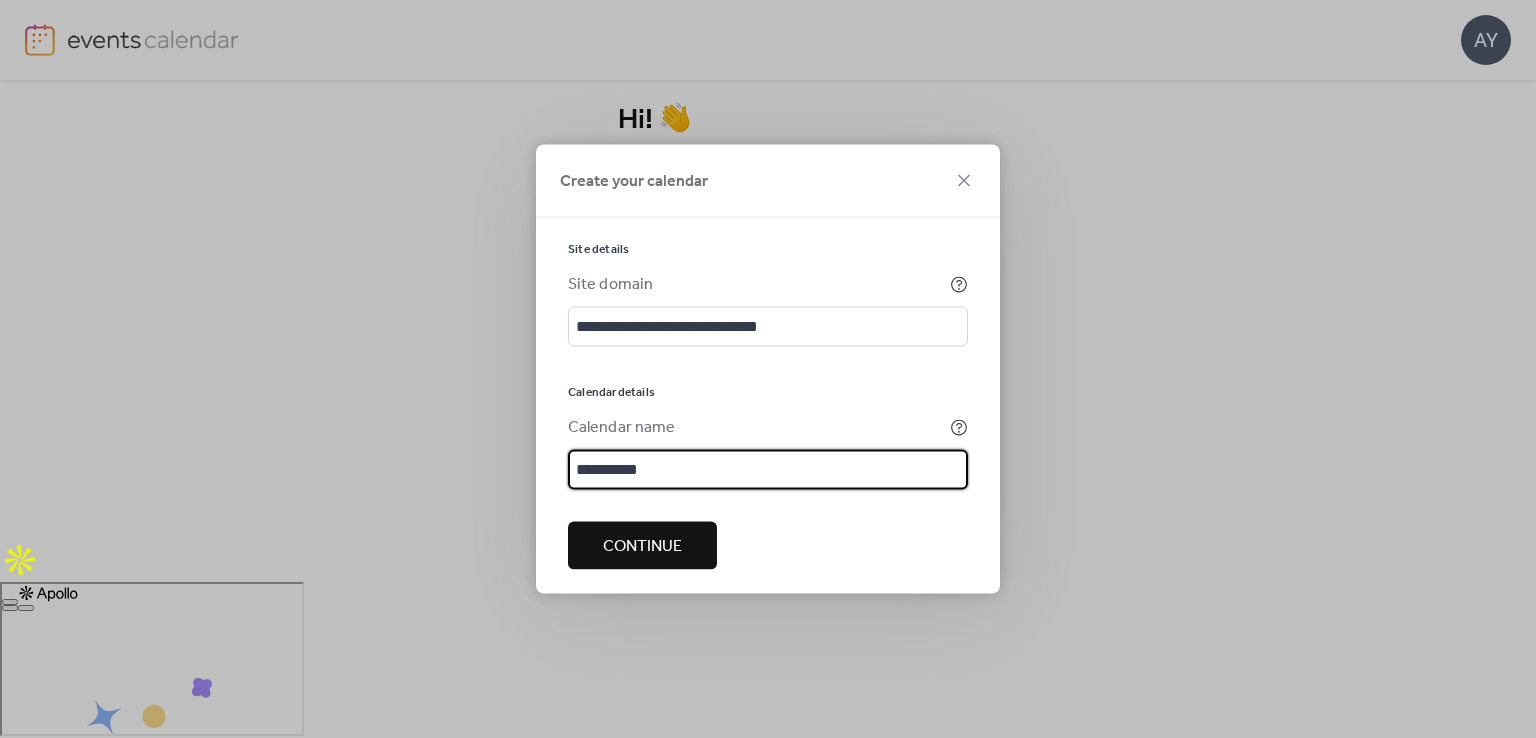paste on "***" 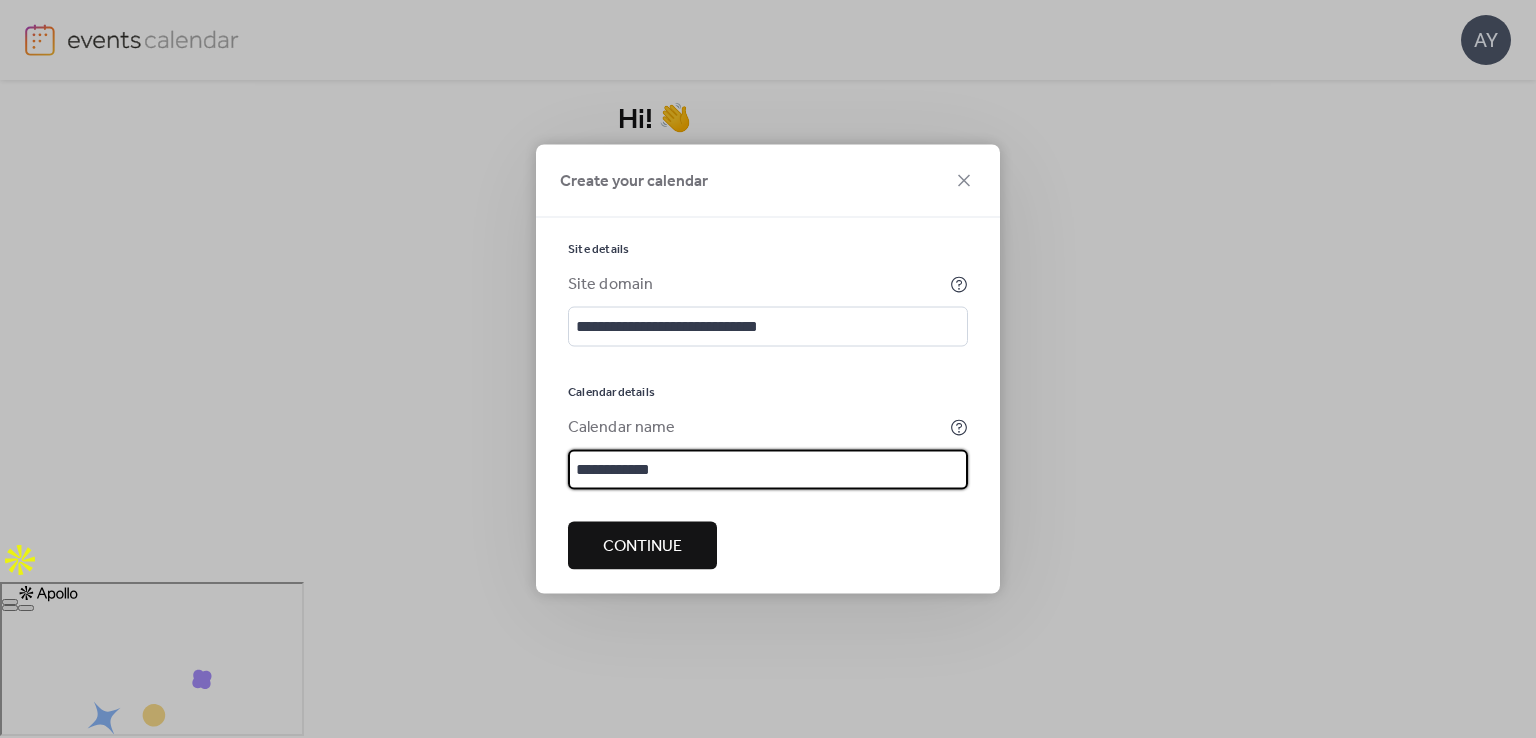 type on "**********" 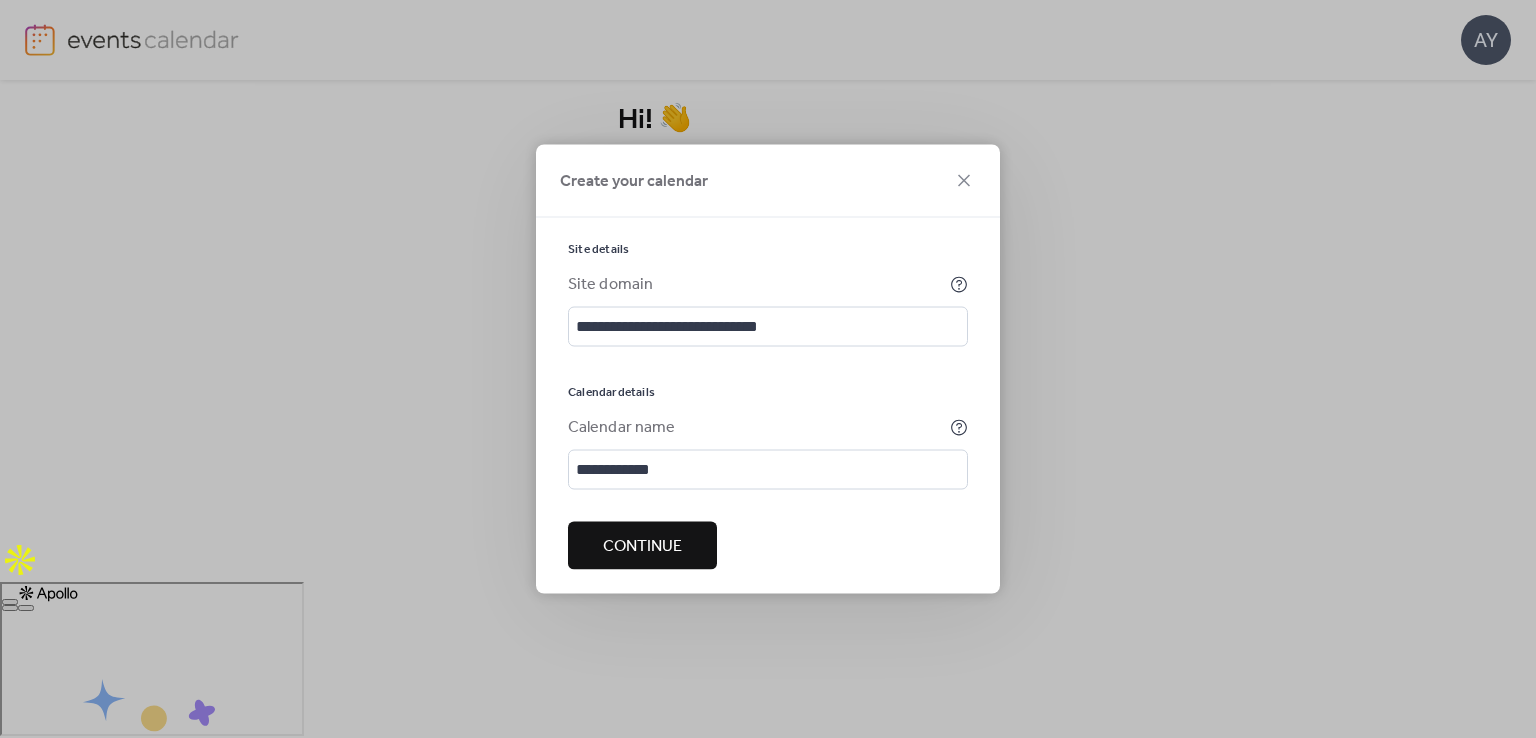 click on "Continue" at bounding box center [642, 547] 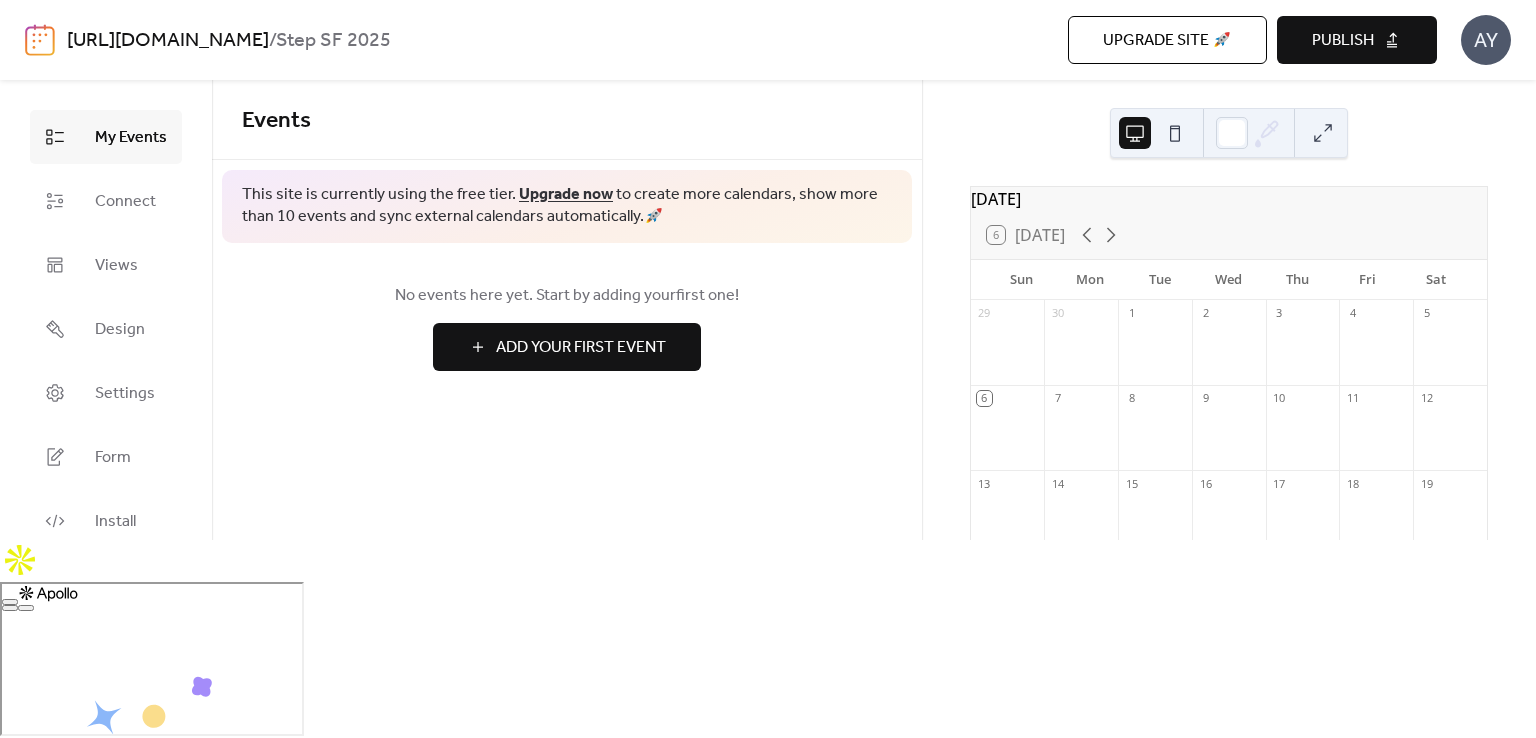 click on "Add Your First Event" at bounding box center [581, 348] 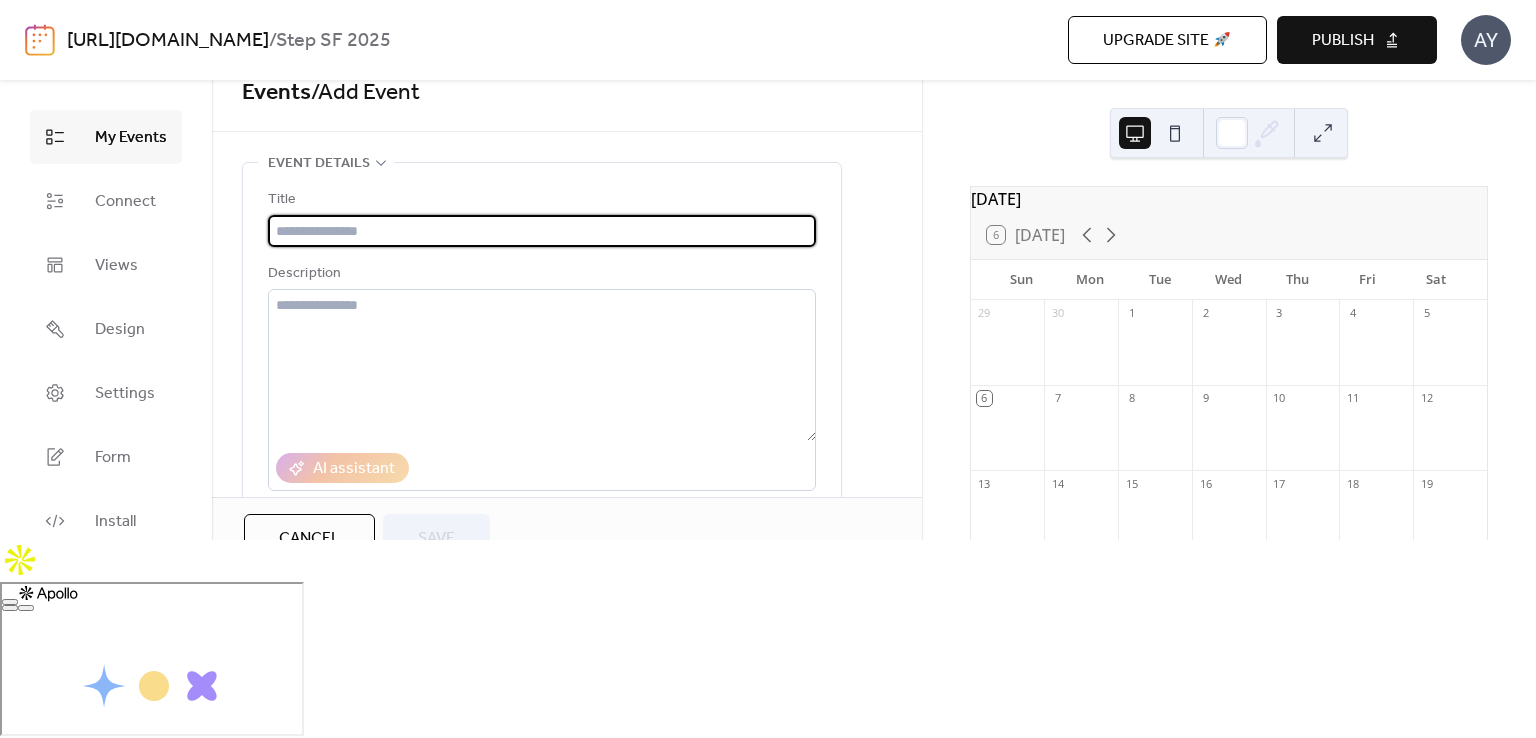 scroll, scrollTop: 0, scrollLeft: 0, axis: both 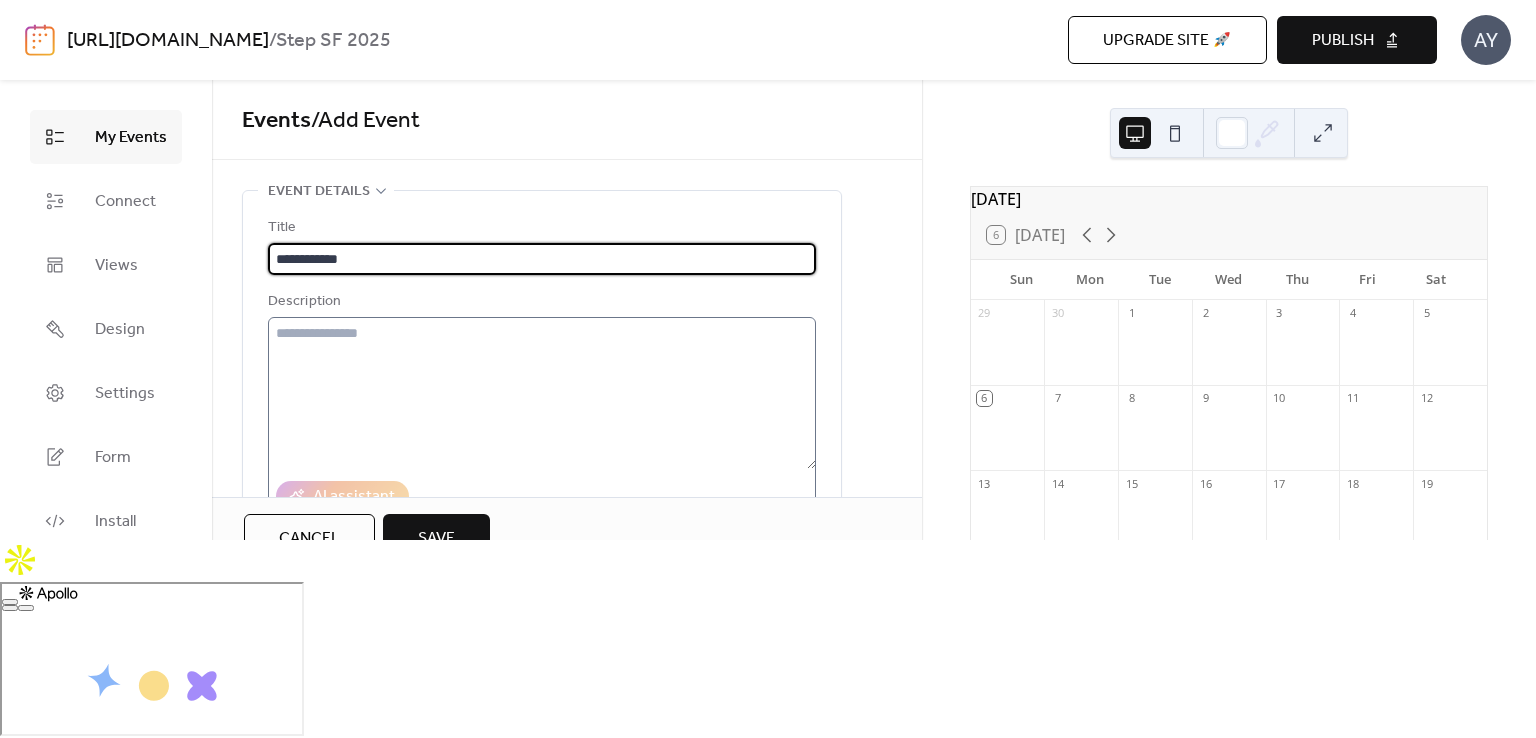type on "**********" 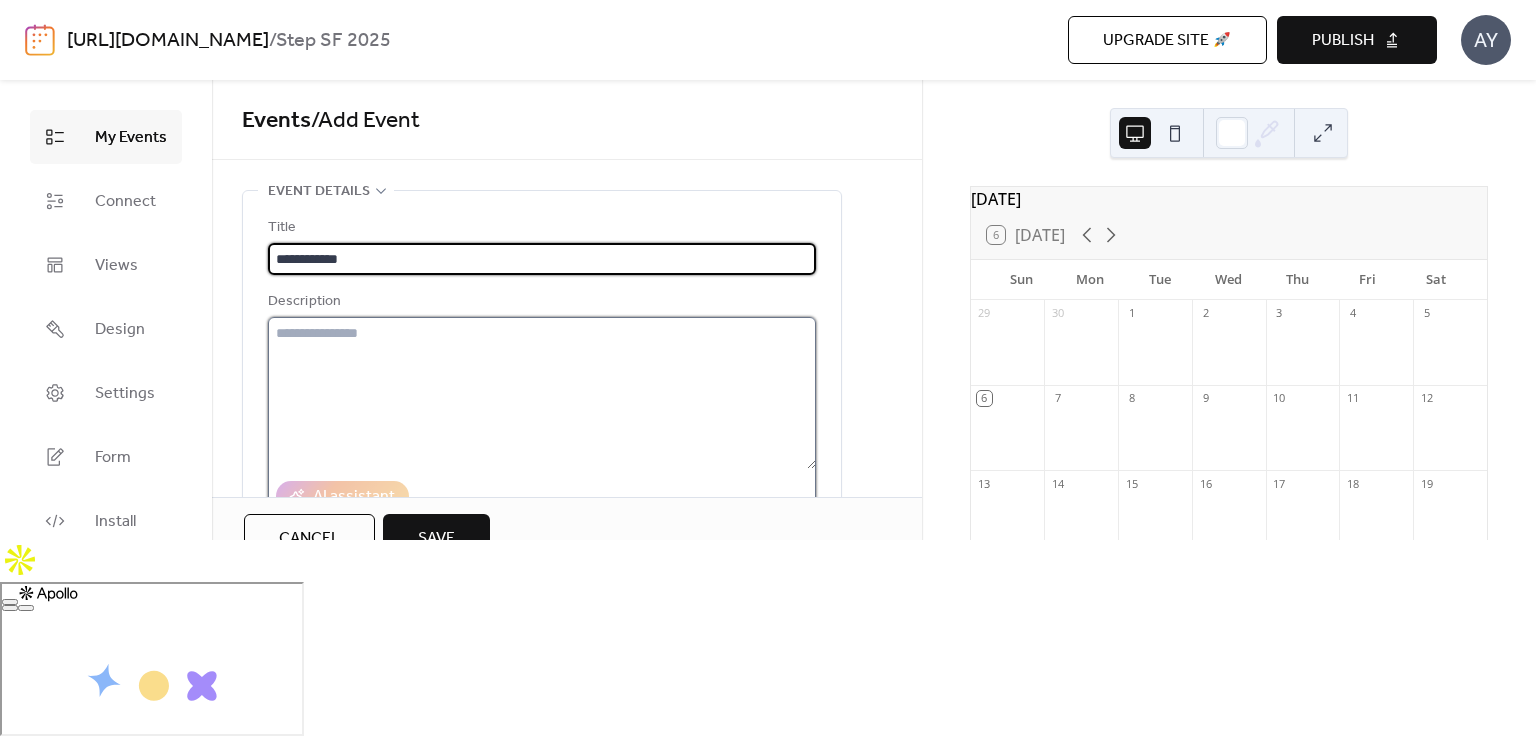click at bounding box center [542, 393] 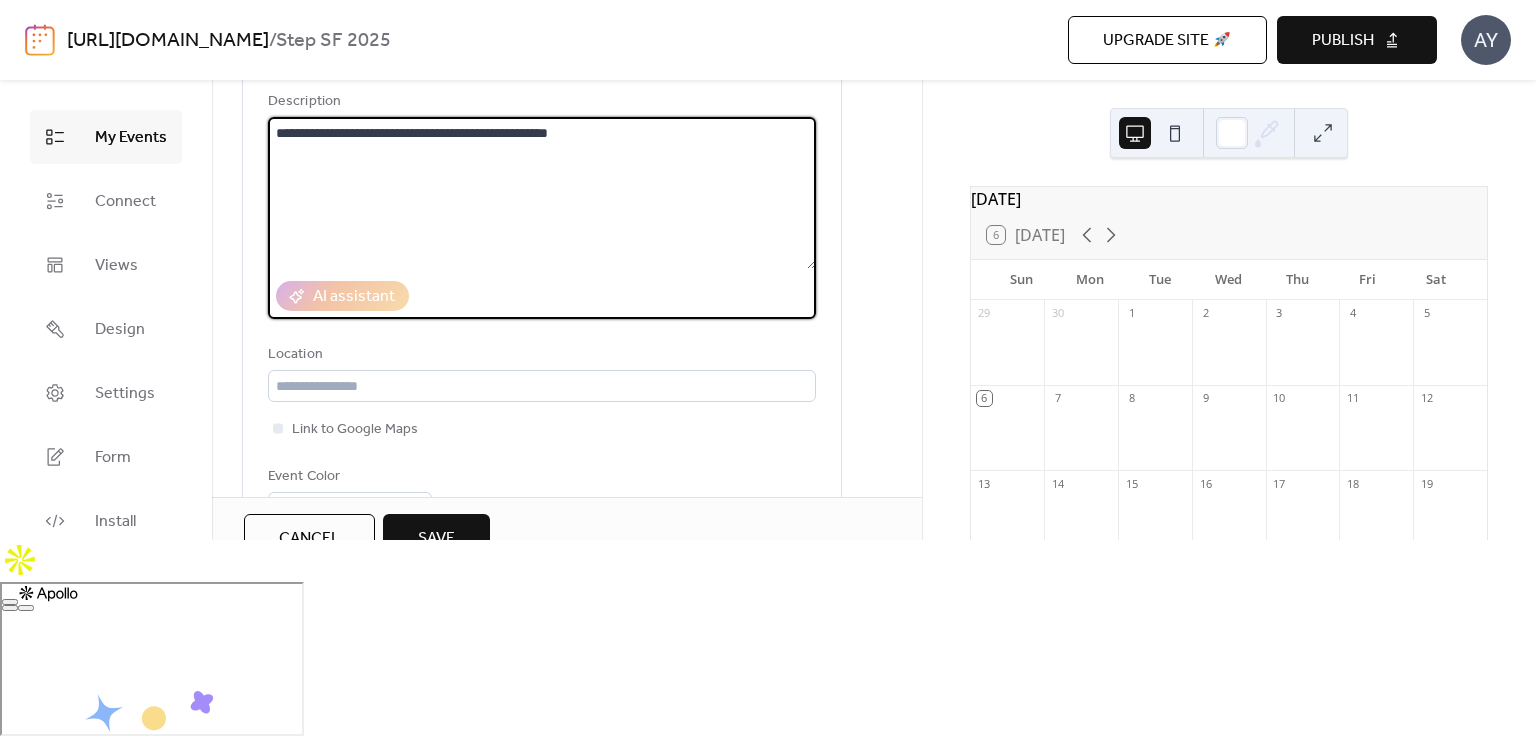 scroll, scrollTop: 300, scrollLeft: 0, axis: vertical 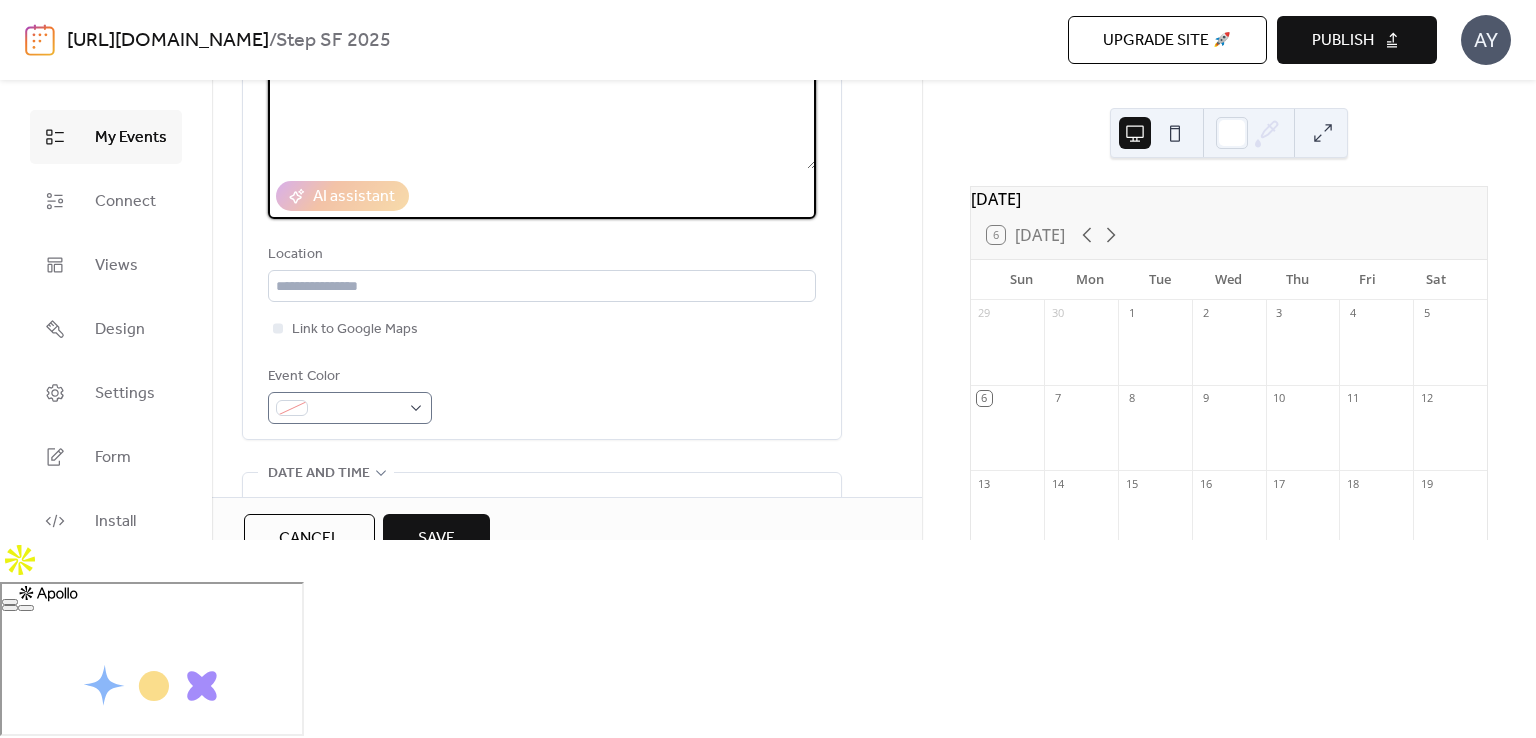 type on "**********" 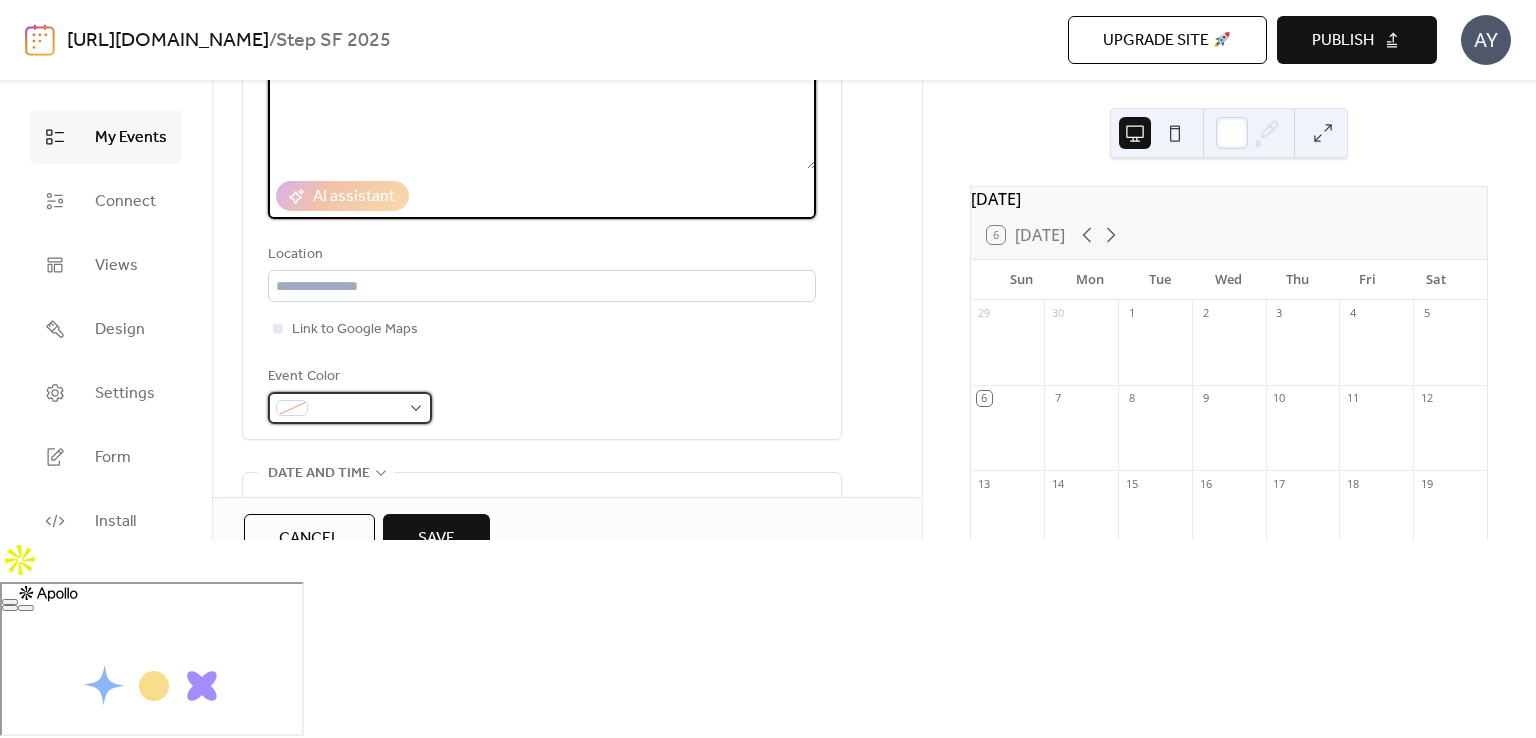 click at bounding box center [350, 408] 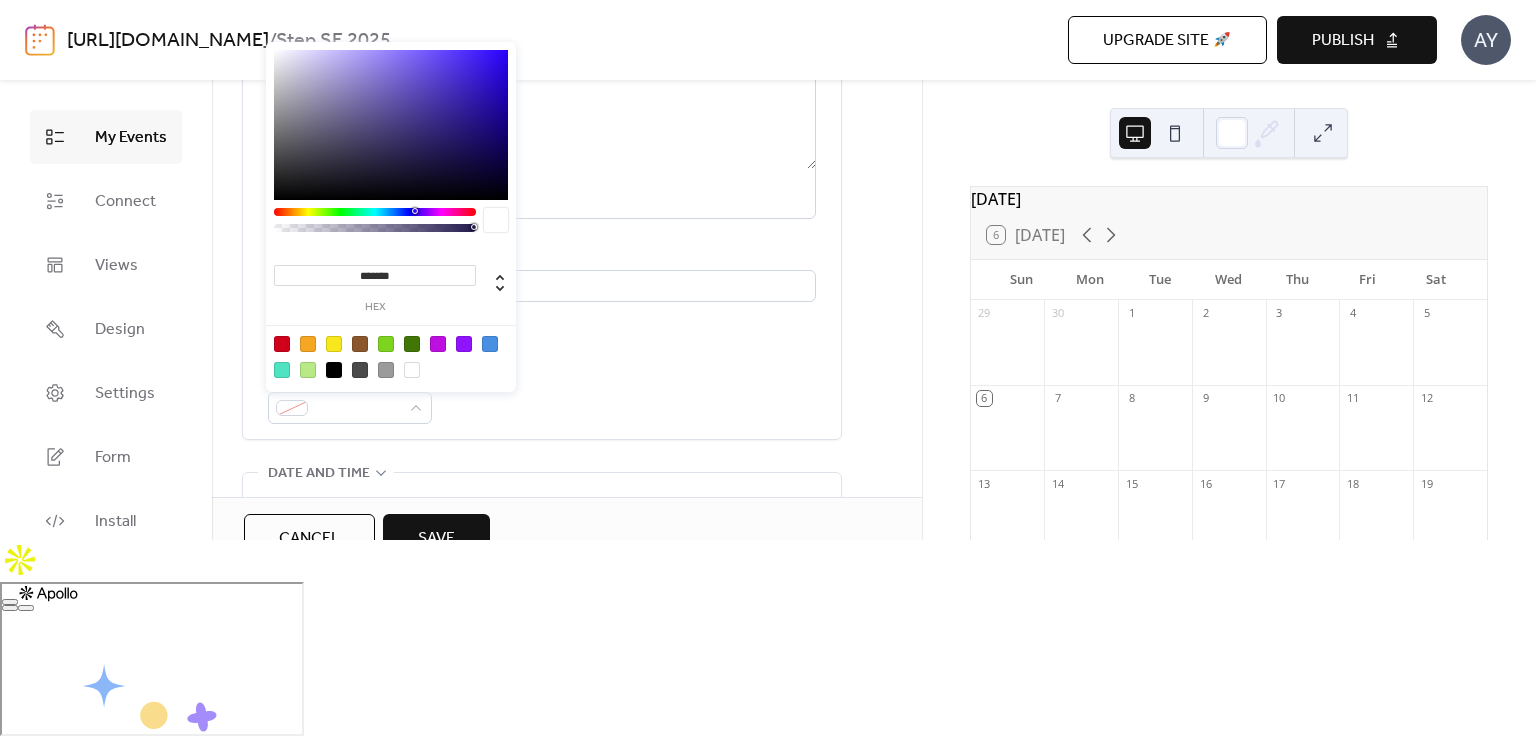 click on "Event Color" at bounding box center [542, 394] 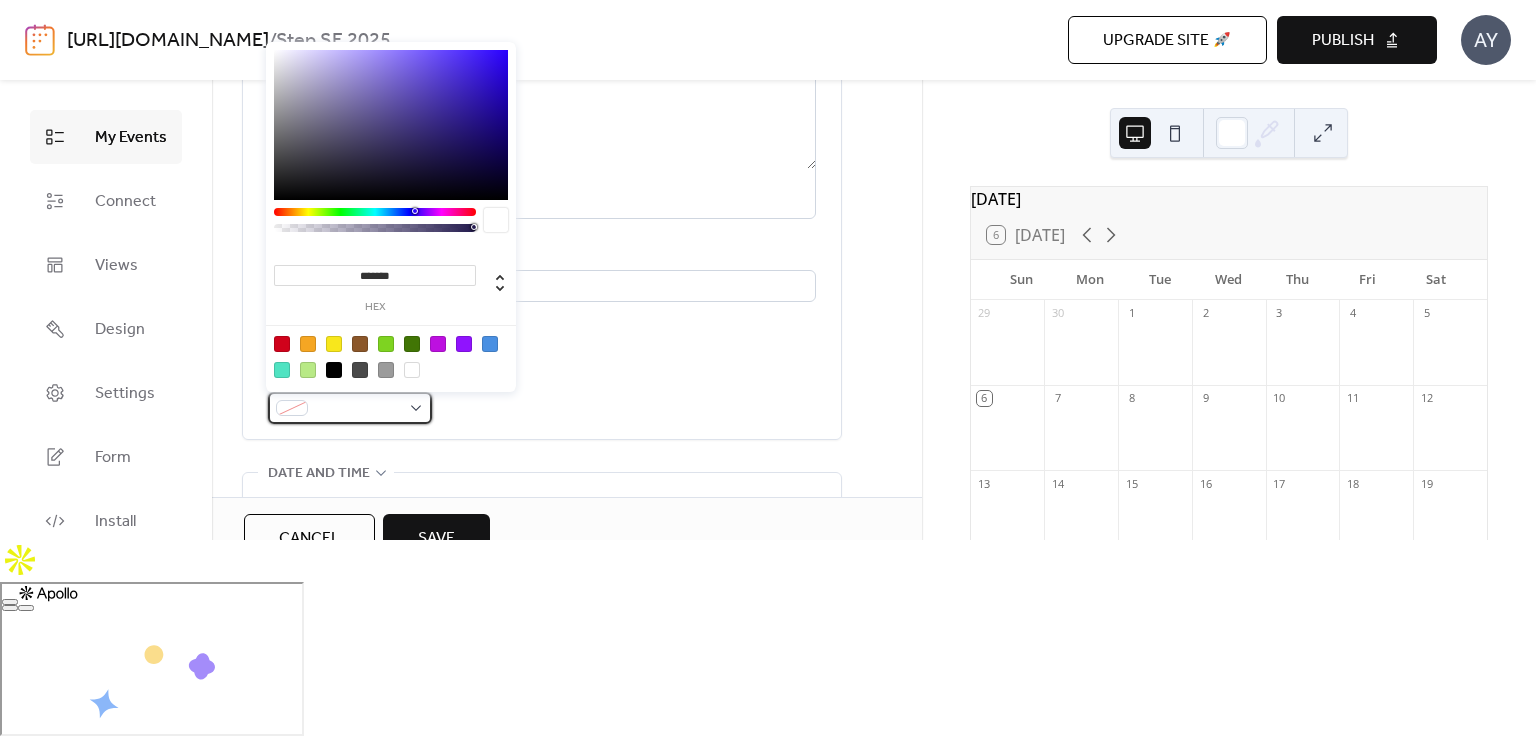 click at bounding box center (350, 408) 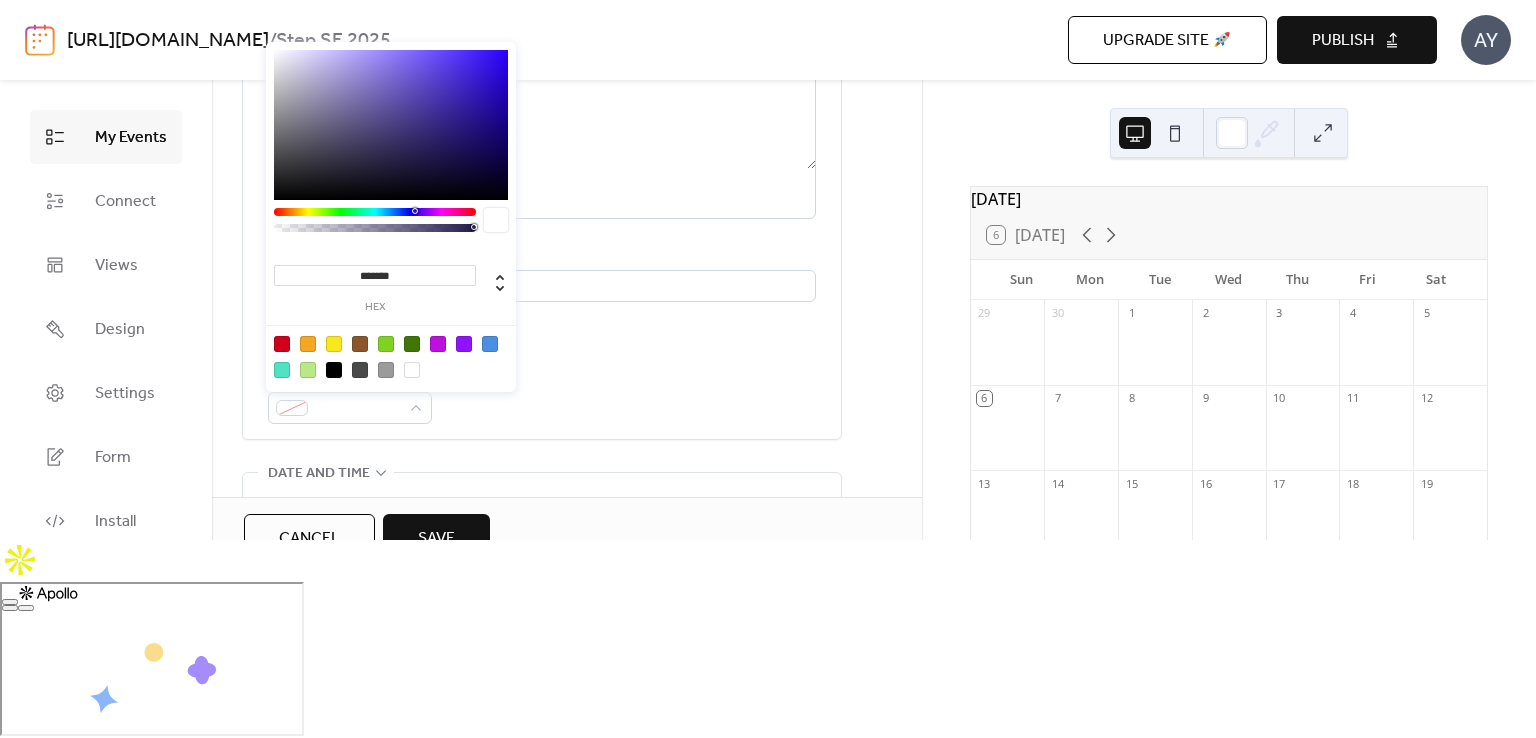 click on "Event Color" at bounding box center [542, 394] 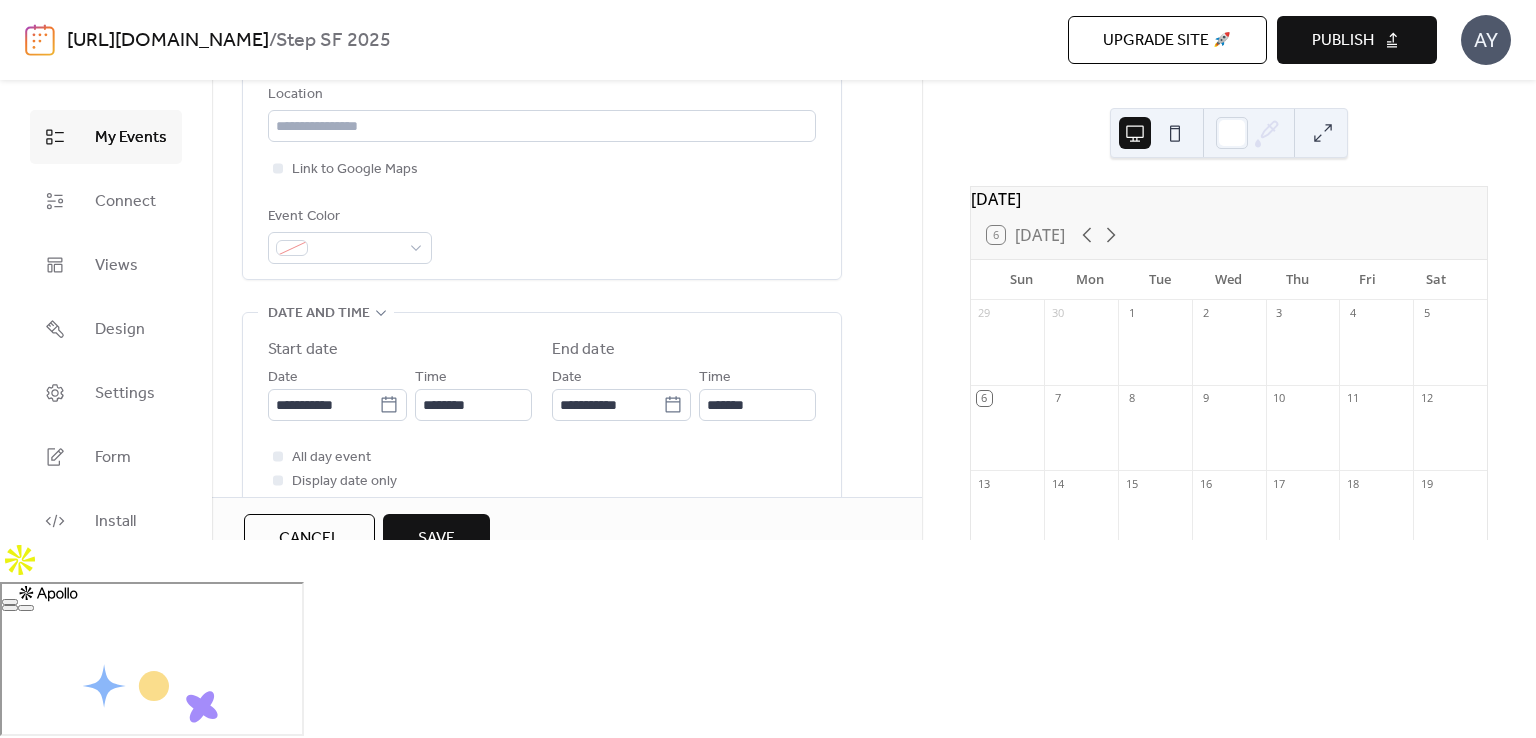 scroll, scrollTop: 500, scrollLeft: 0, axis: vertical 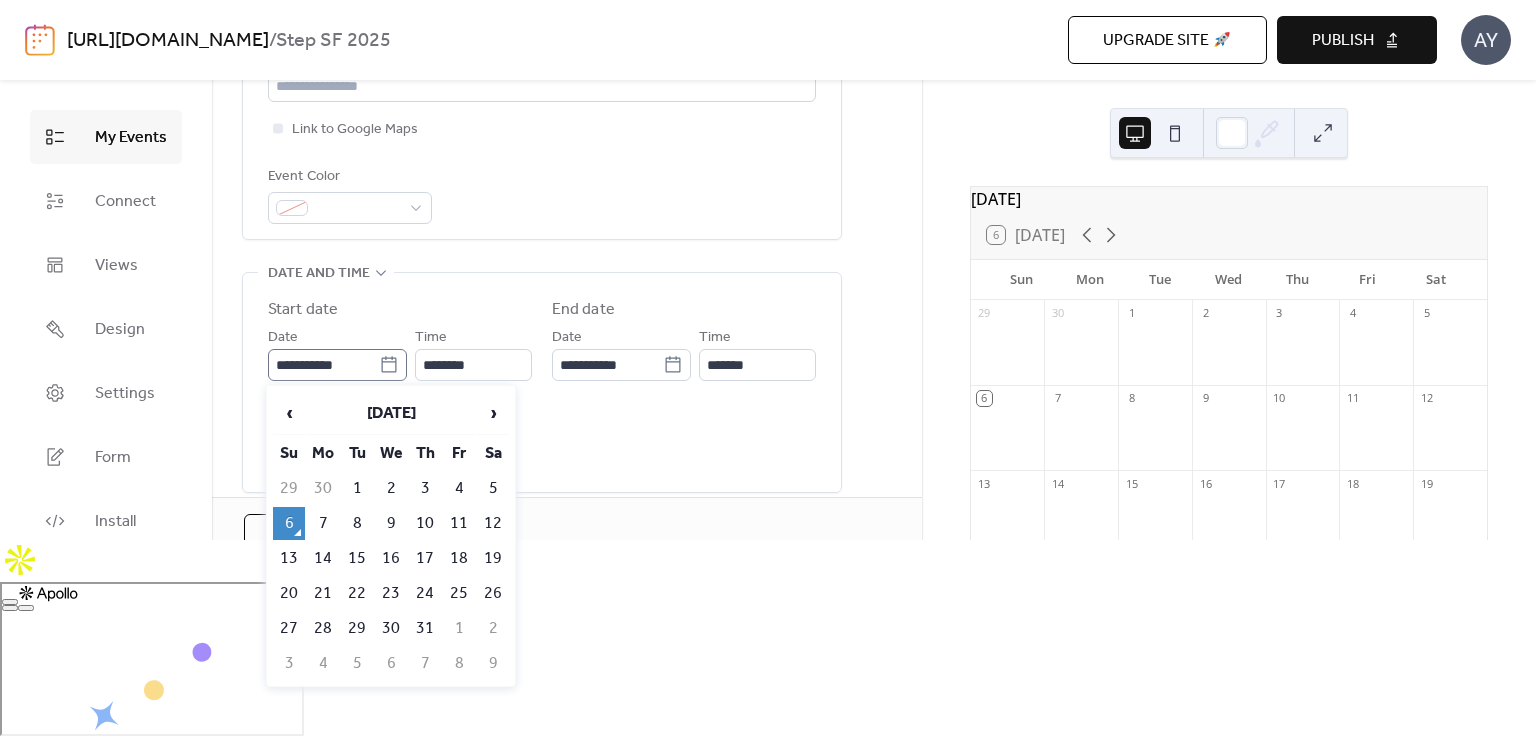 click 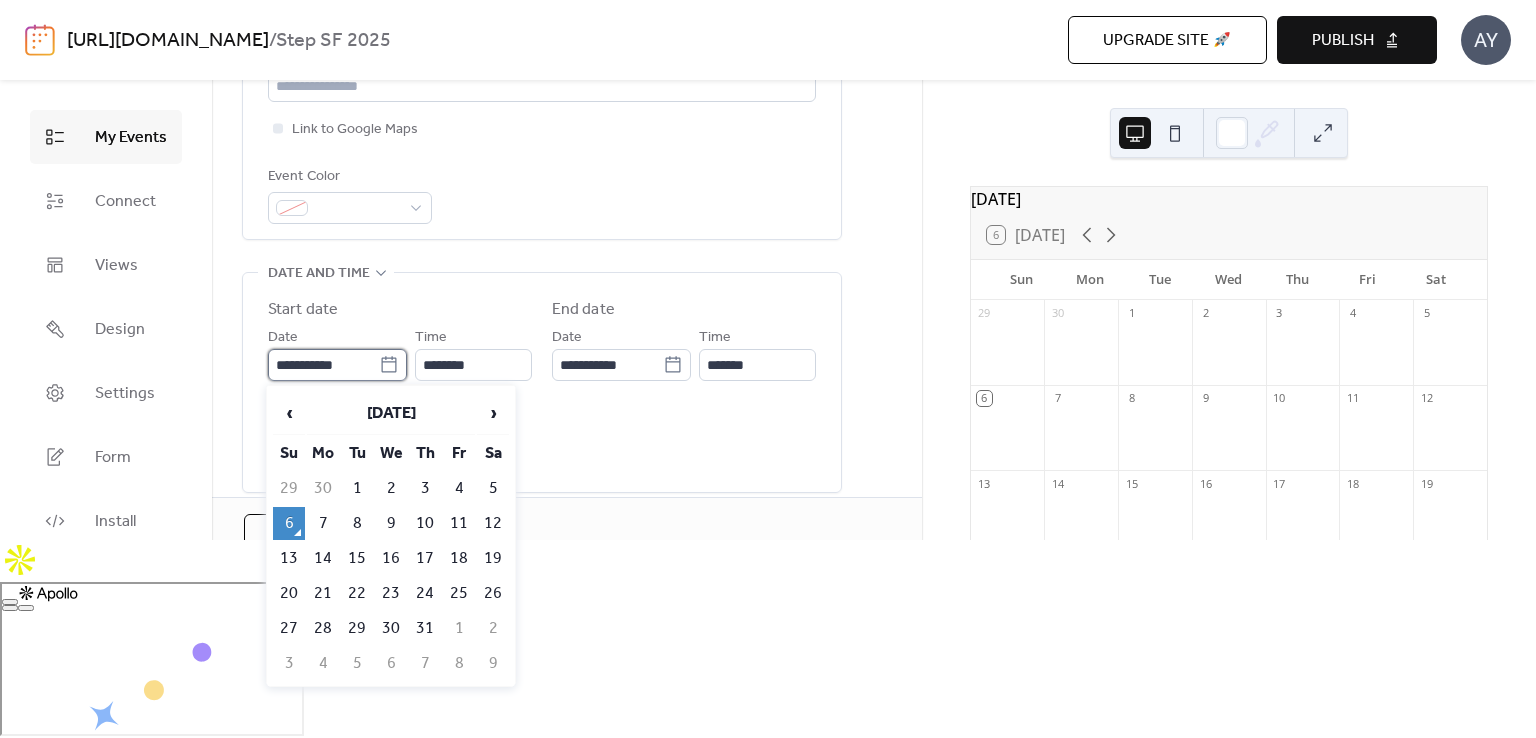 click on "**********" at bounding box center (323, 365) 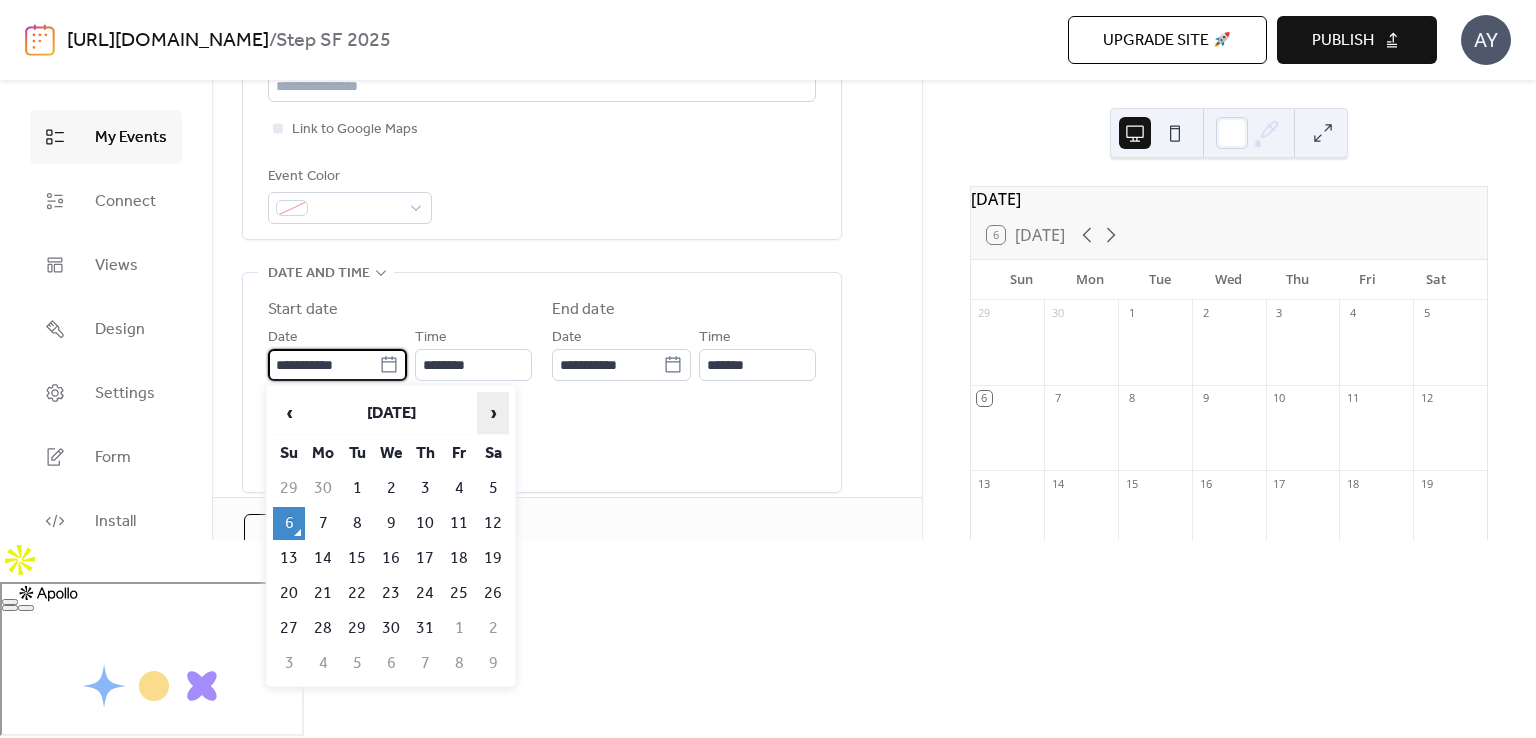 click on "›" at bounding box center (493, 413) 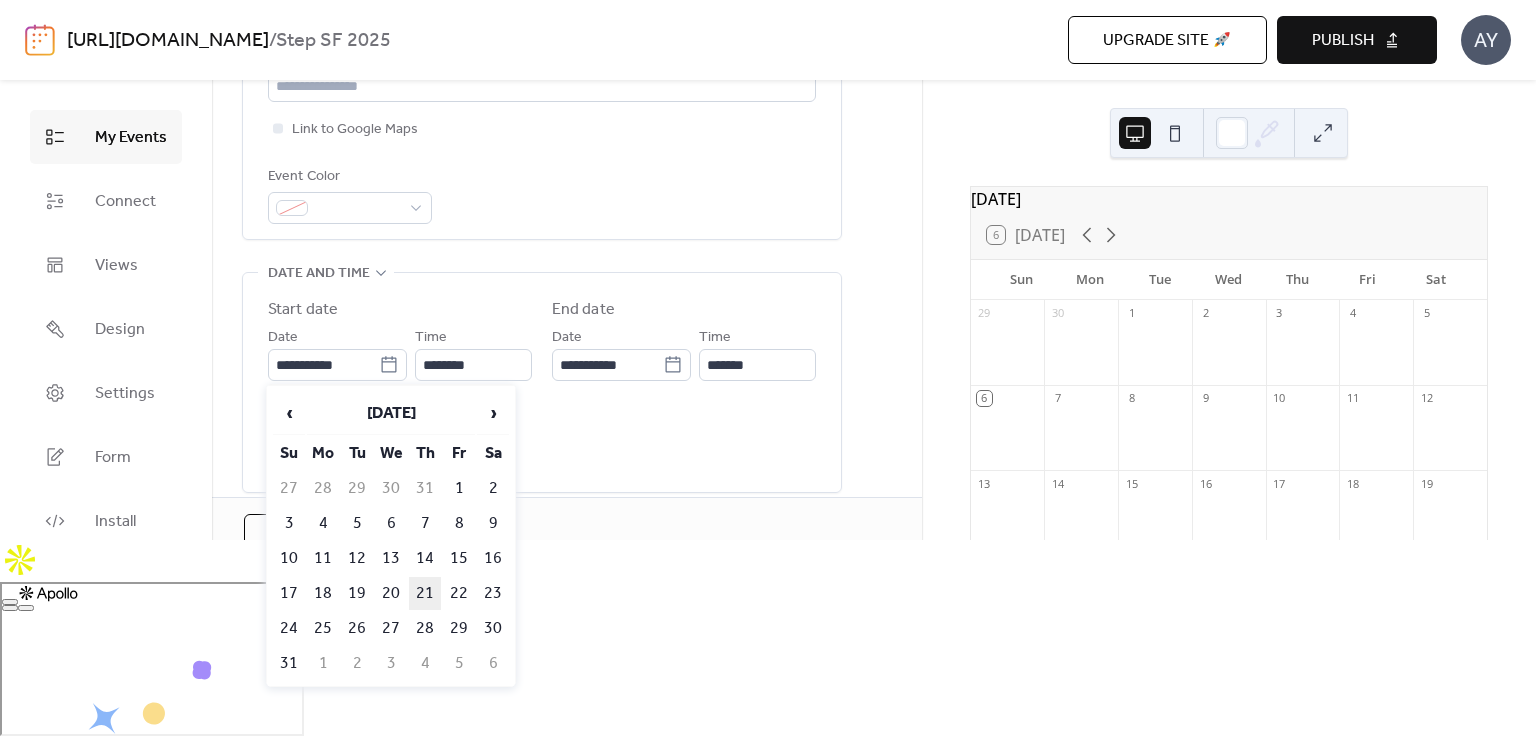 click on "21" at bounding box center [425, 593] 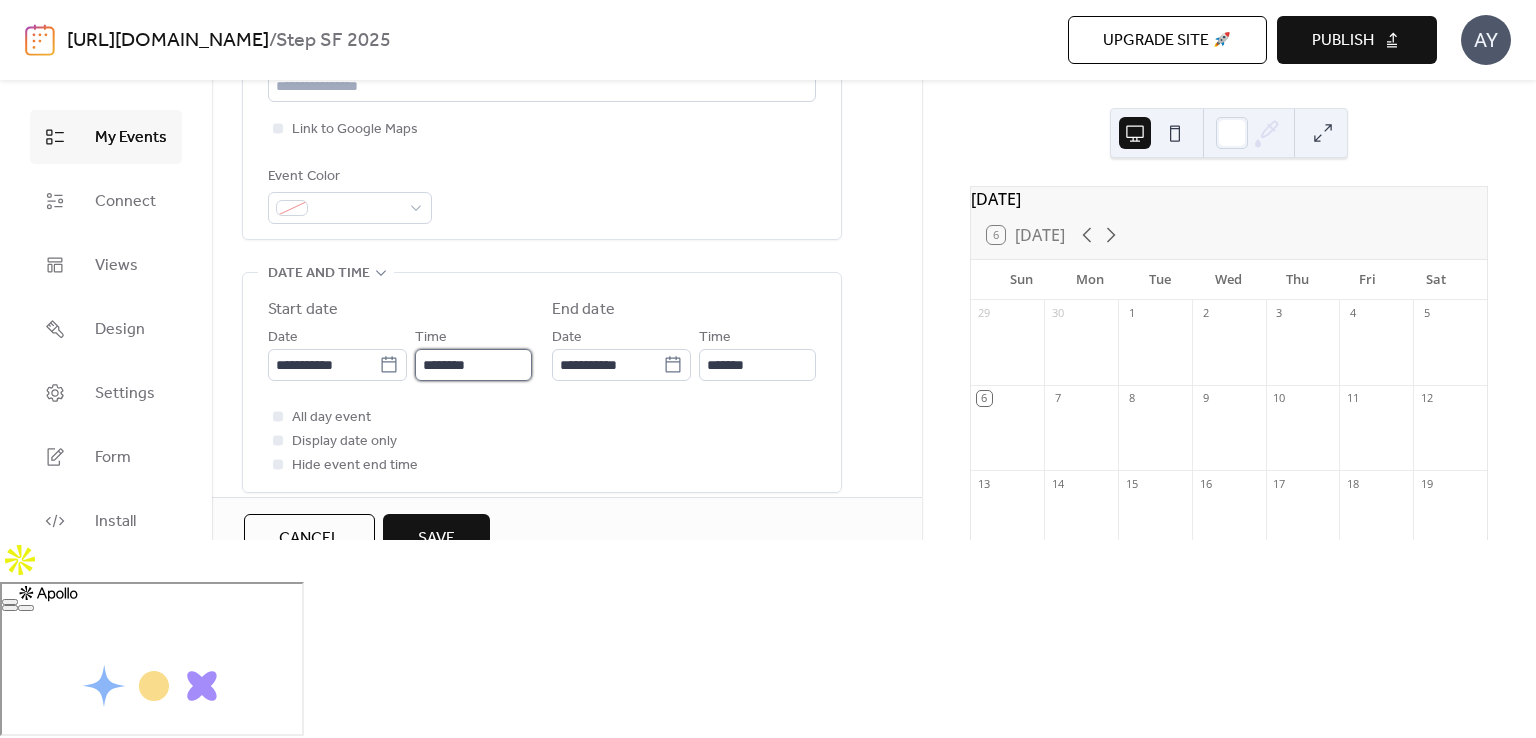 click on "********" at bounding box center [473, 365] 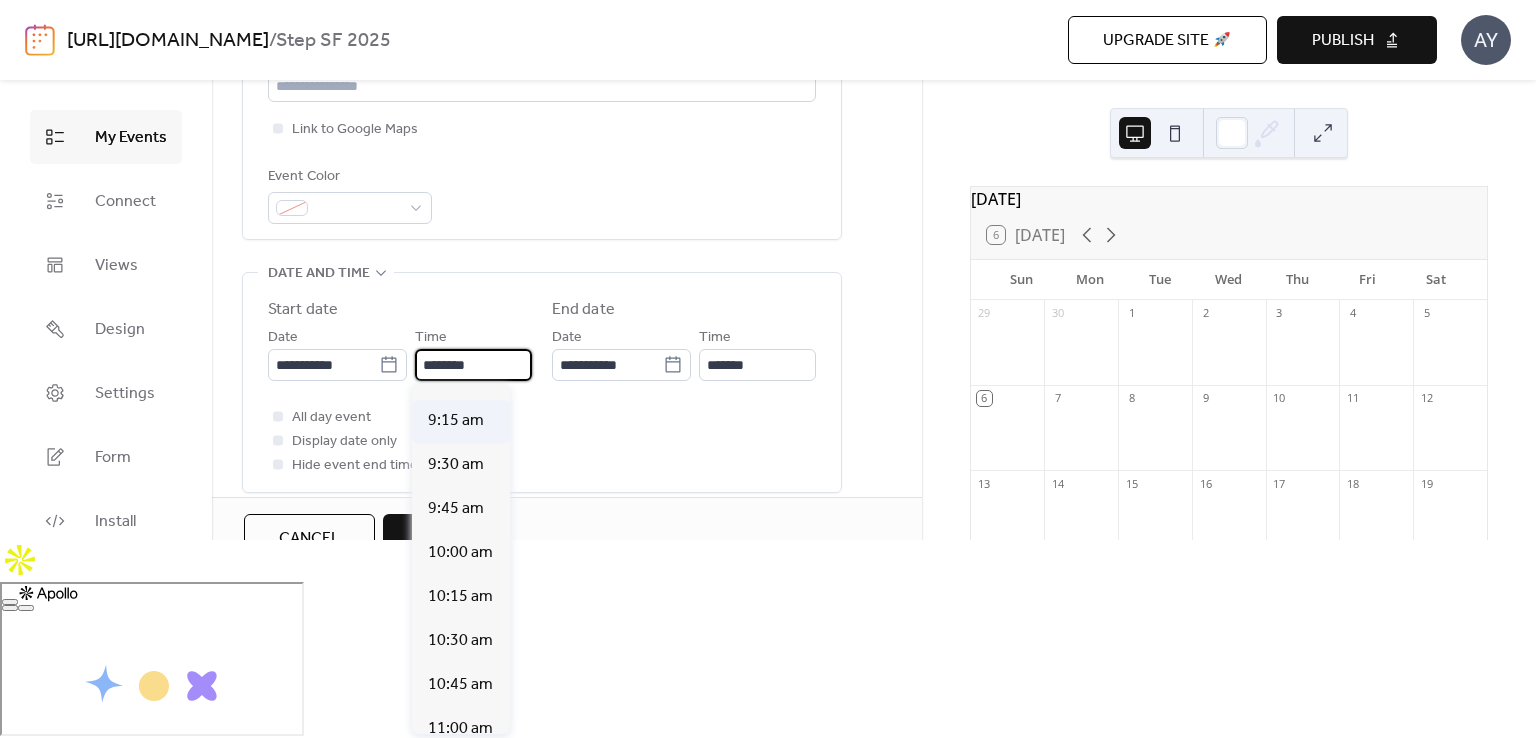 scroll, scrollTop: 1512, scrollLeft: 0, axis: vertical 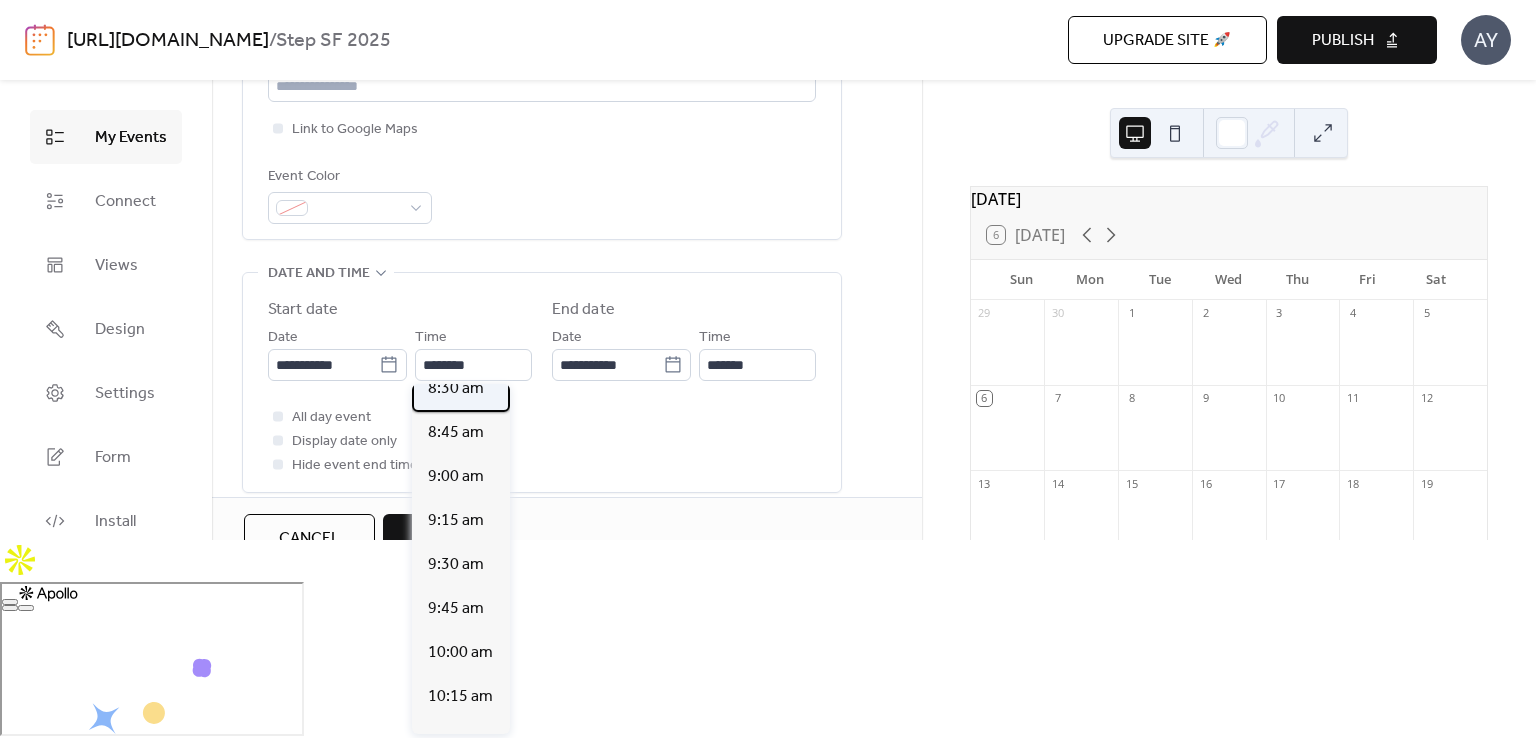 click on "8:30 am" at bounding box center [461, 390] 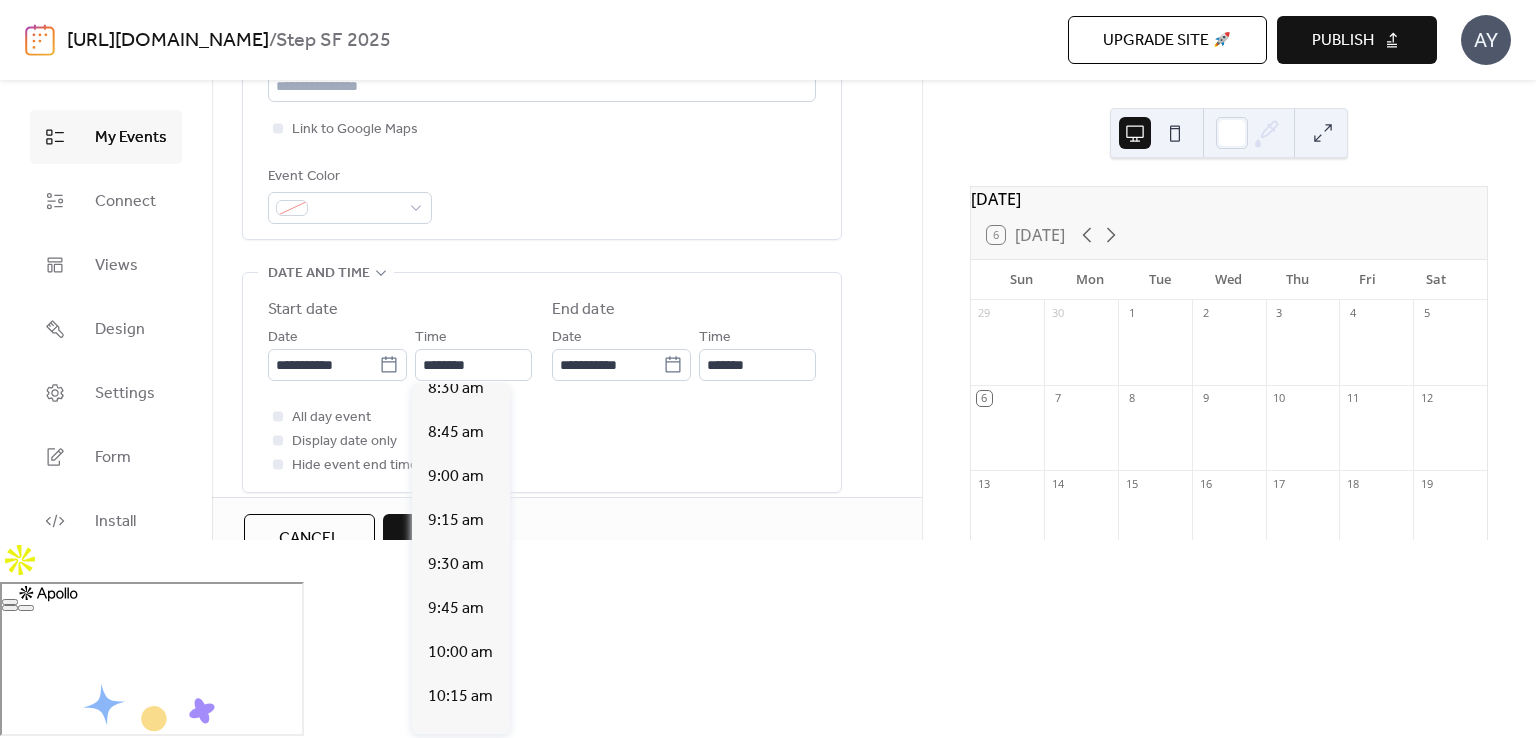 type on "*******" 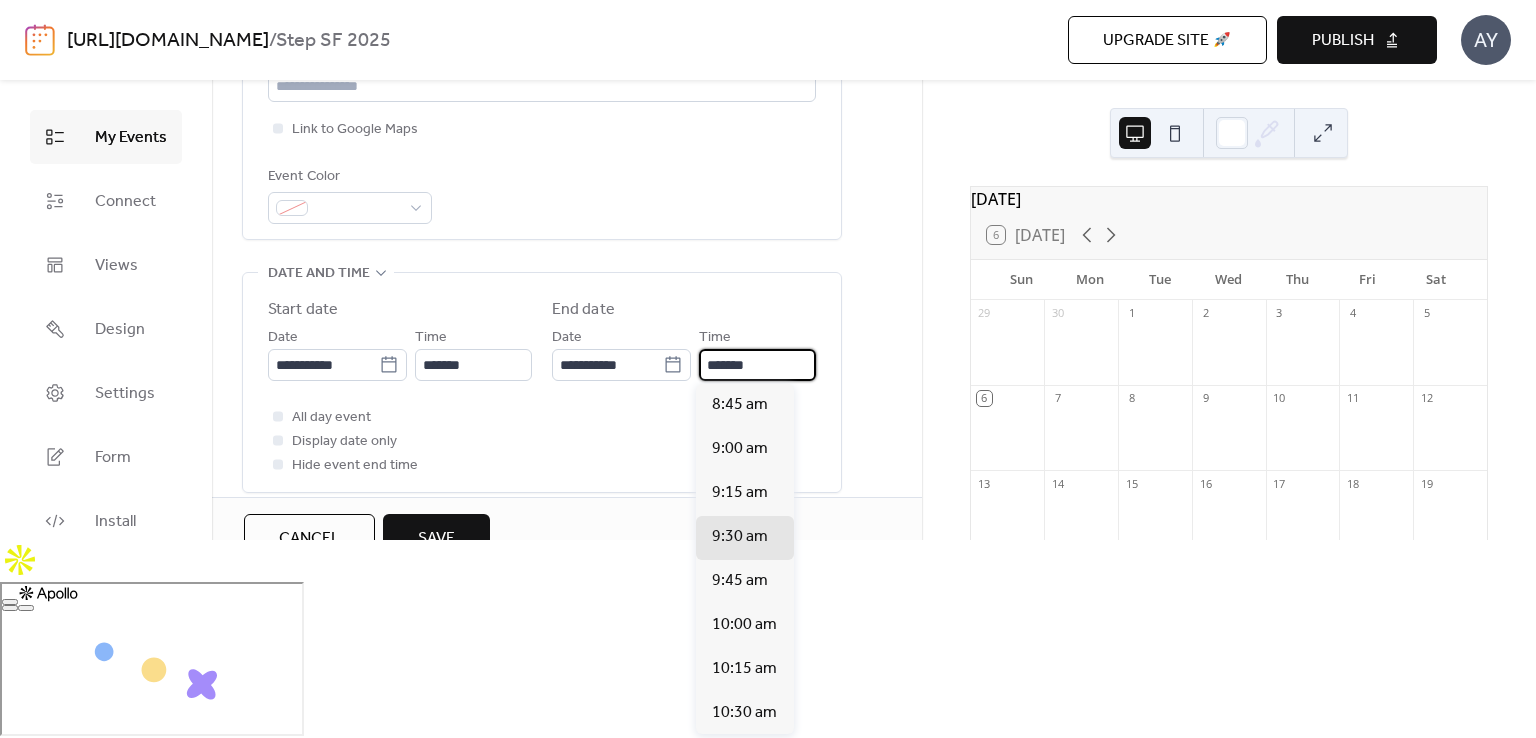click on "*******" at bounding box center [757, 365] 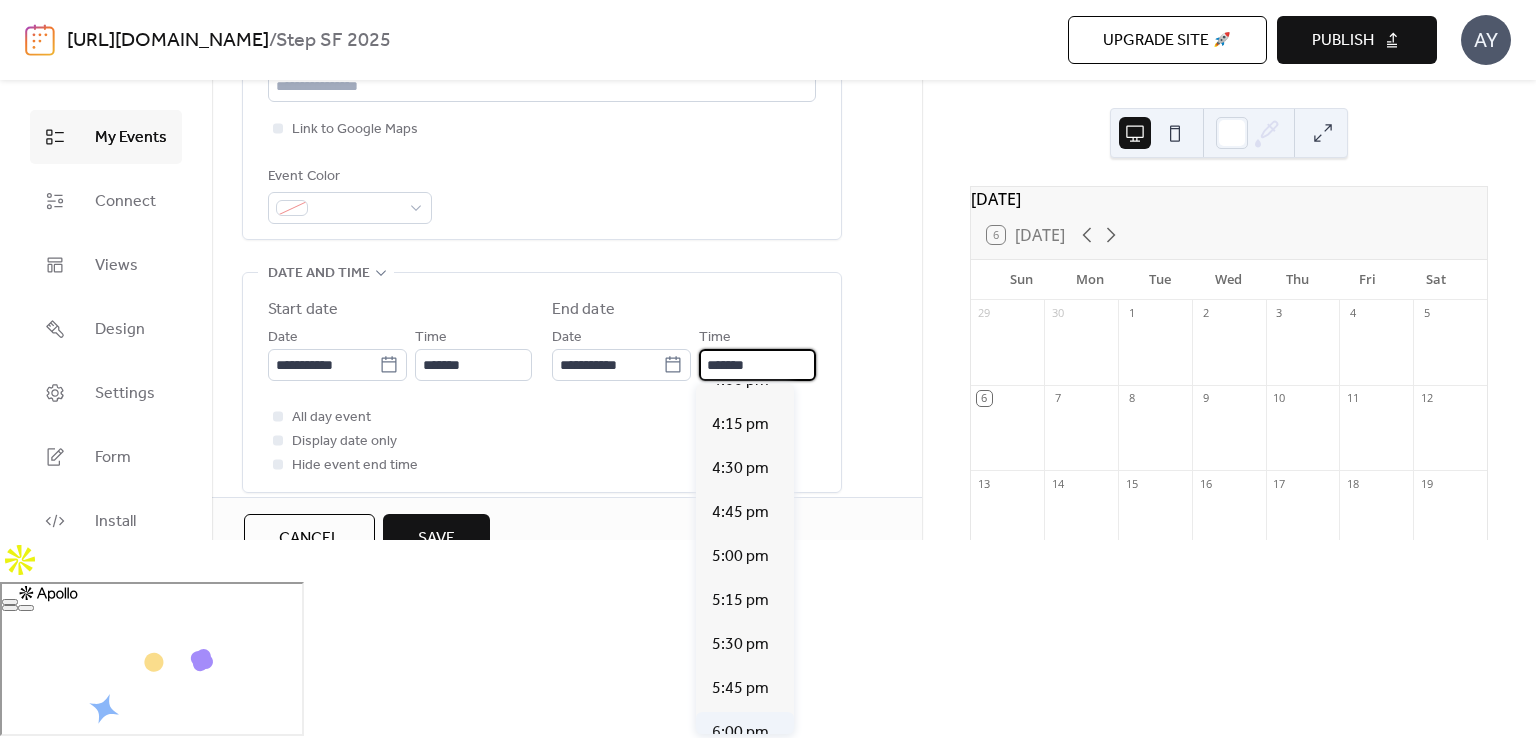 scroll, scrollTop: 1400, scrollLeft: 0, axis: vertical 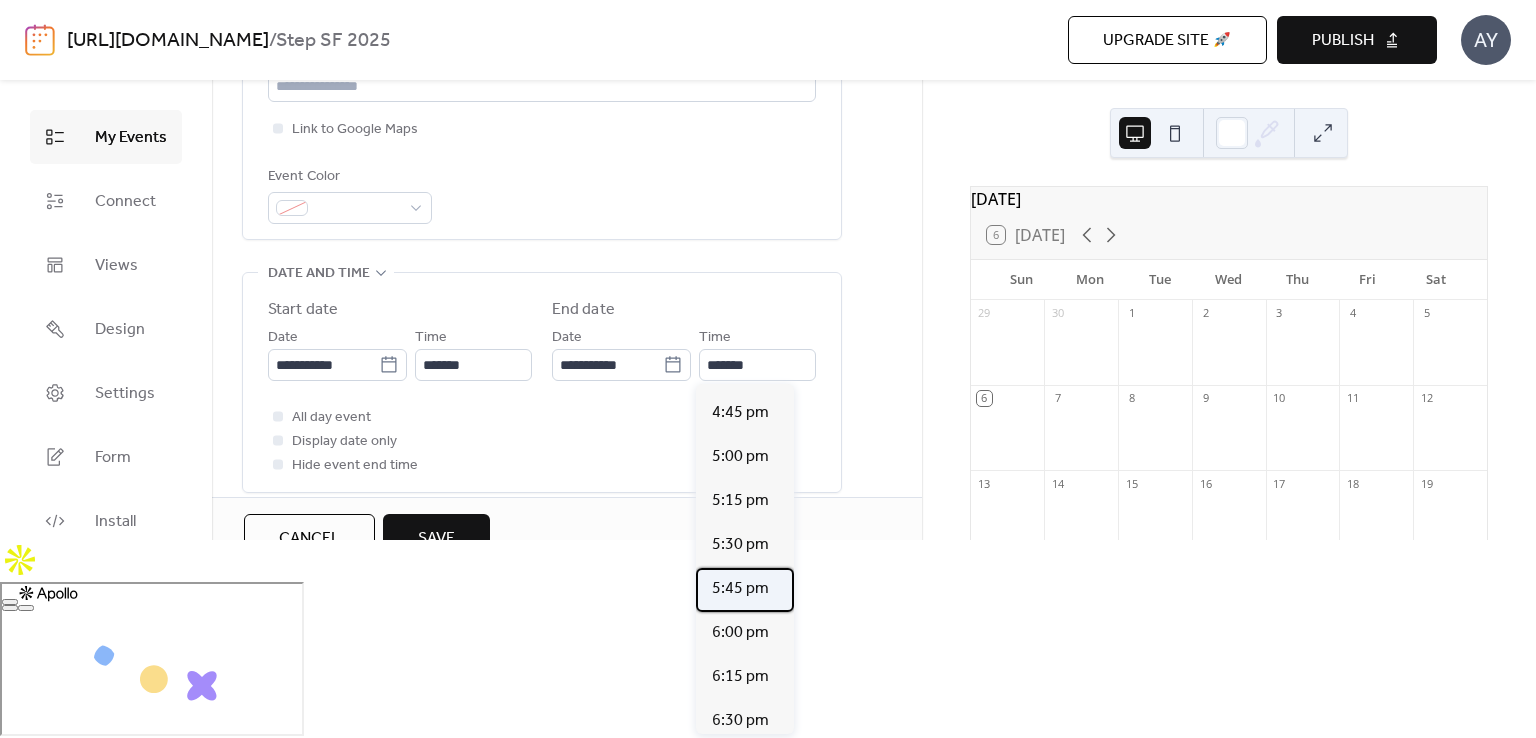 click on "5:45 pm" at bounding box center [740, 589] 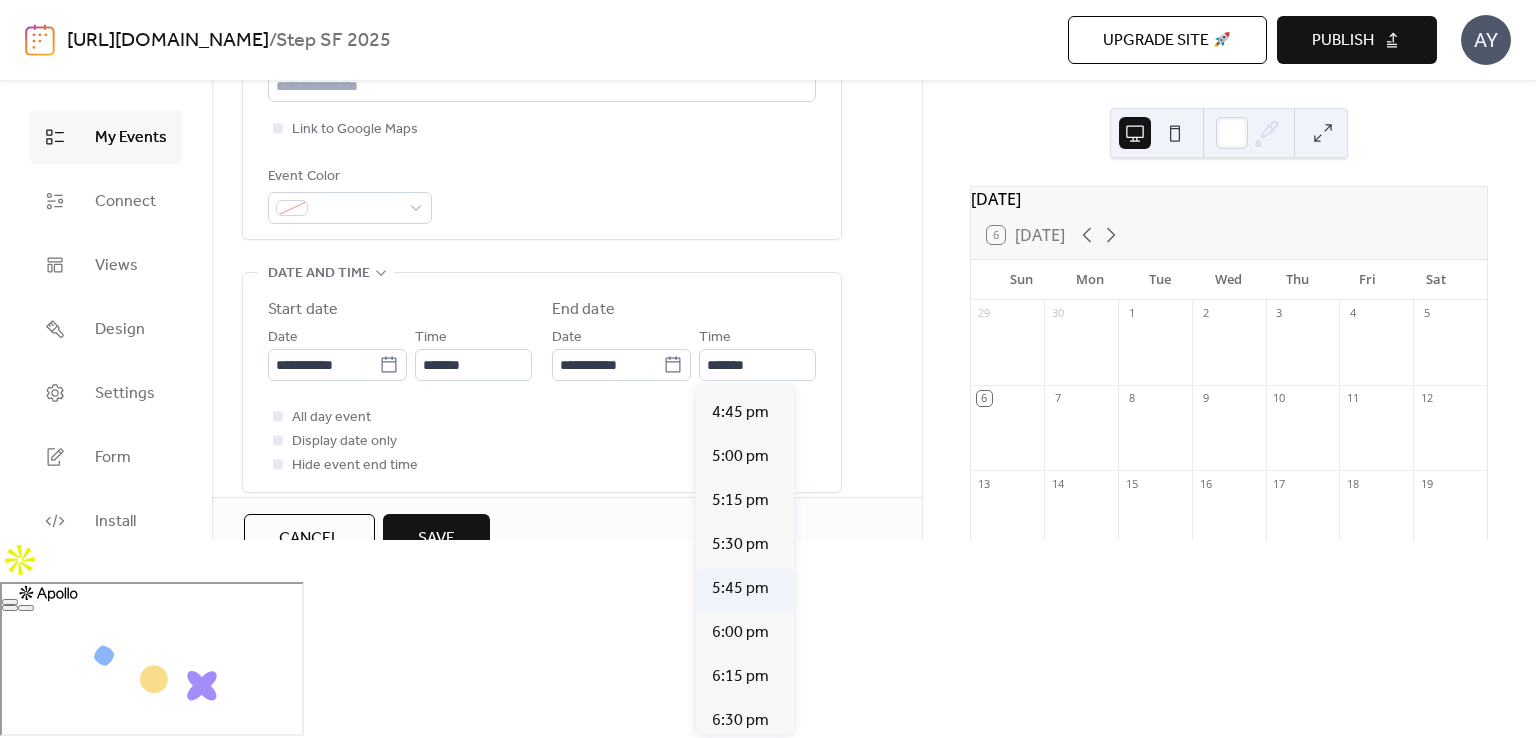 type on "*******" 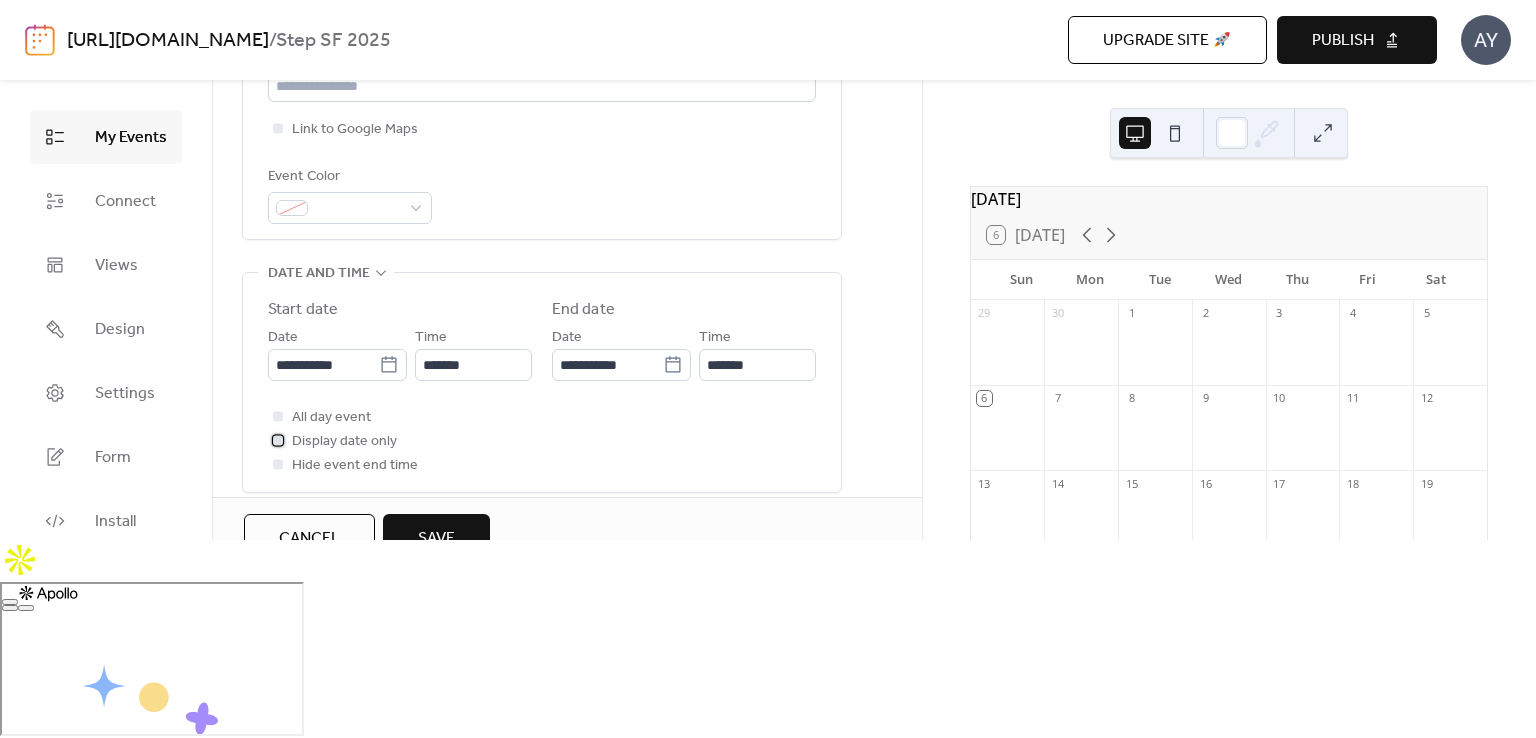 click at bounding box center (278, 440) 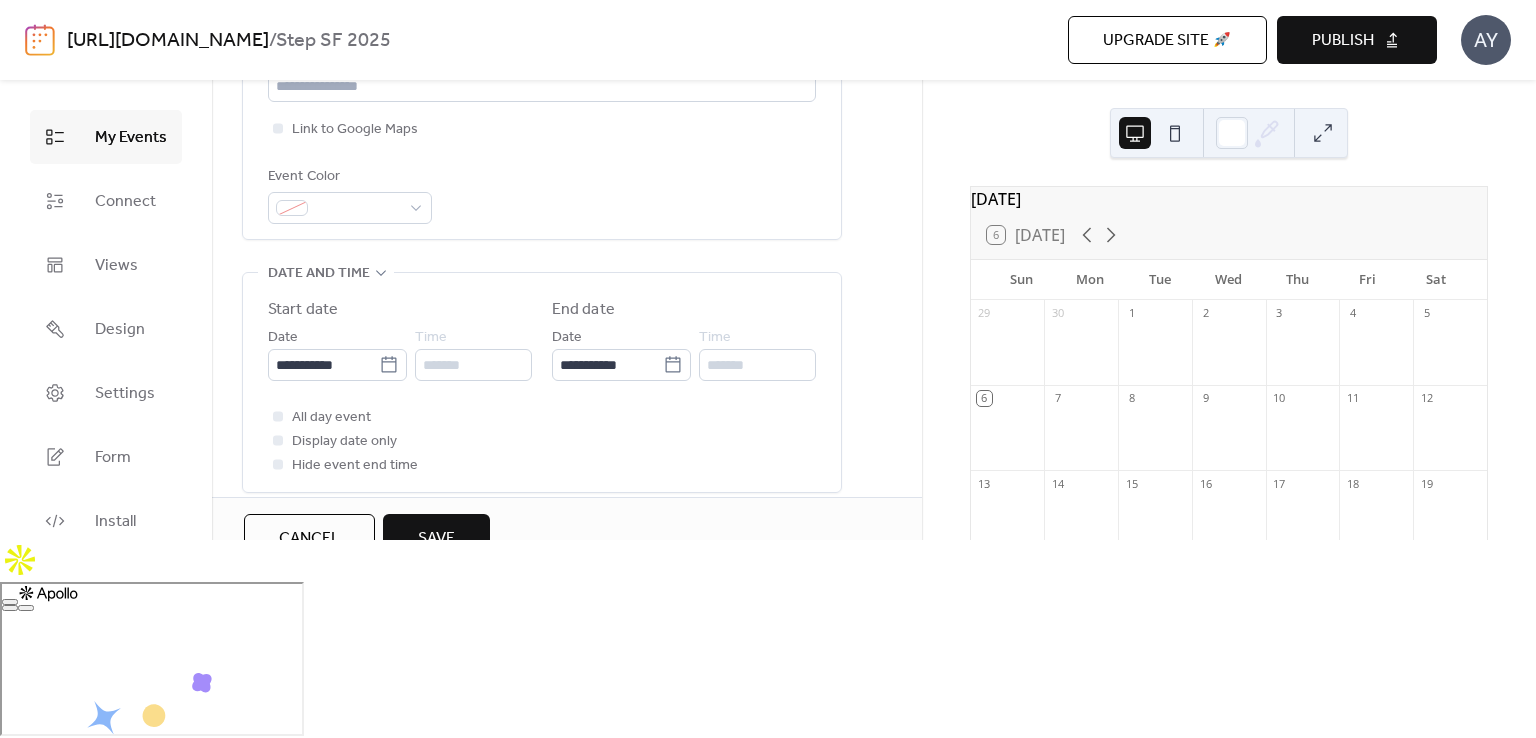 click at bounding box center (278, 416) 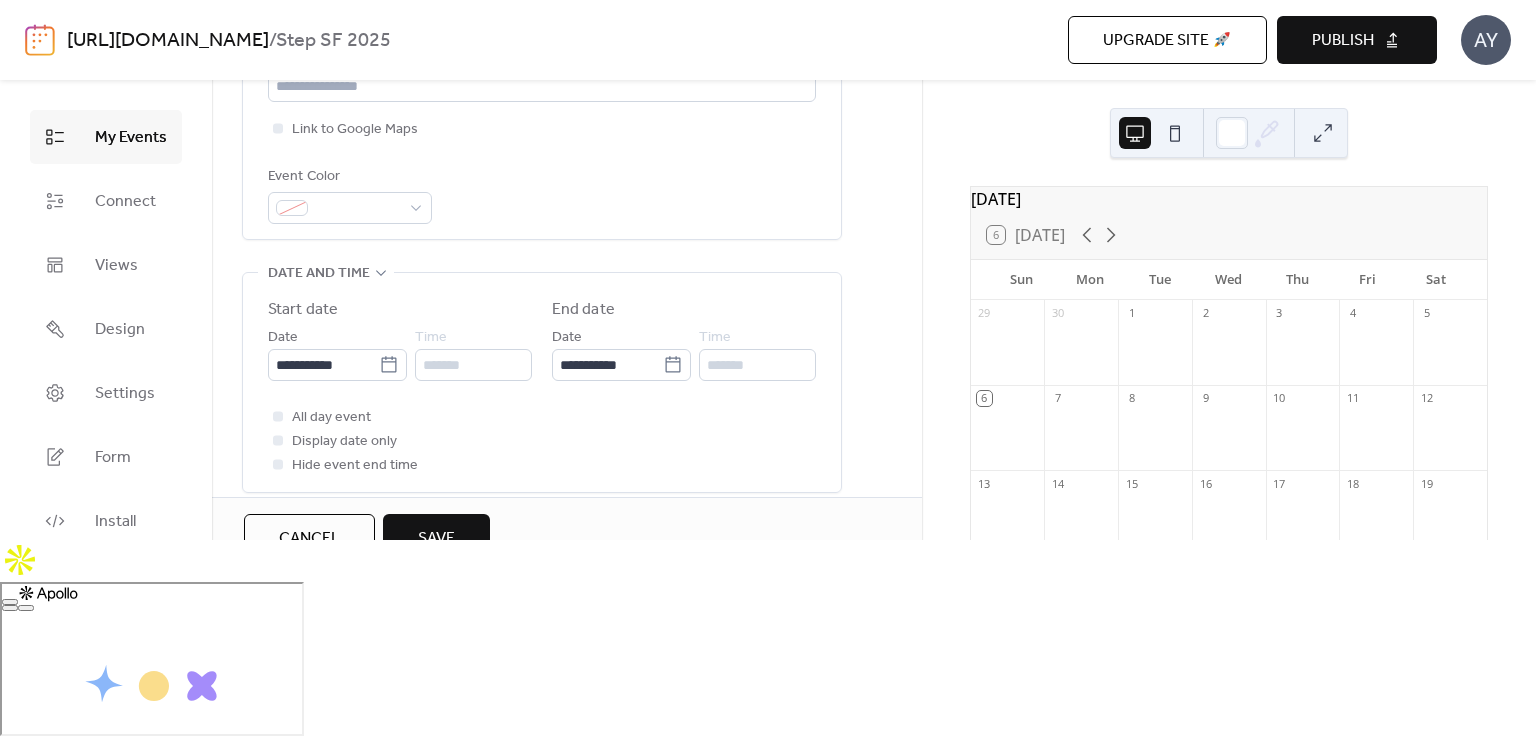 click at bounding box center [278, 416] 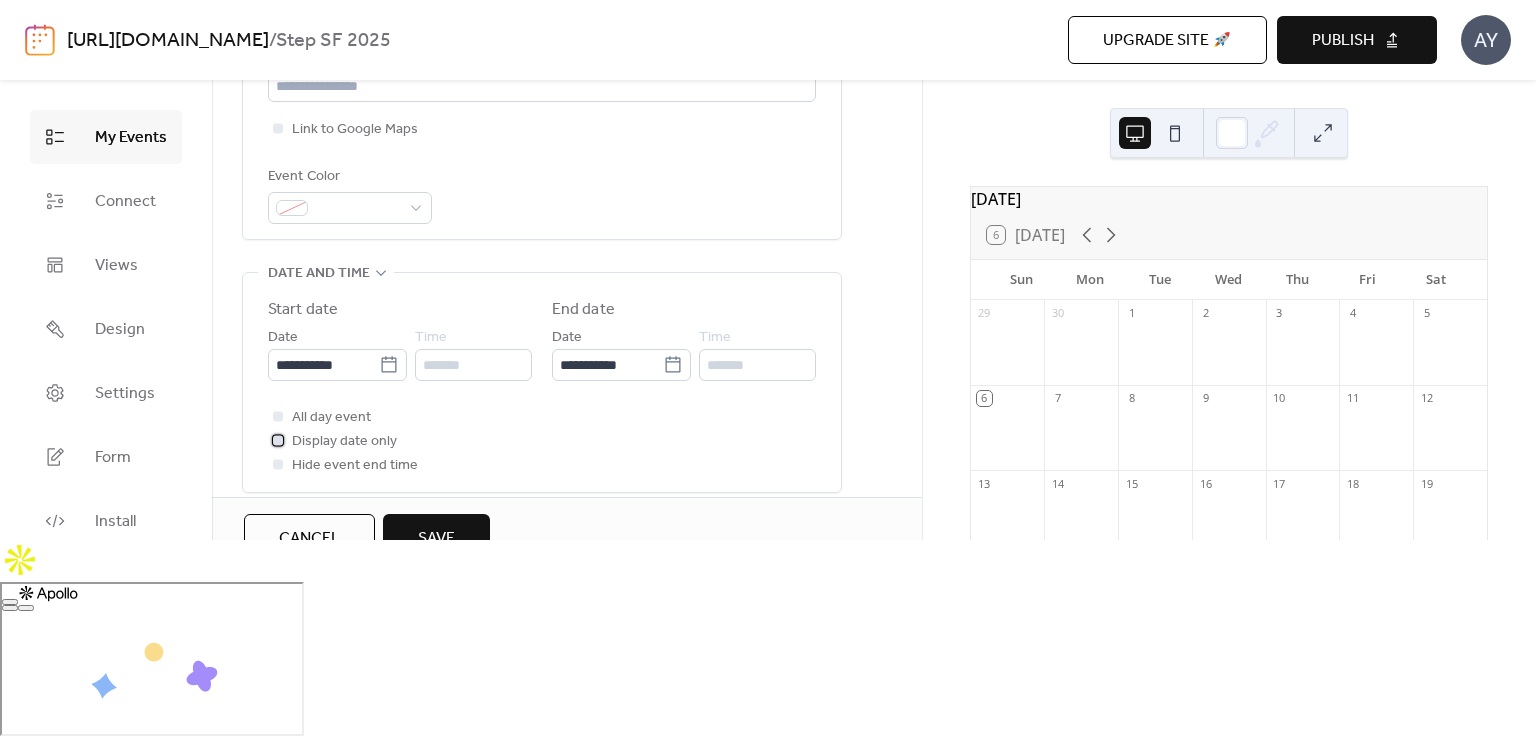 click 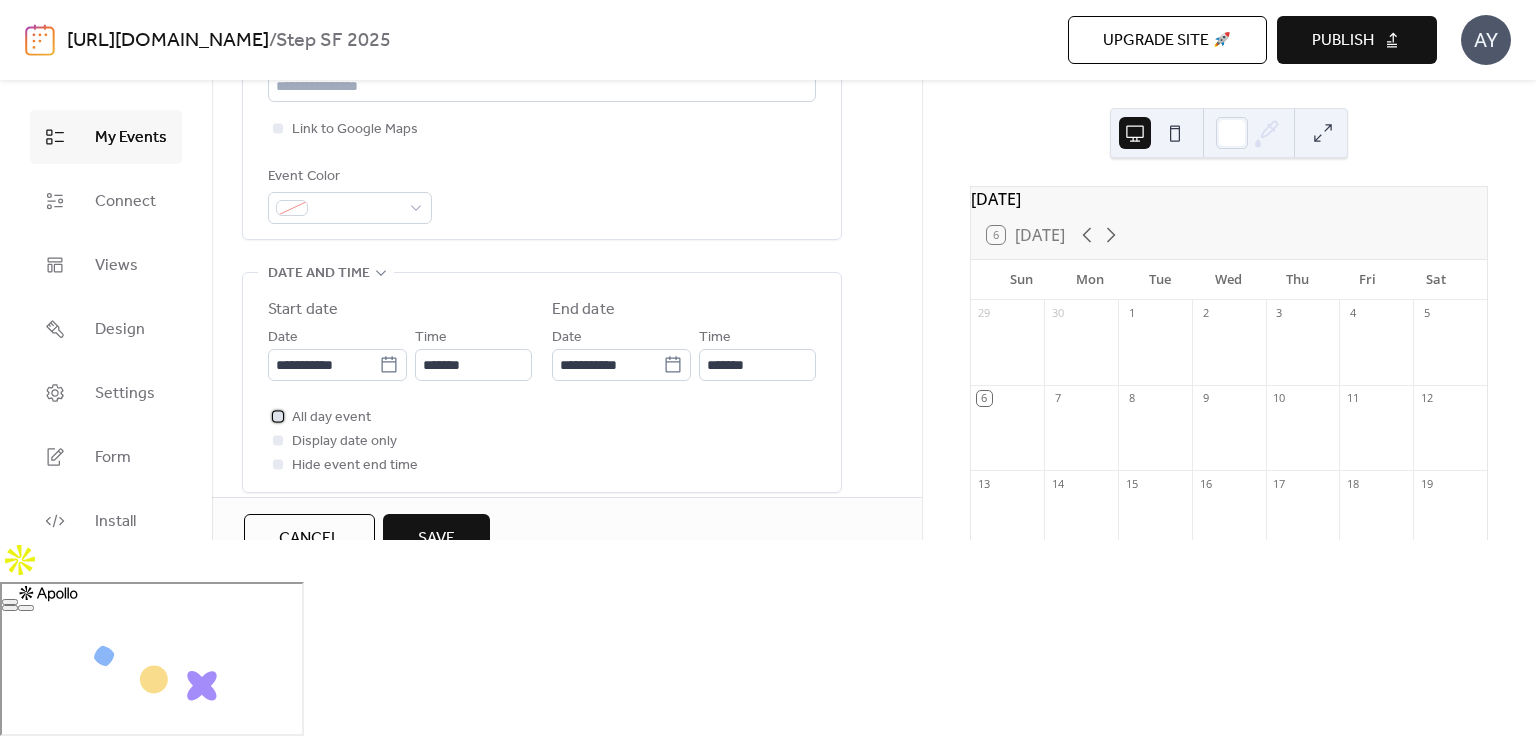 click at bounding box center [278, 416] 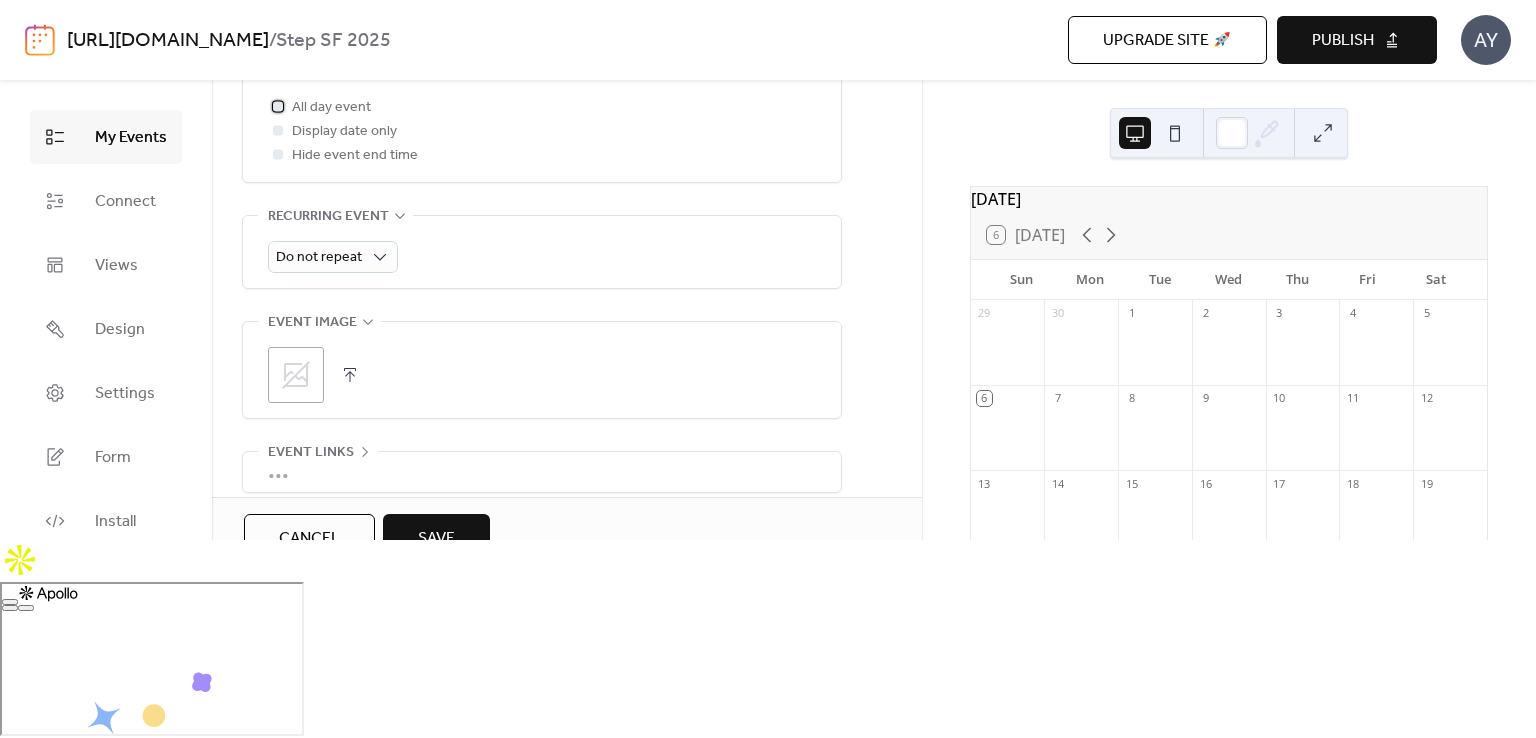 scroll, scrollTop: 815, scrollLeft: 0, axis: vertical 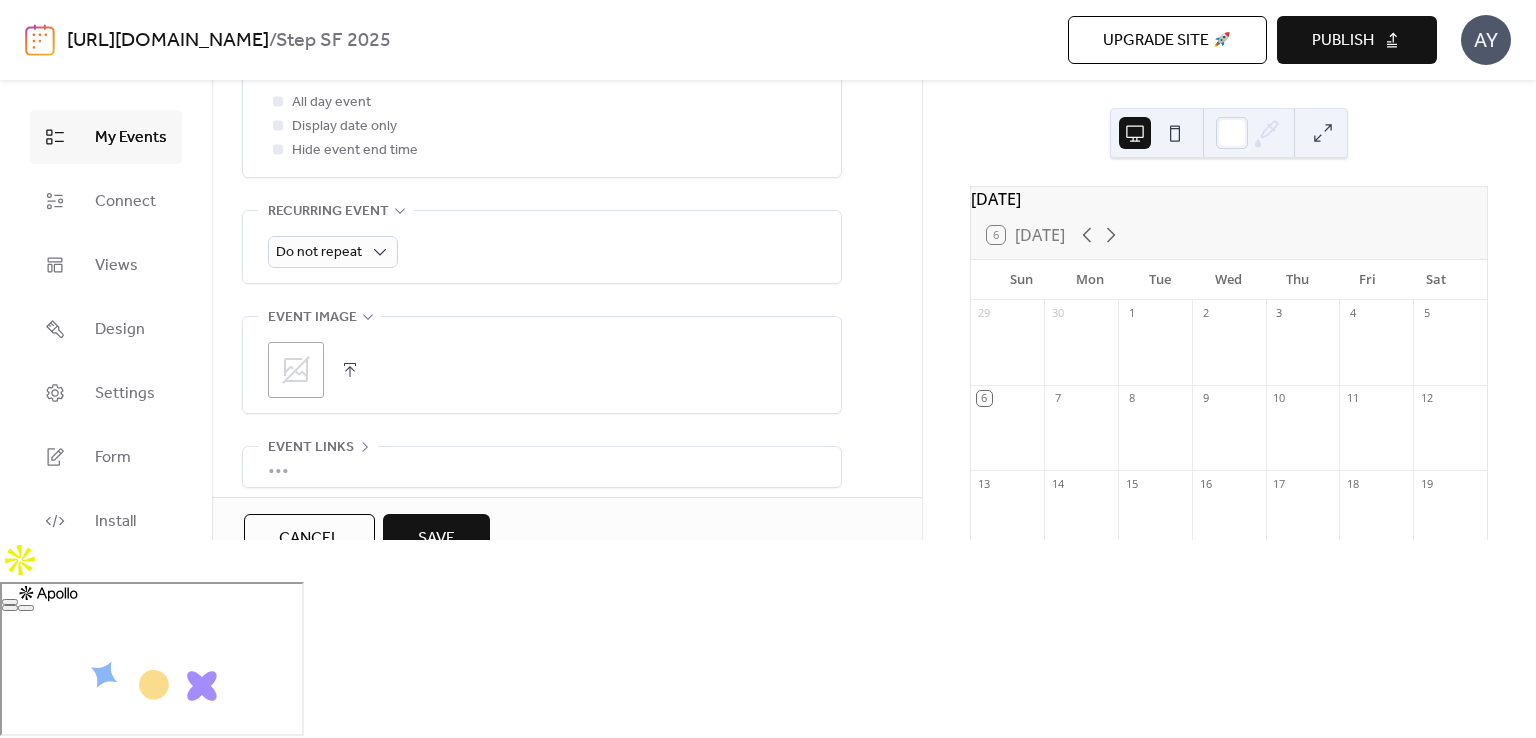 click at bounding box center (350, 370) 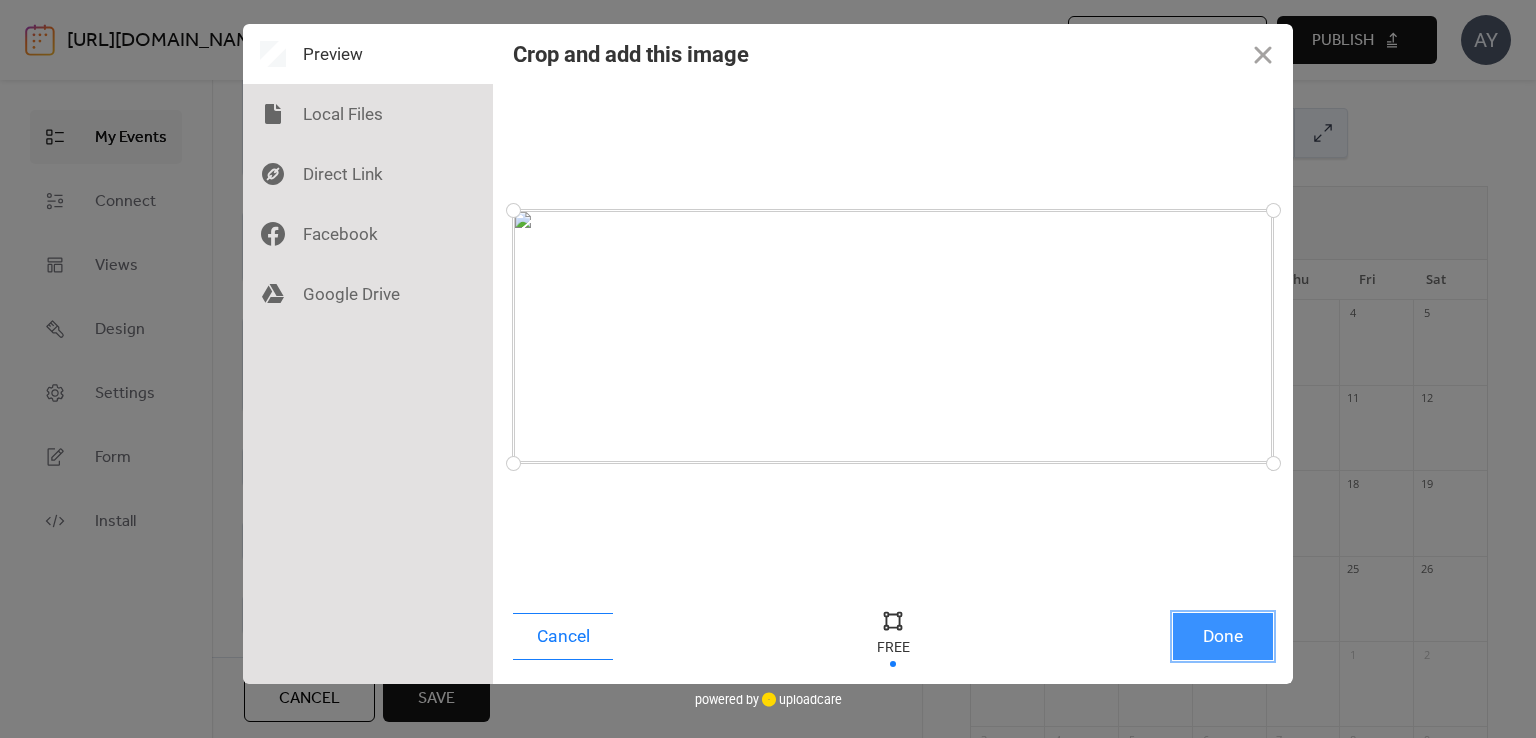 click on "Done" at bounding box center (1223, 636) 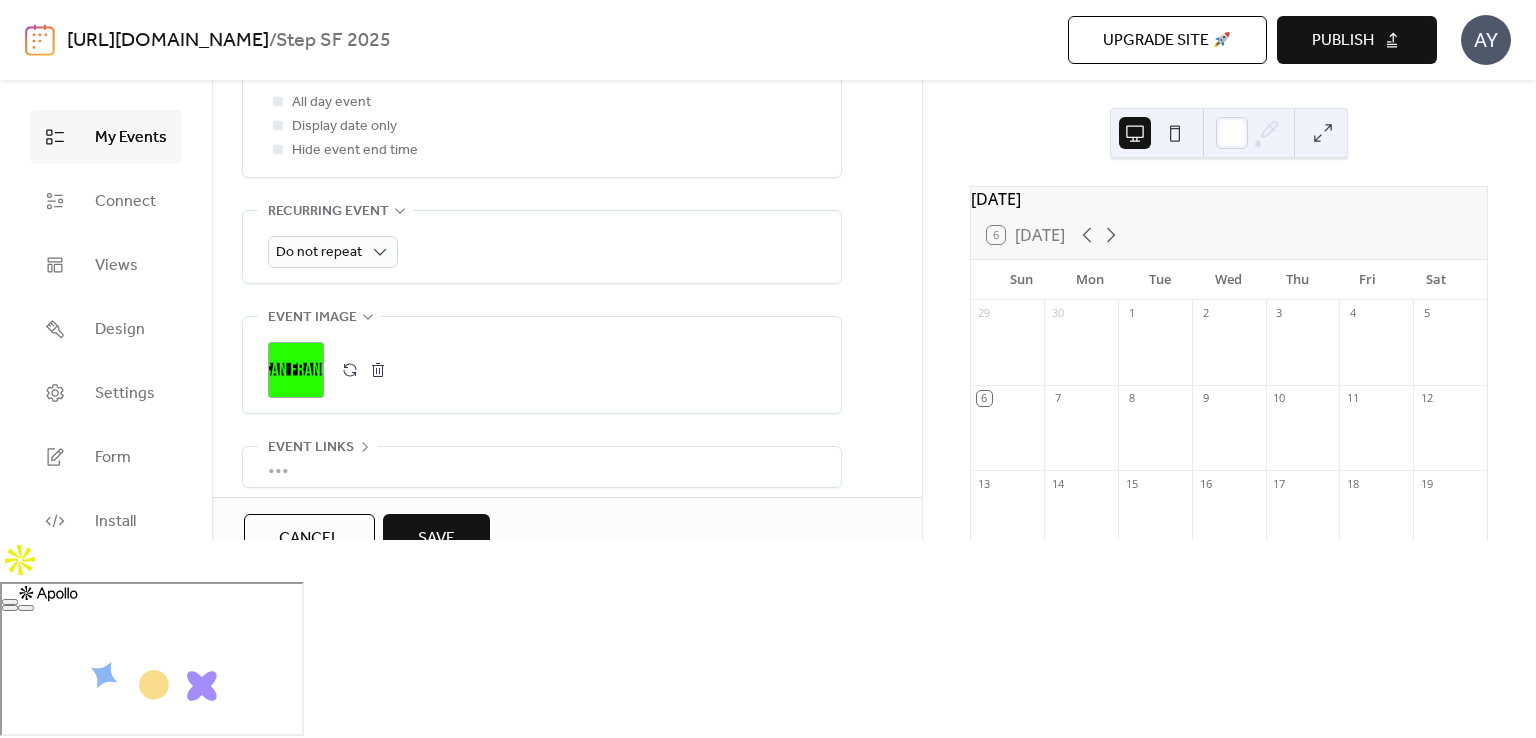 click on "•••" at bounding box center (542, 467) 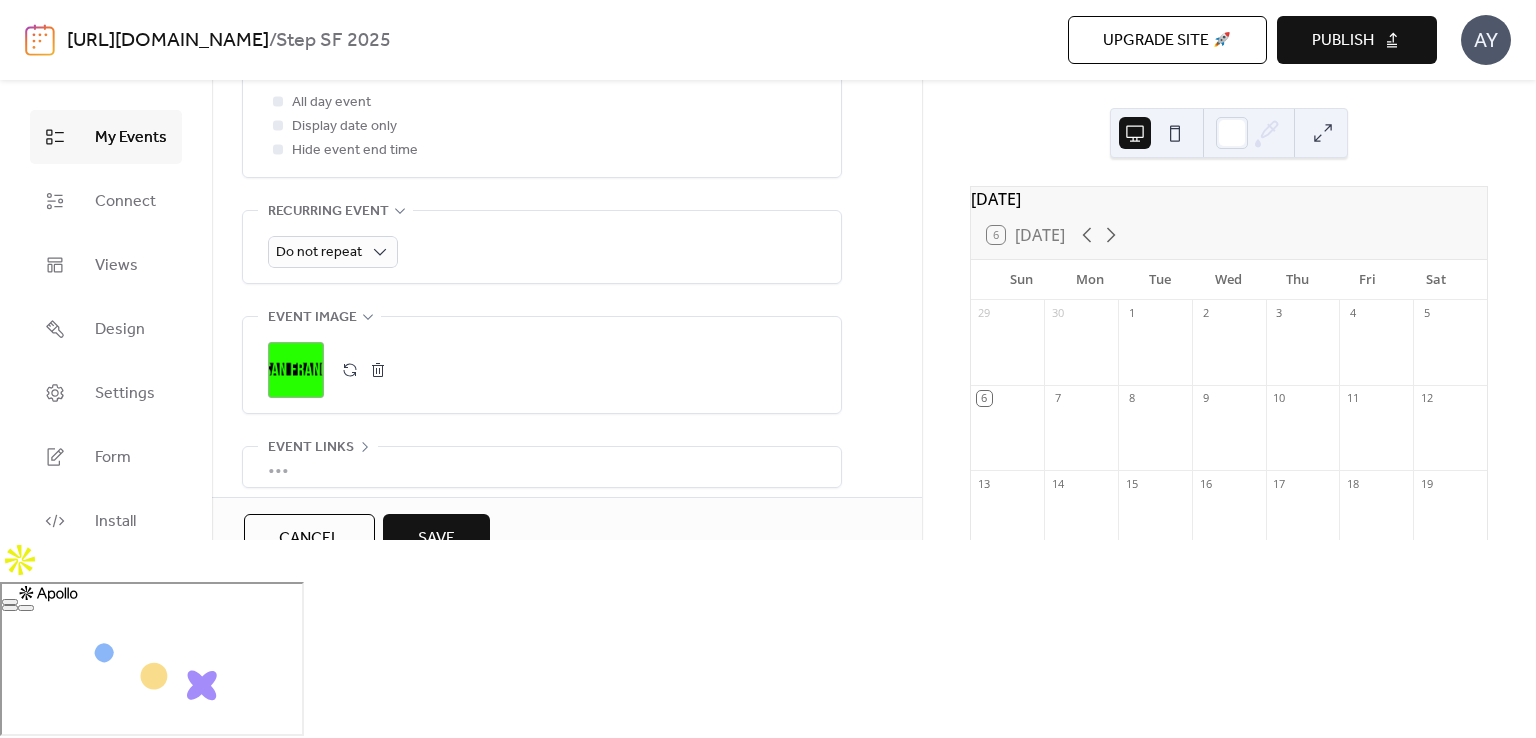 scroll, scrollTop: 815, scrollLeft: 0, axis: vertical 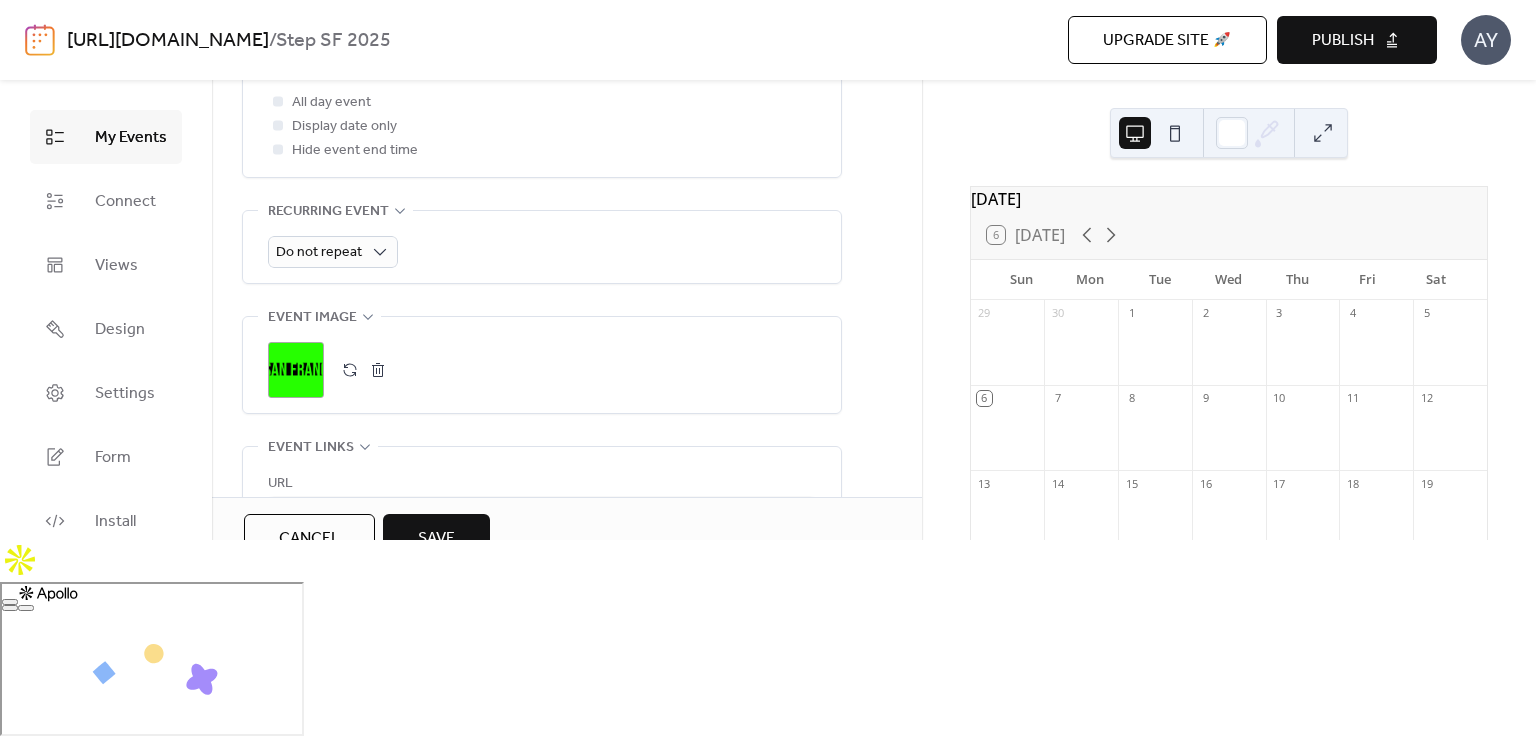 click at bounding box center [542, 515] 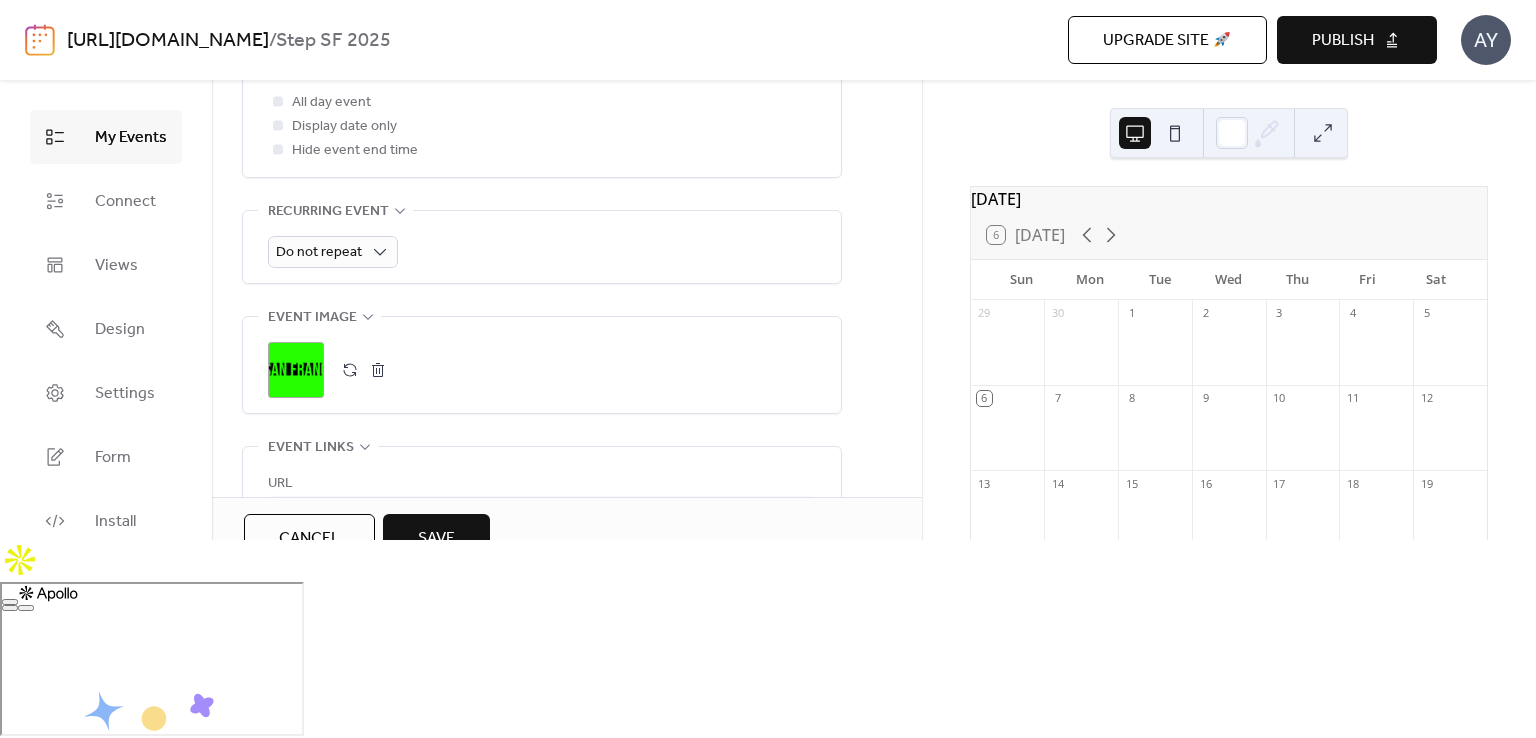 paste on "**********" 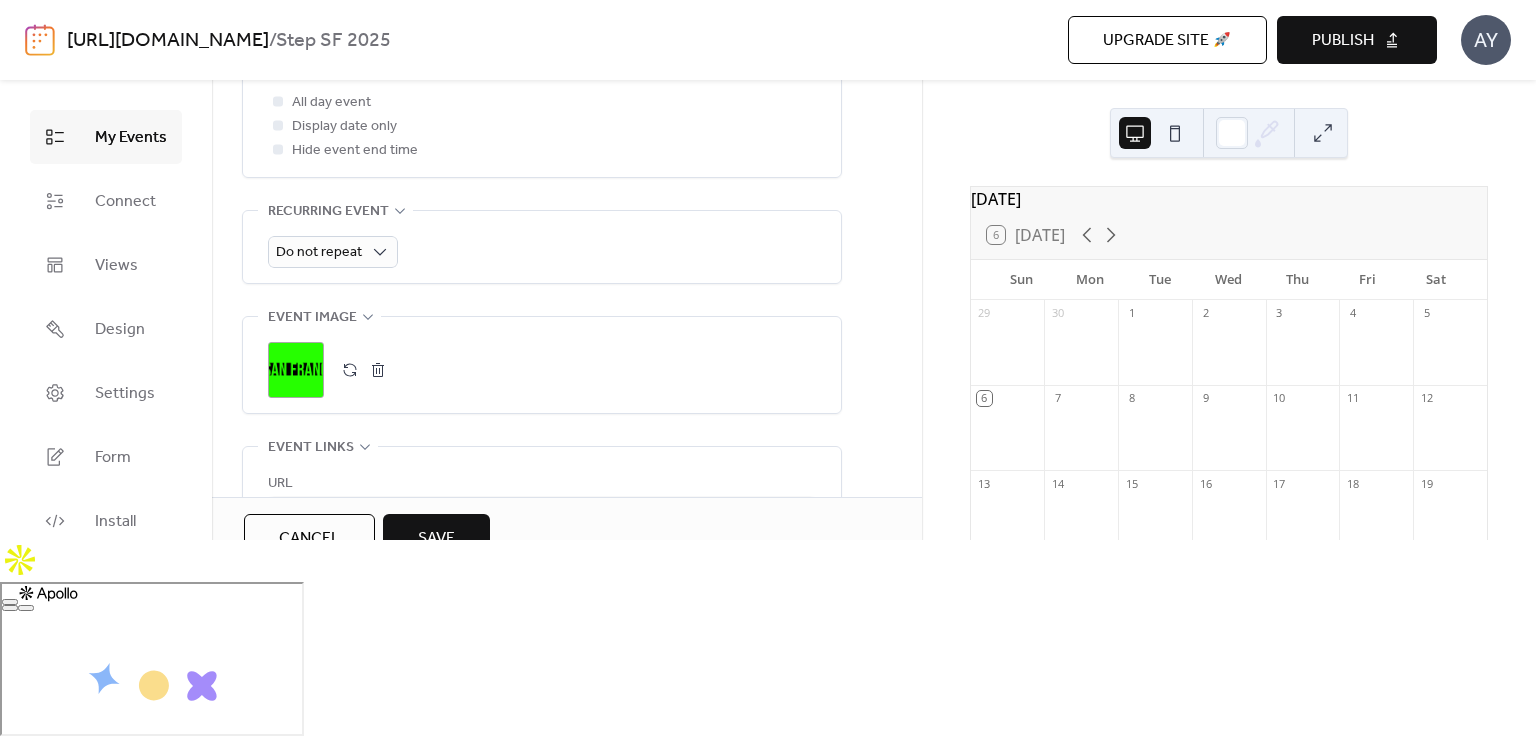 scroll, scrollTop: 0, scrollLeft: 0, axis: both 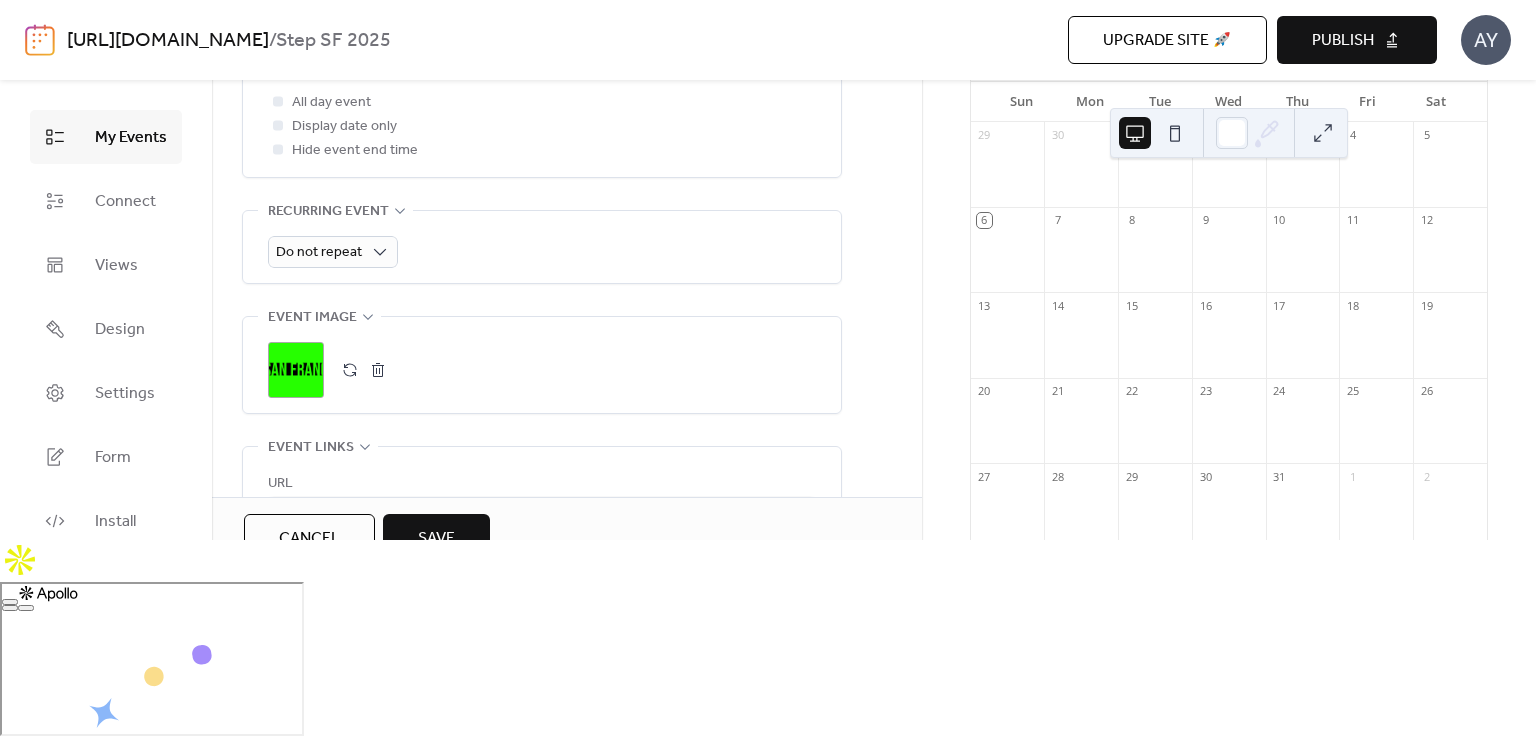type on "**********" 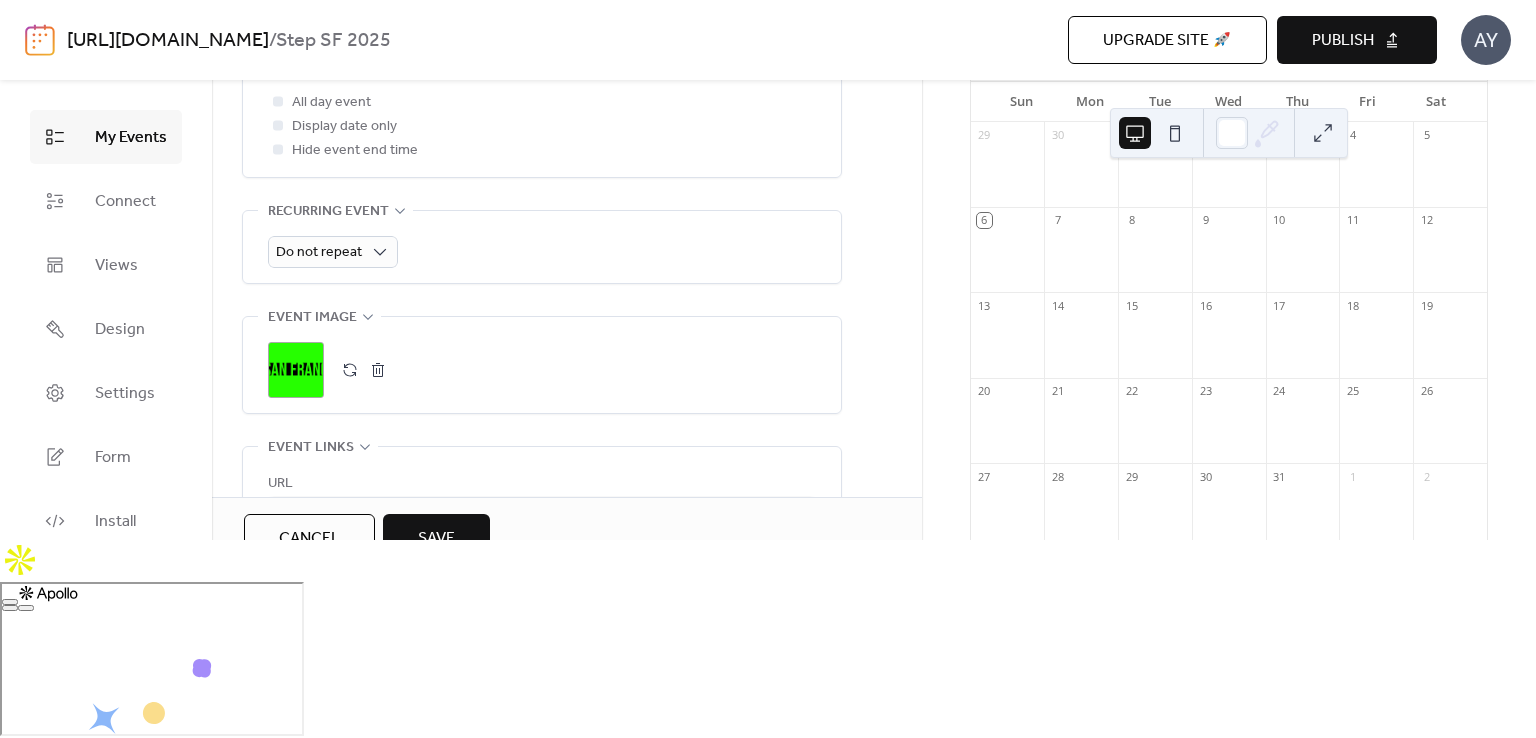 click on "Save" at bounding box center [436, 539] 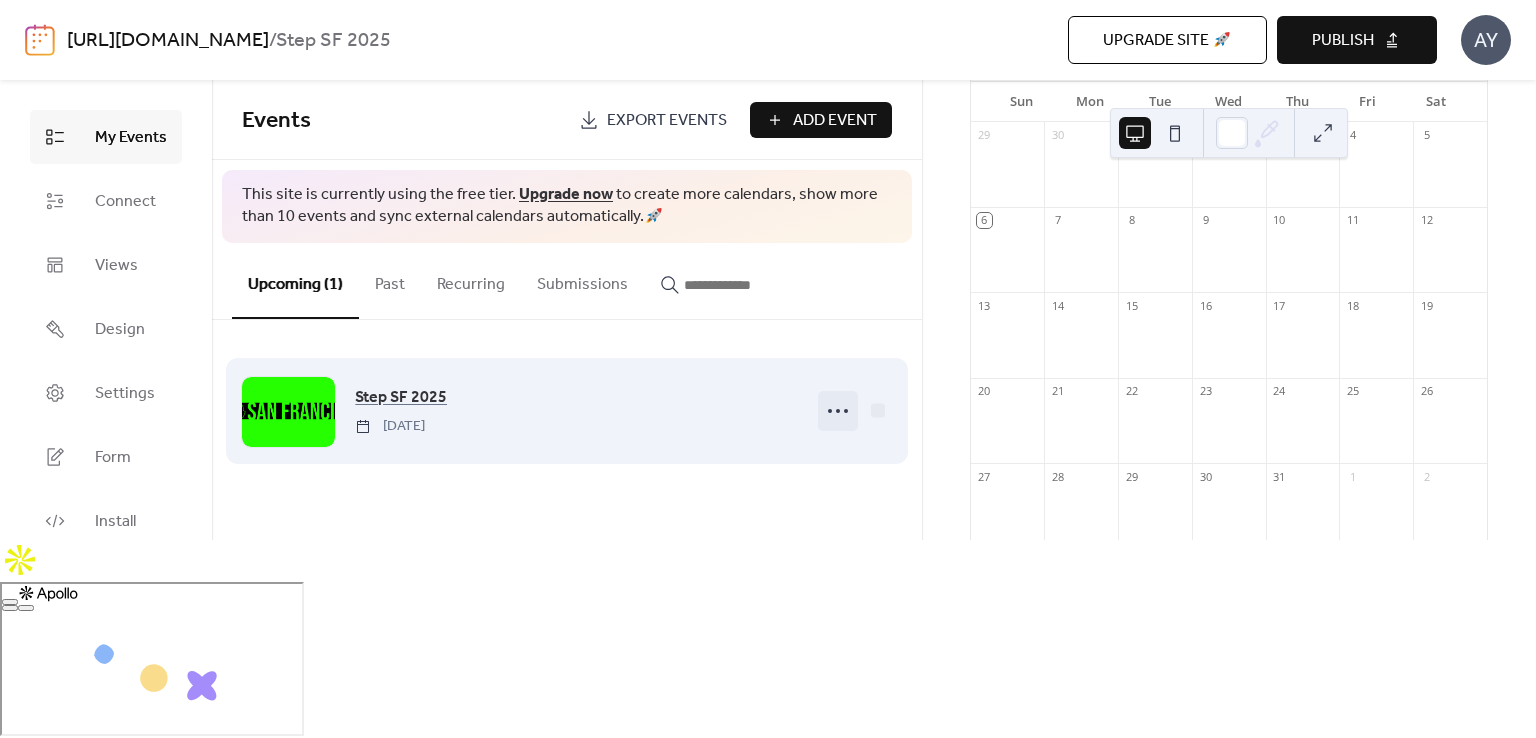click 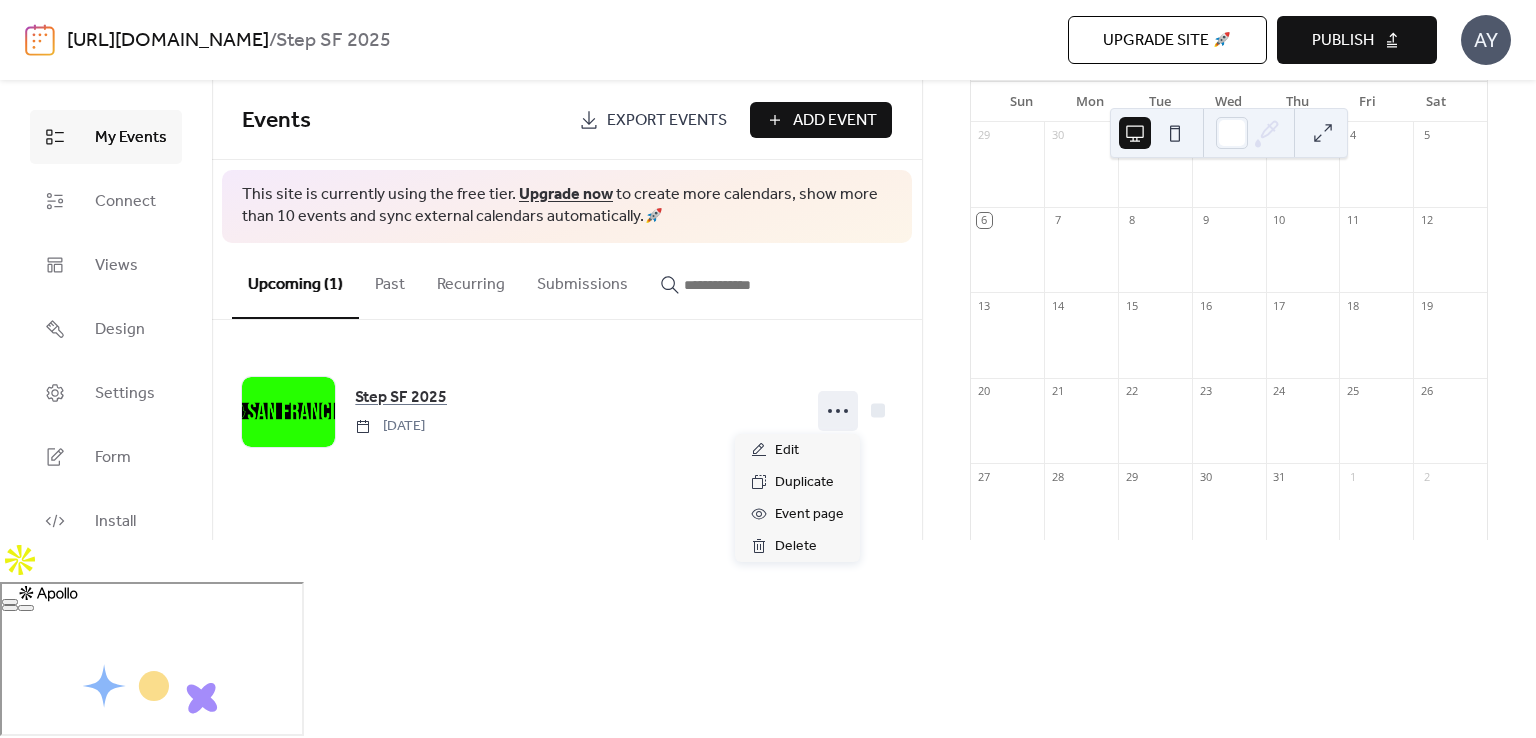 click on "Events Export Events Add Event This site is currently using the free tier.   Upgrade now   to create more calendars, show more than 10 events and sync external calendars automatically. 🚀 Upcoming  (1) Past  Recurring  Submissions  Step SF 2025 Thursday, August 21, 2025 Cancel" at bounding box center (567, 329) 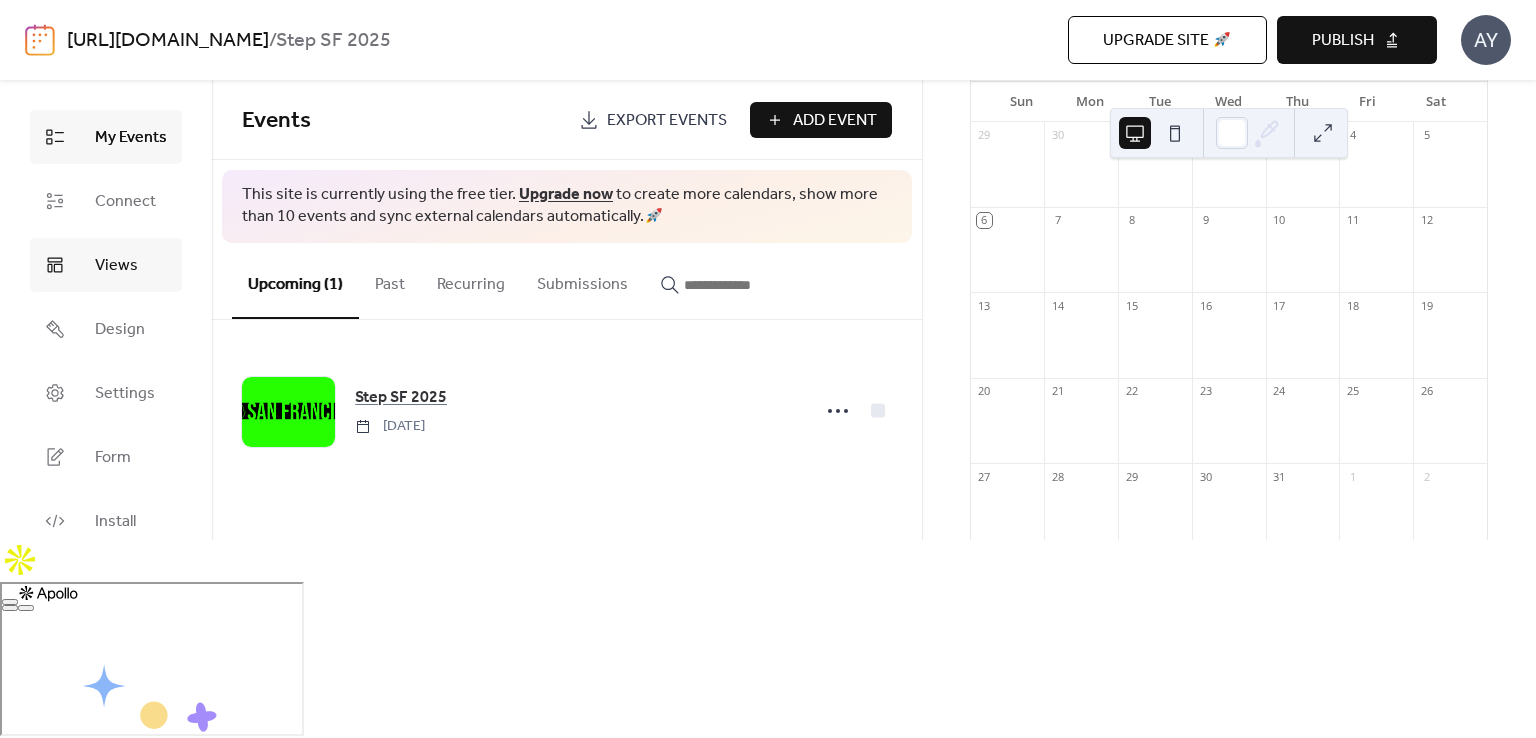 click on "Views" at bounding box center [116, 266] 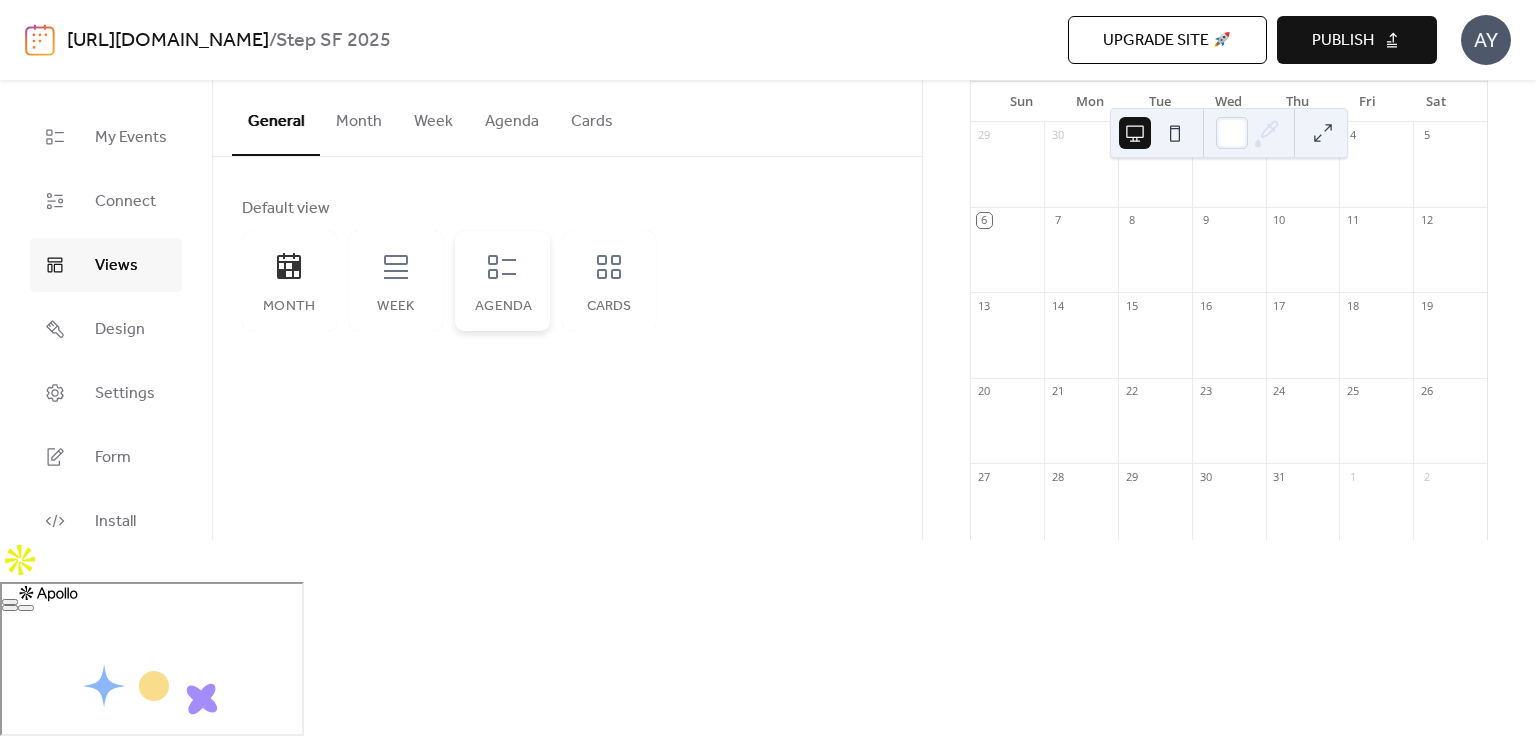 click 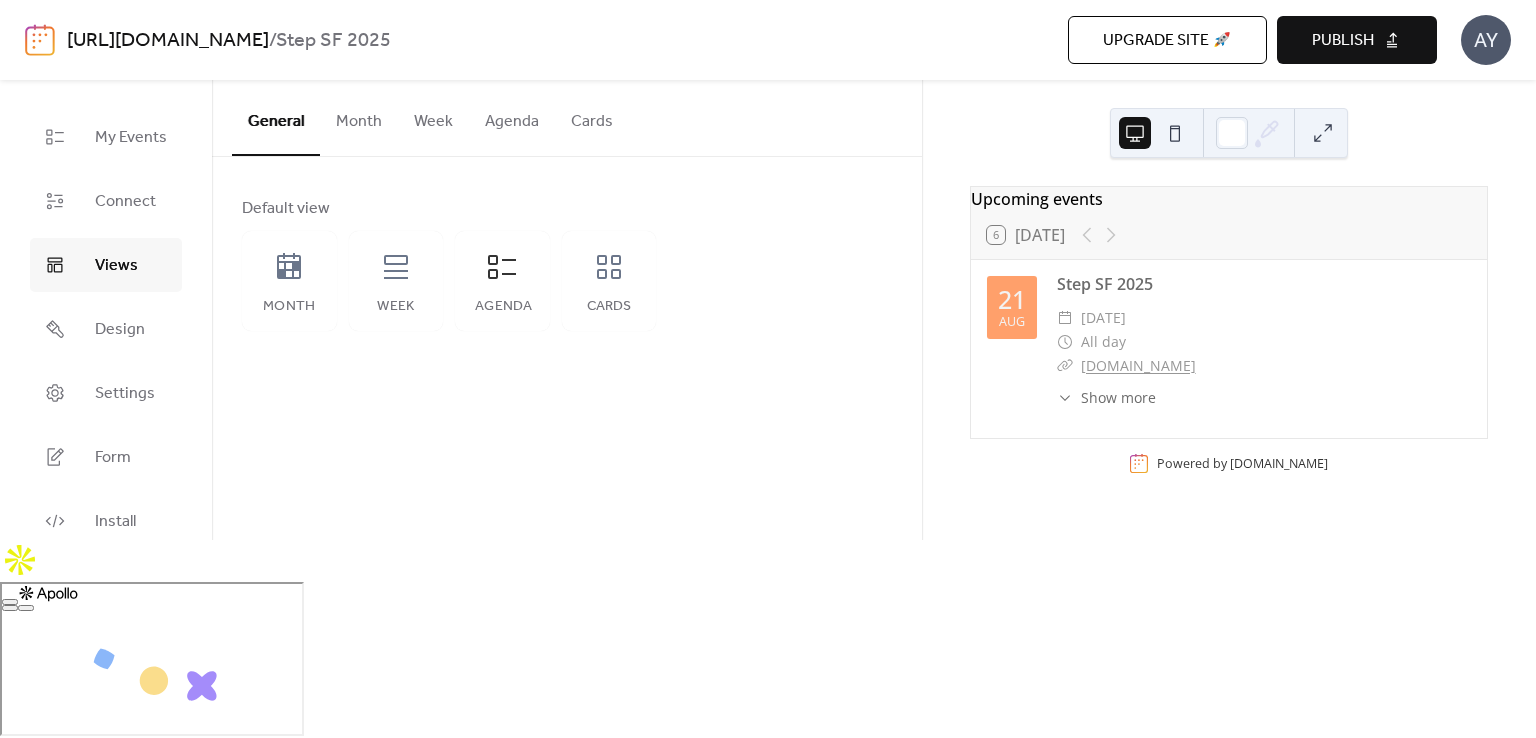 scroll, scrollTop: 0, scrollLeft: 0, axis: both 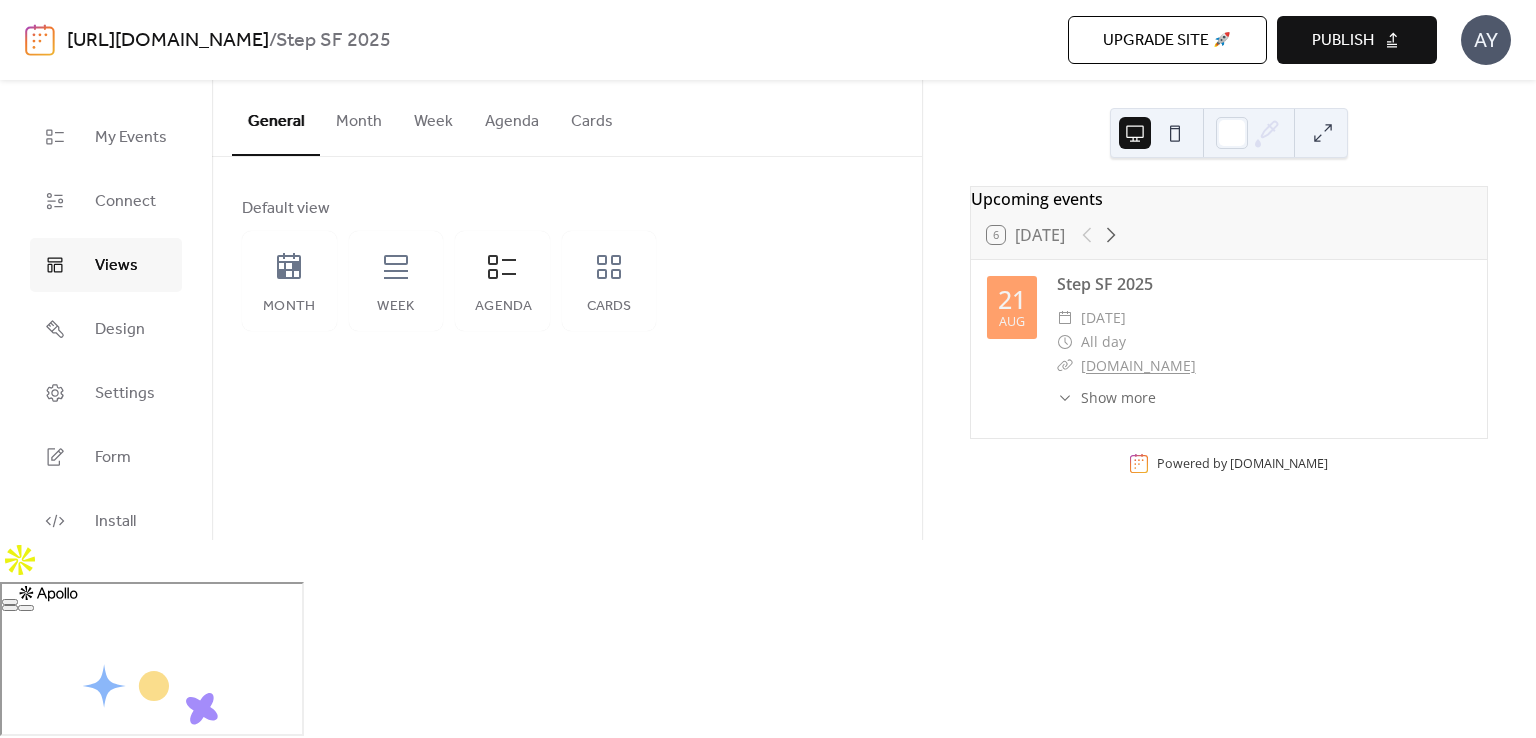 click on "Show more" at bounding box center [1118, 397] 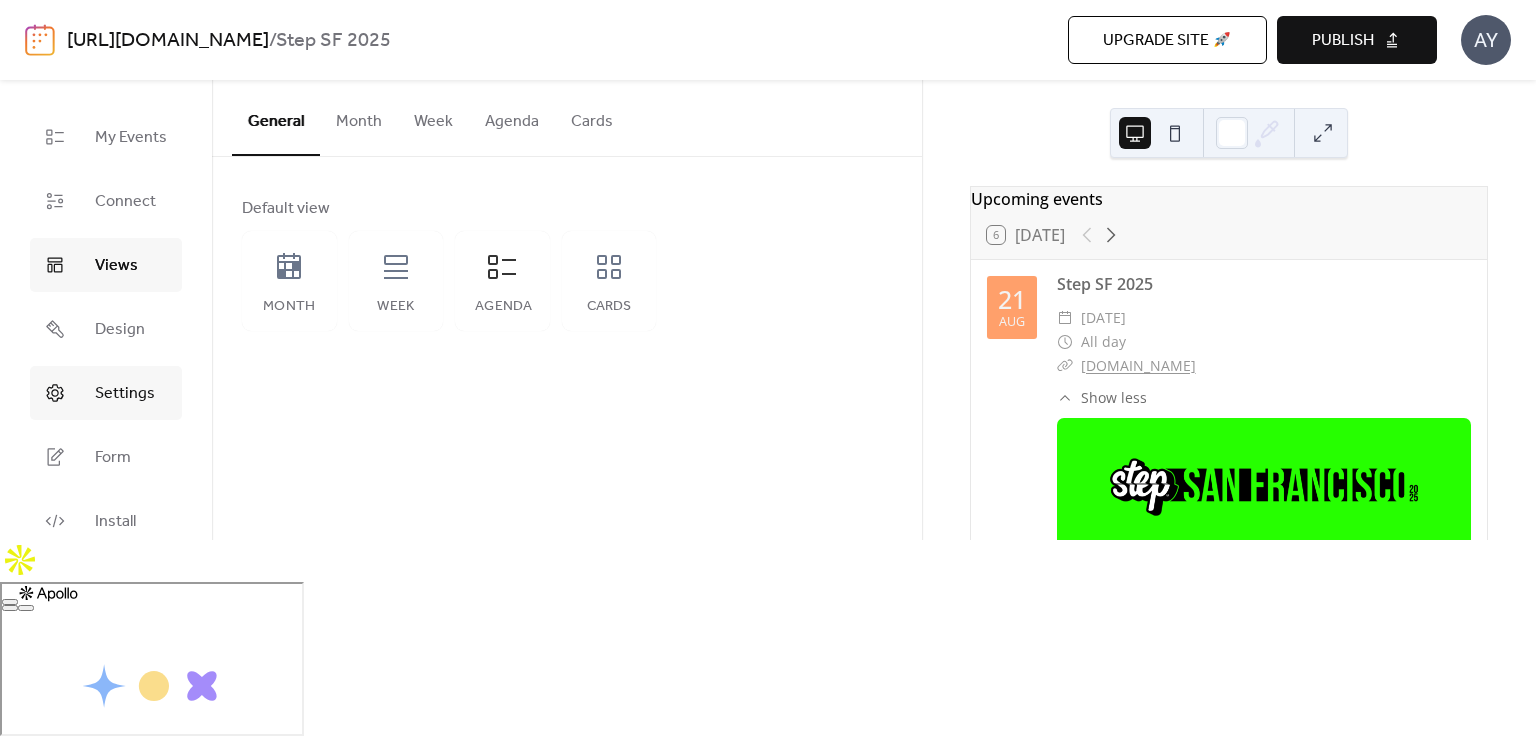 click on "Settings" at bounding box center (125, 394) 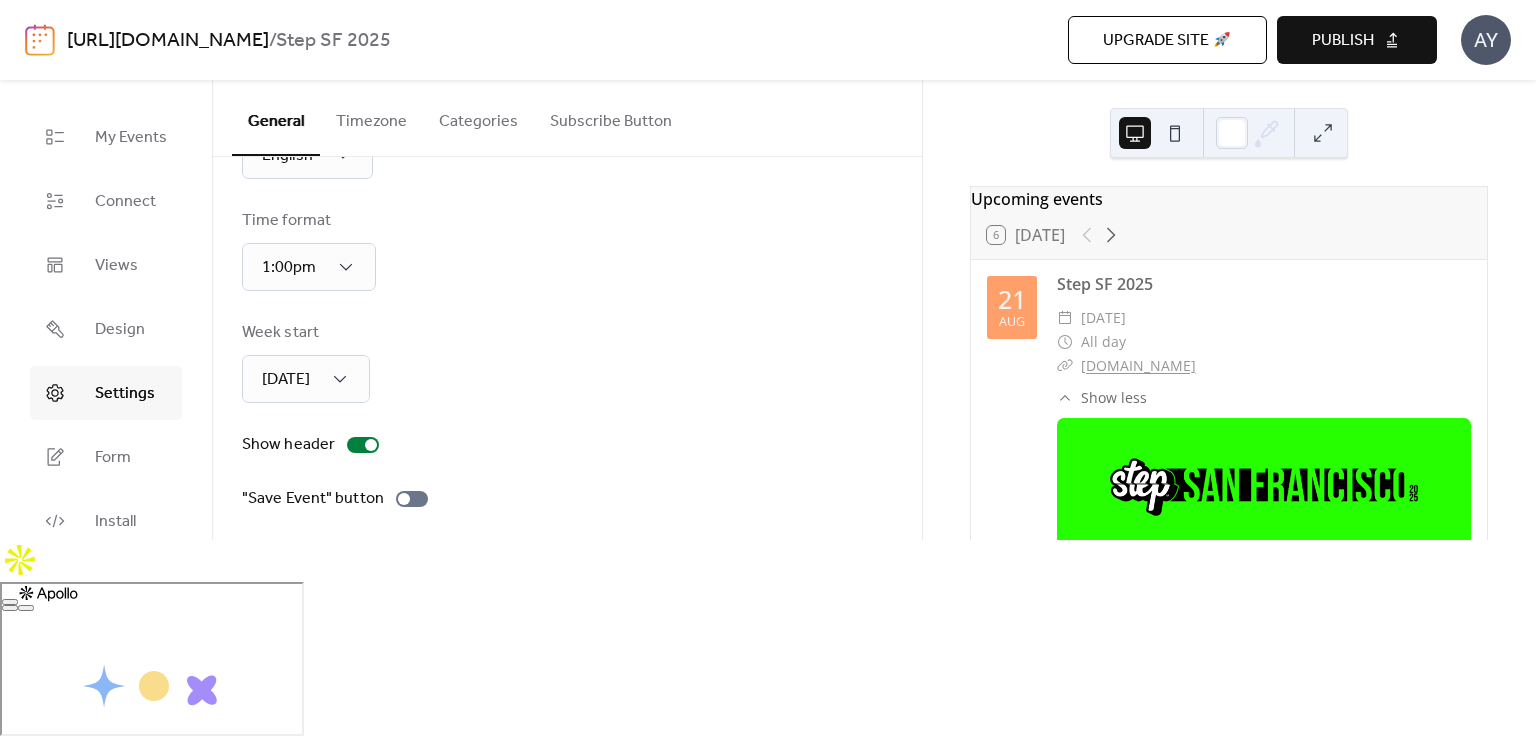 scroll, scrollTop: 109, scrollLeft: 0, axis: vertical 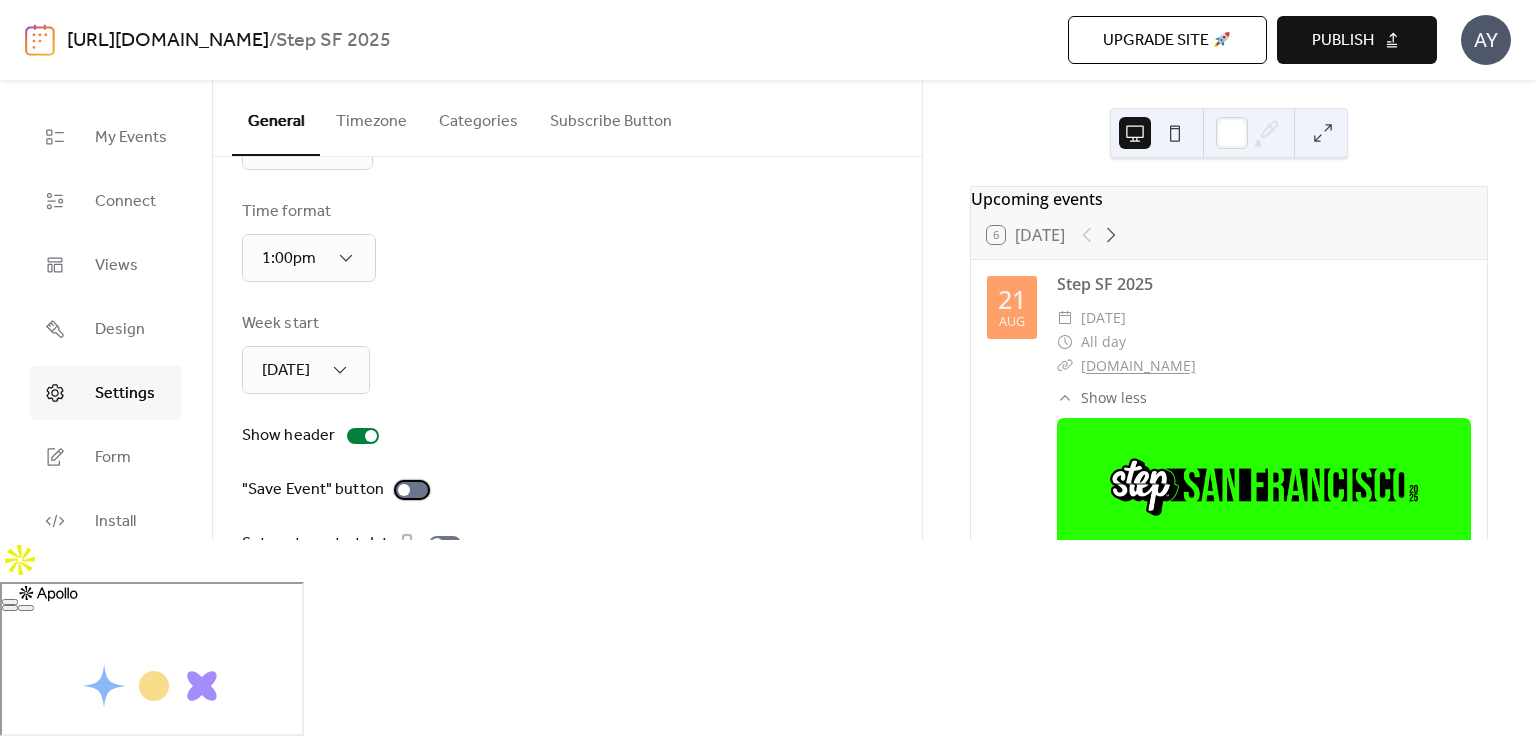 click at bounding box center (404, 490) 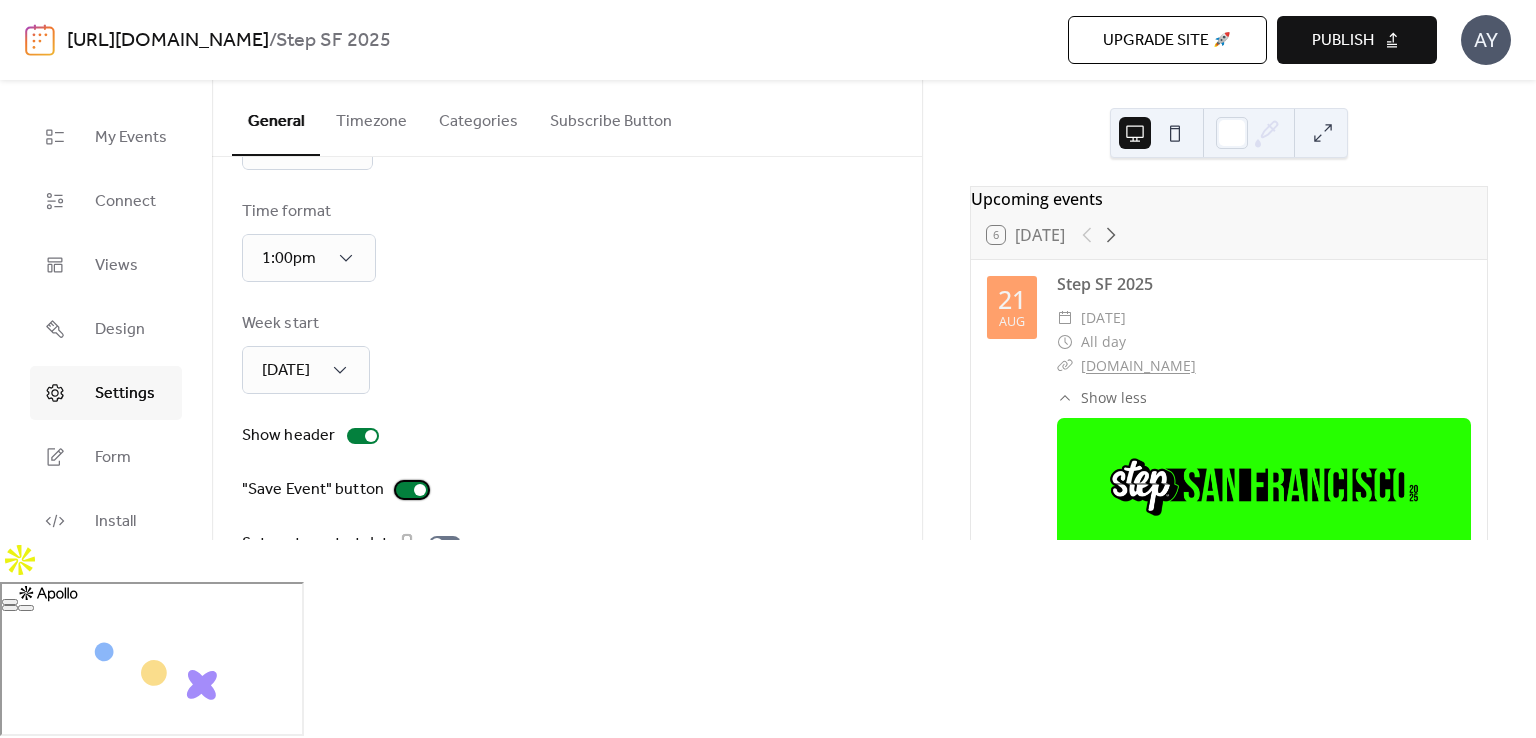 scroll, scrollTop: 9, scrollLeft: 0, axis: vertical 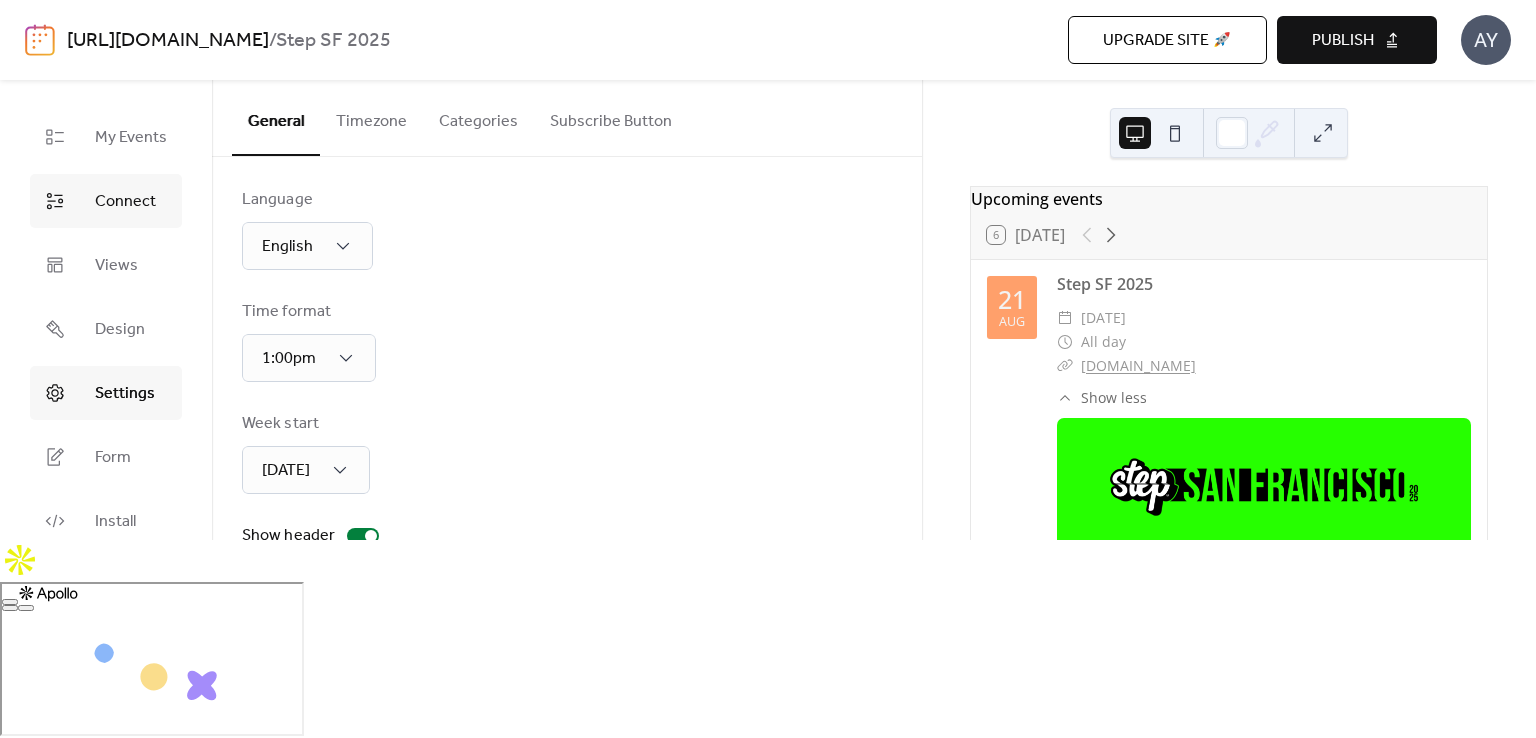 click on "Connect" at bounding box center (125, 202) 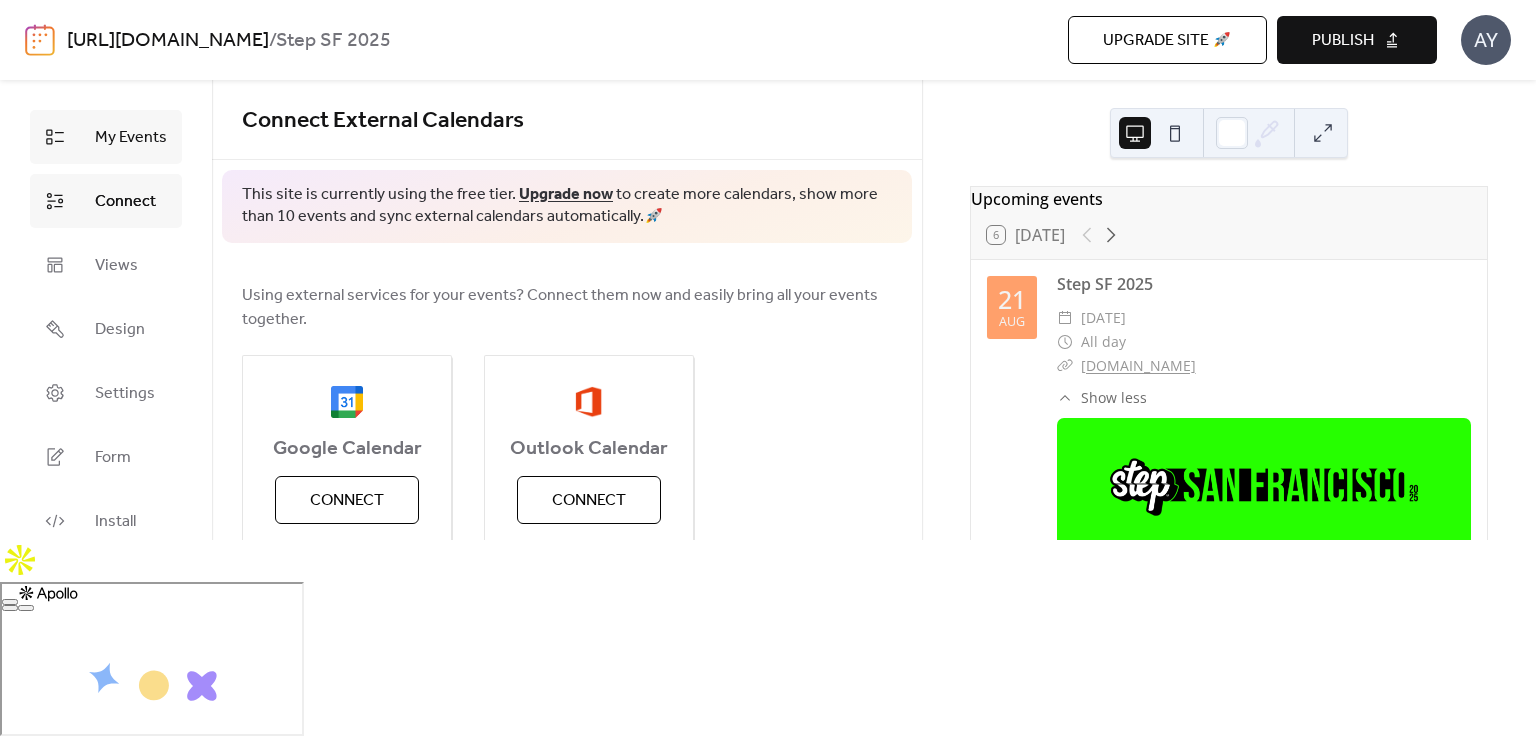 click on "My Events" at bounding box center [131, 138] 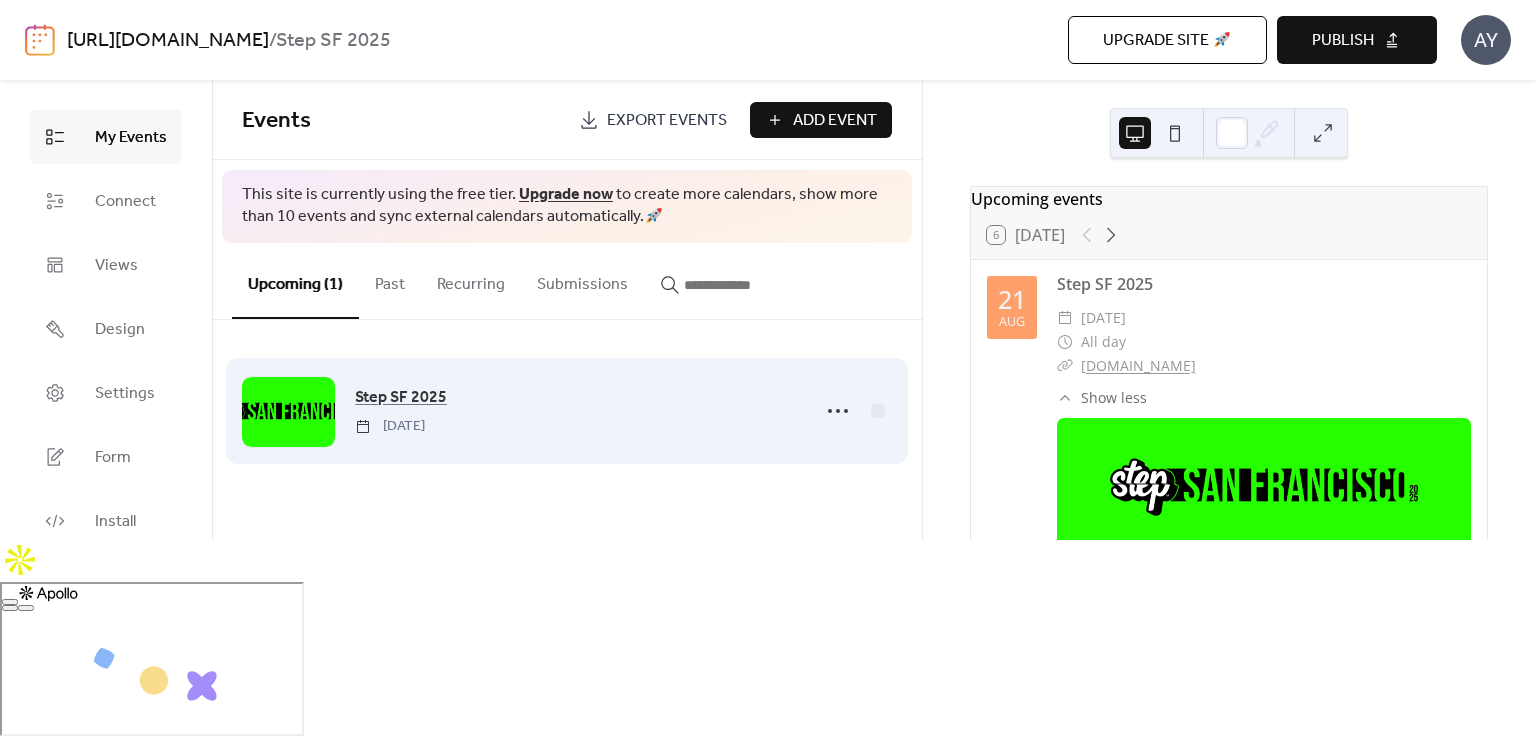 click at bounding box center (288, 412) 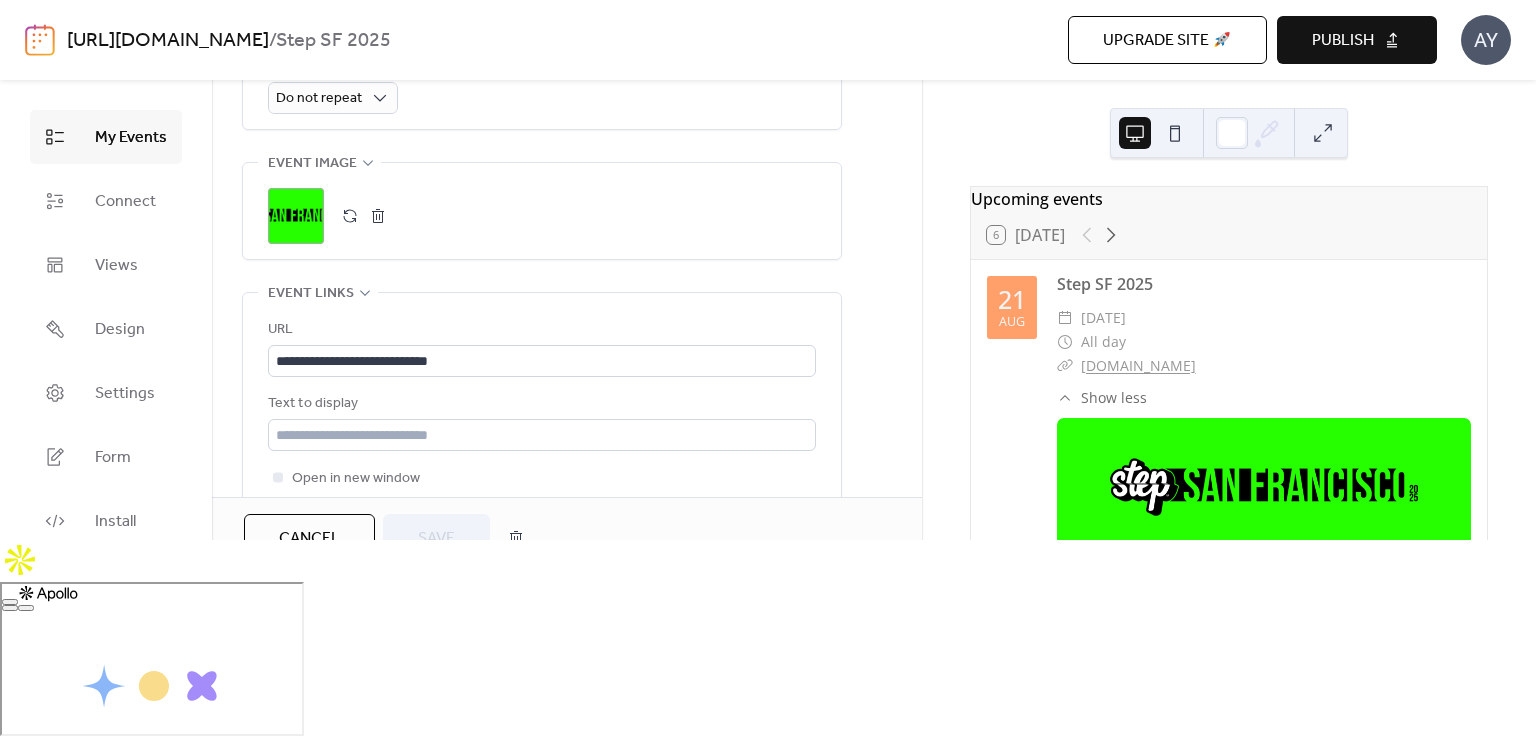 scroll, scrollTop: 987, scrollLeft: 0, axis: vertical 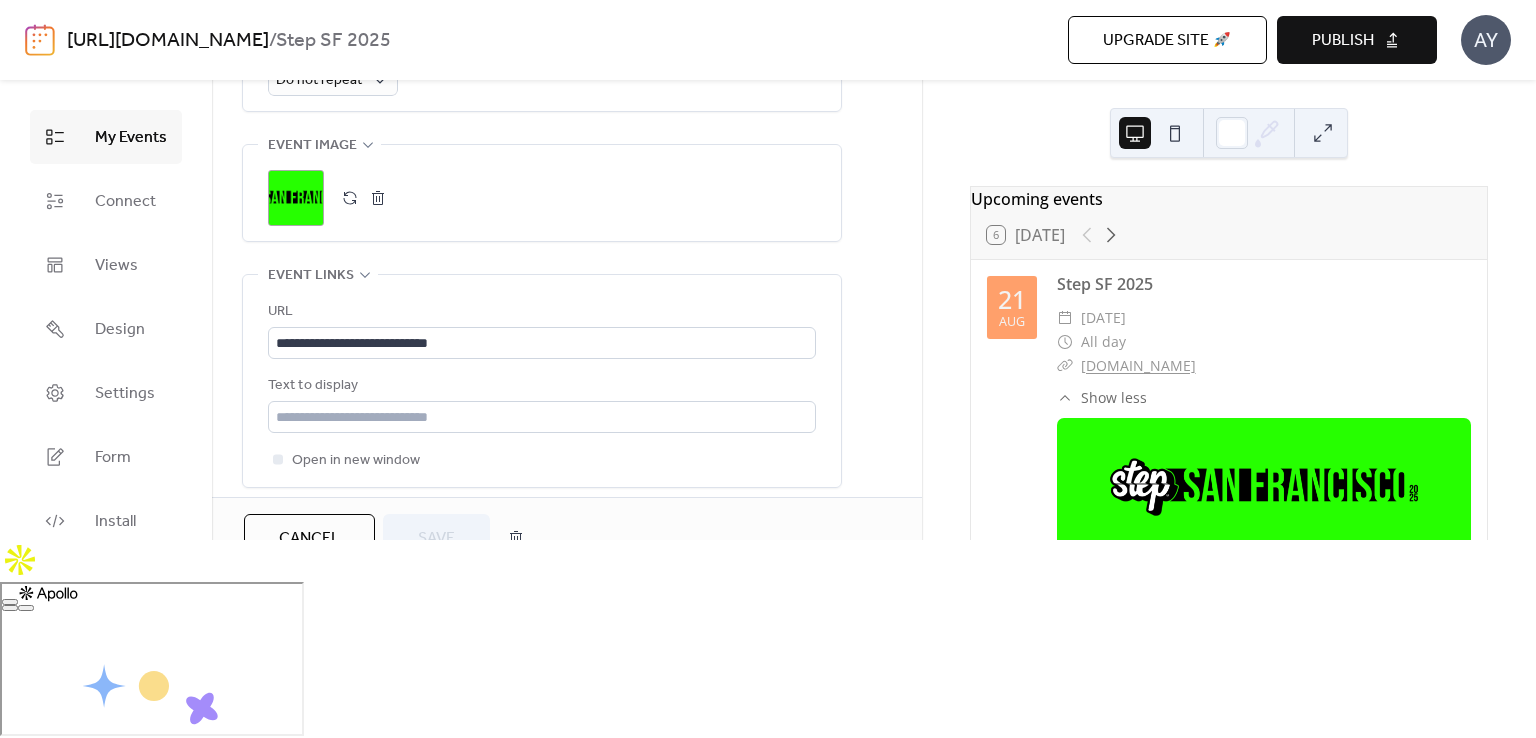 click on "•••" at bounding box center (542, 541) 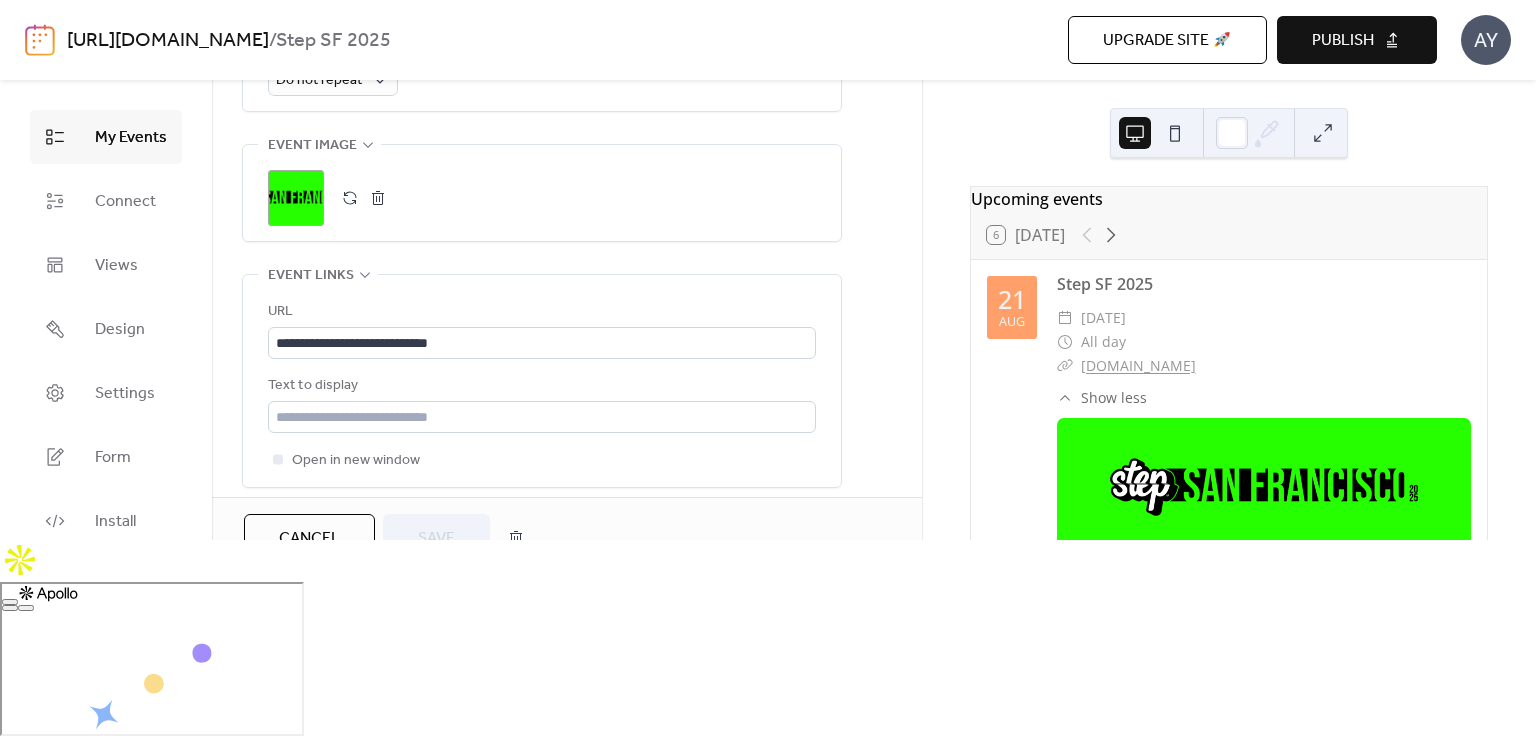 scroll, scrollTop: 1077, scrollLeft: 0, axis: vertical 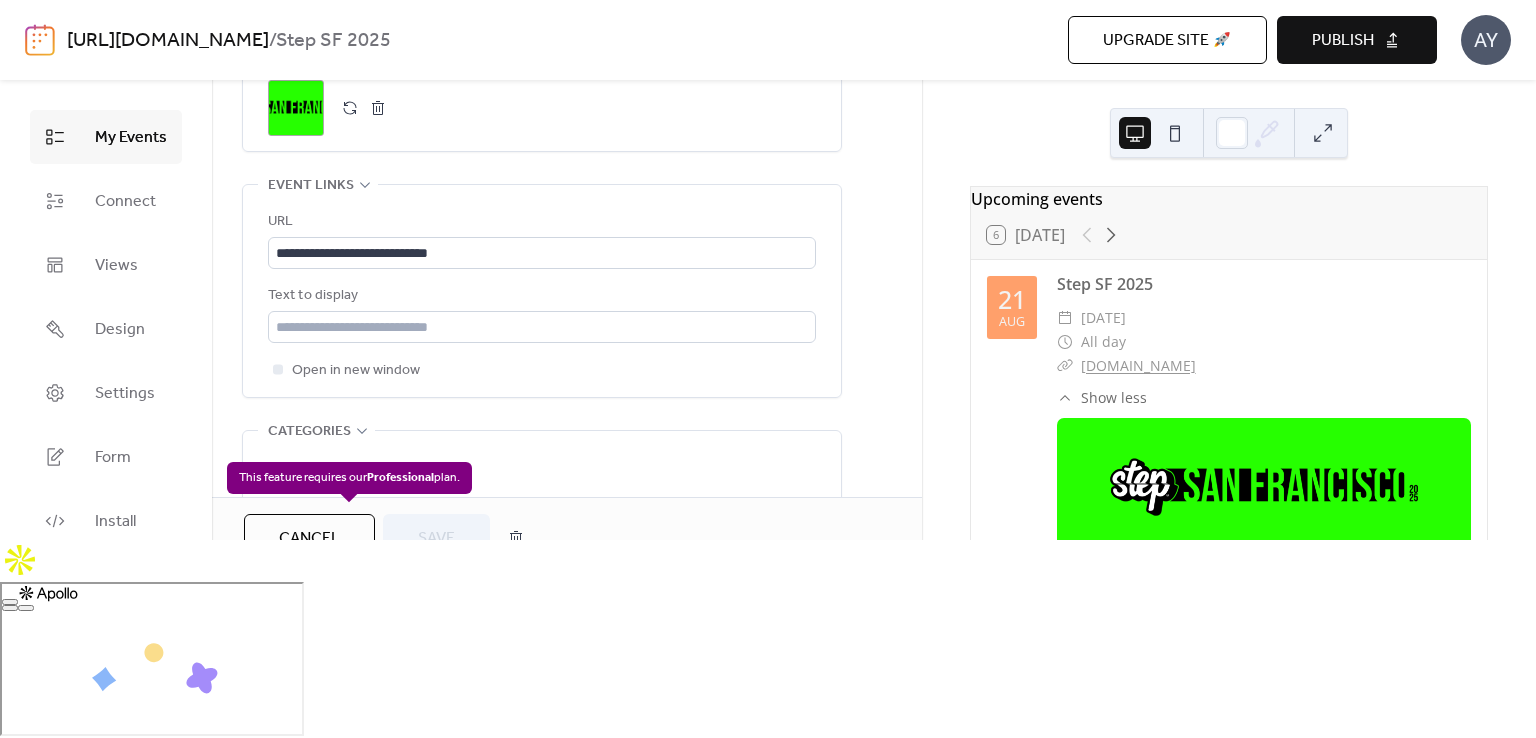 click on "A d d   C a t e g o r y  🔒" at bounding box center (349, 528) 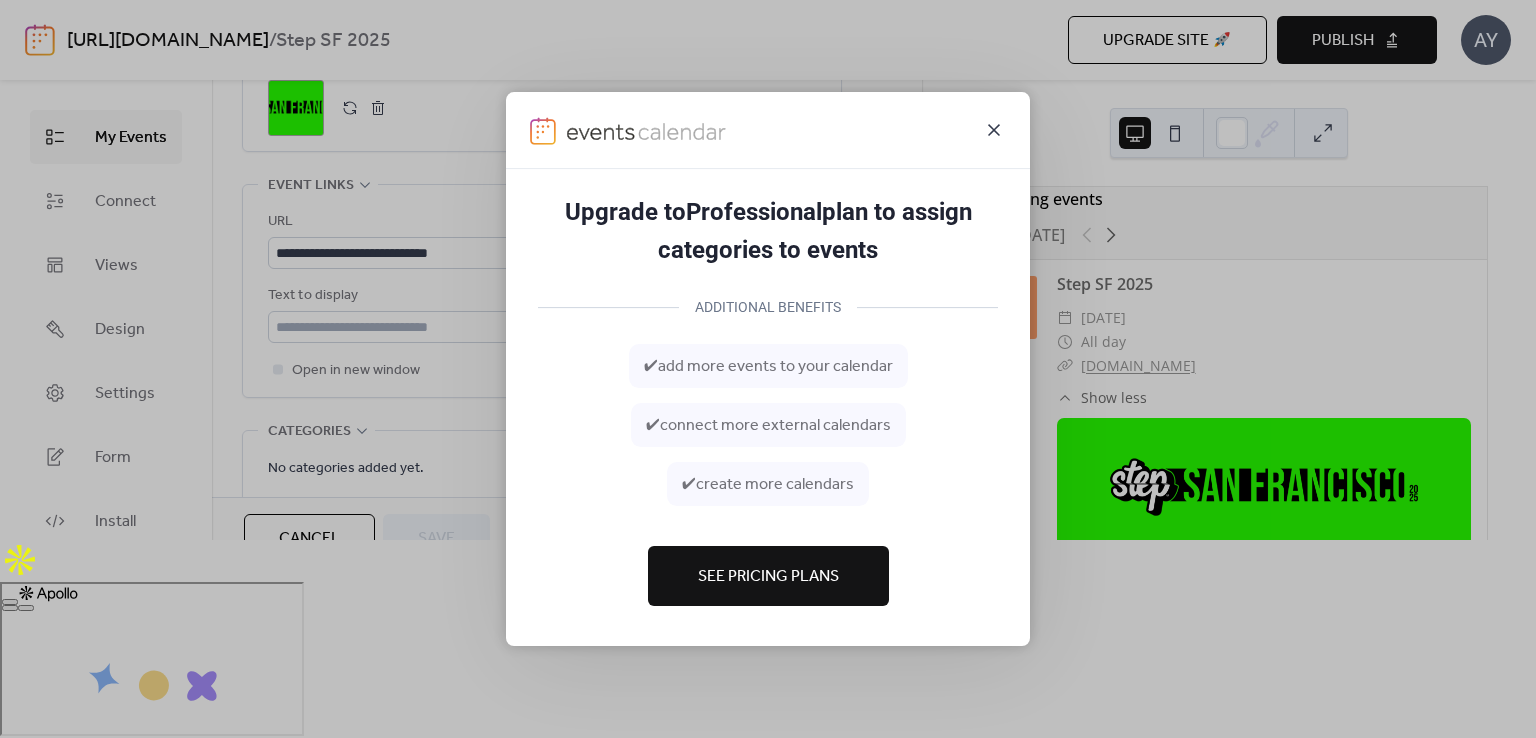 click 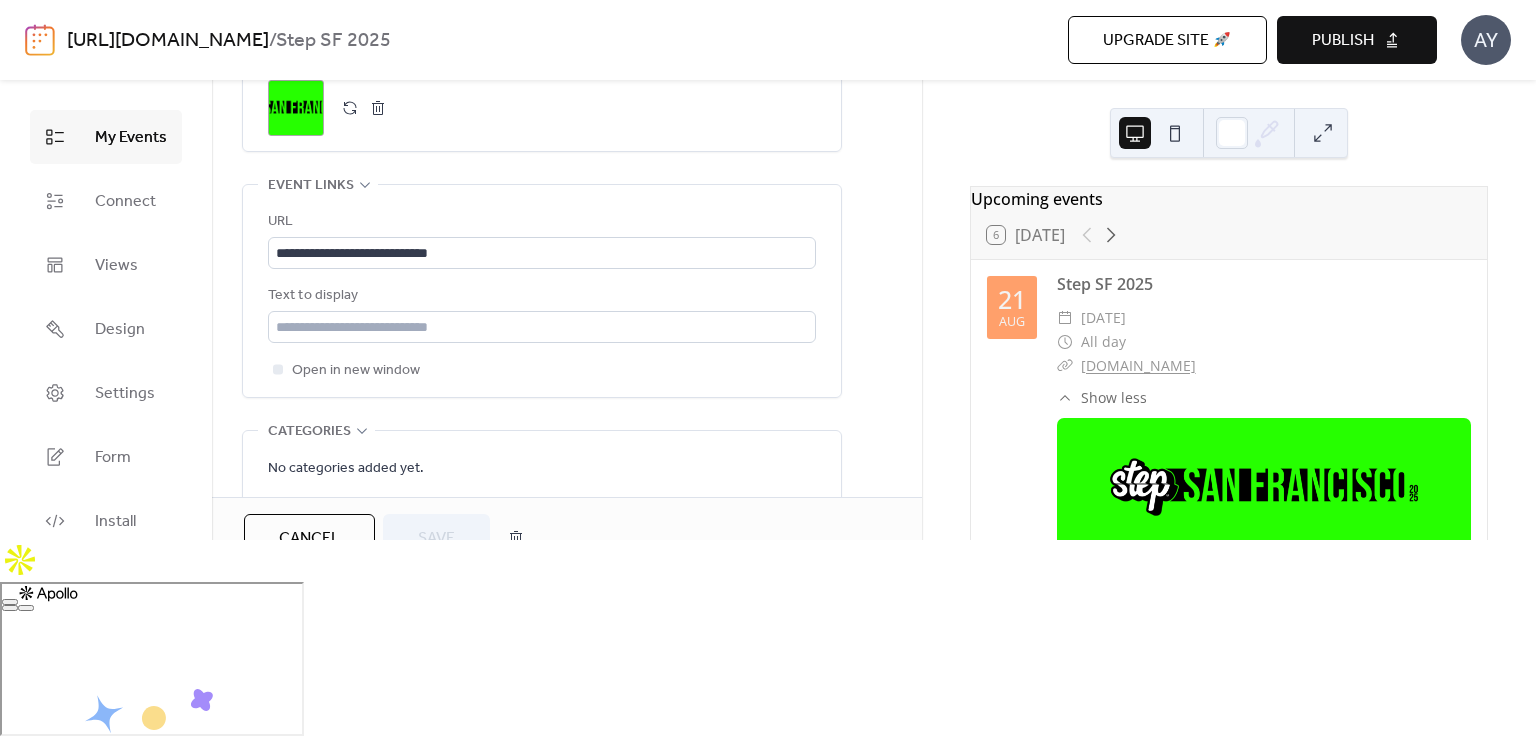click on "•••" at bounding box center [542, 615] 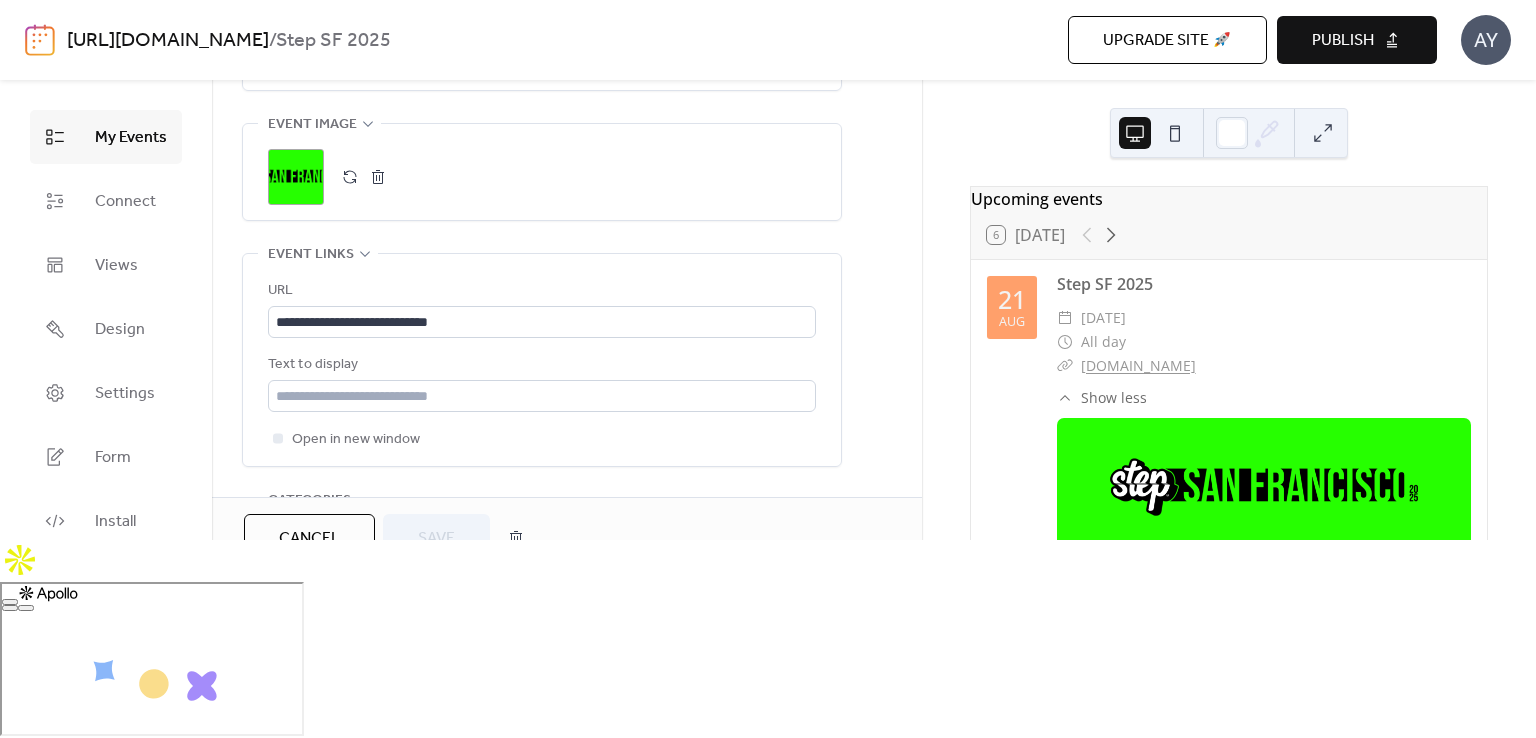 scroll, scrollTop: 1149, scrollLeft: 0, axis: vertical 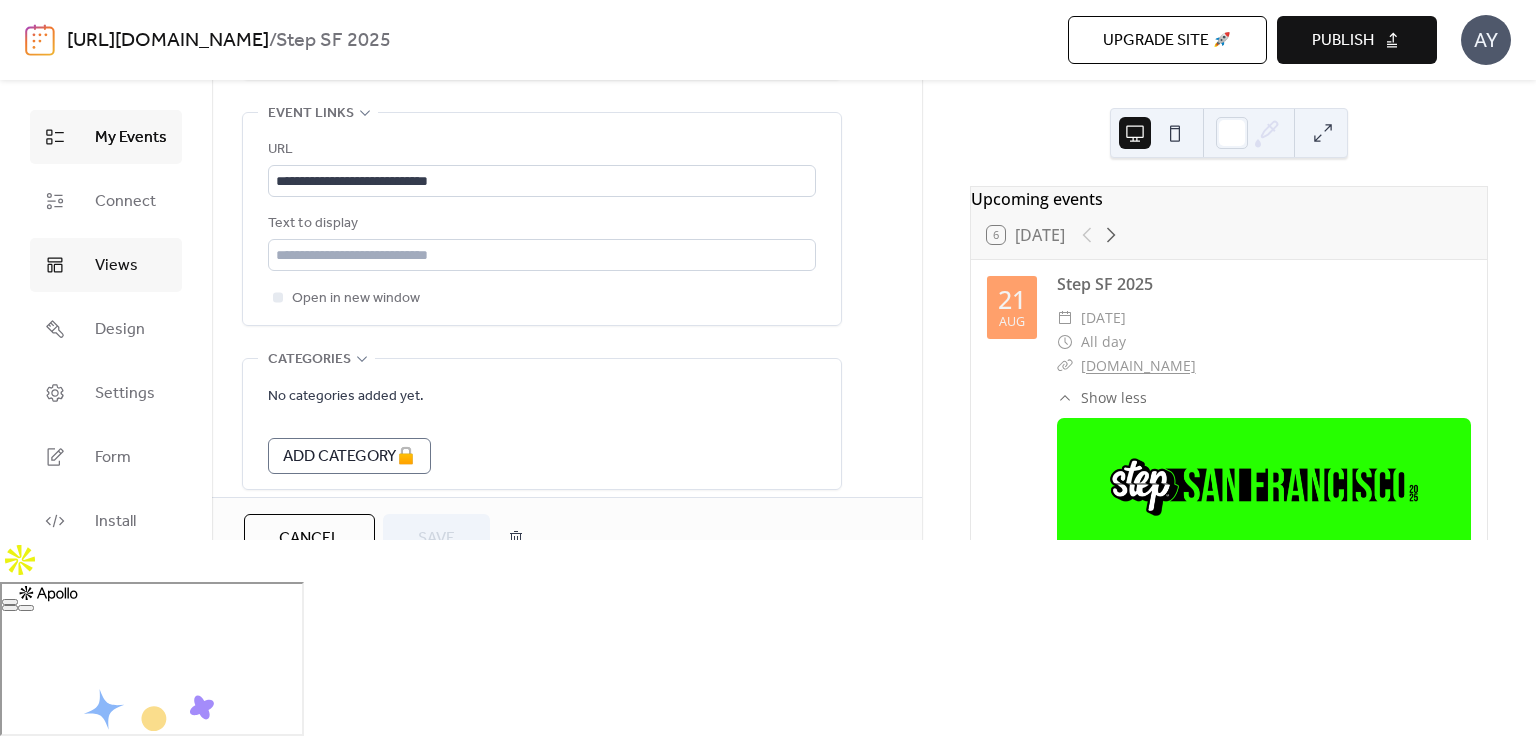 click on "Views" at bounding box center (116, 266) 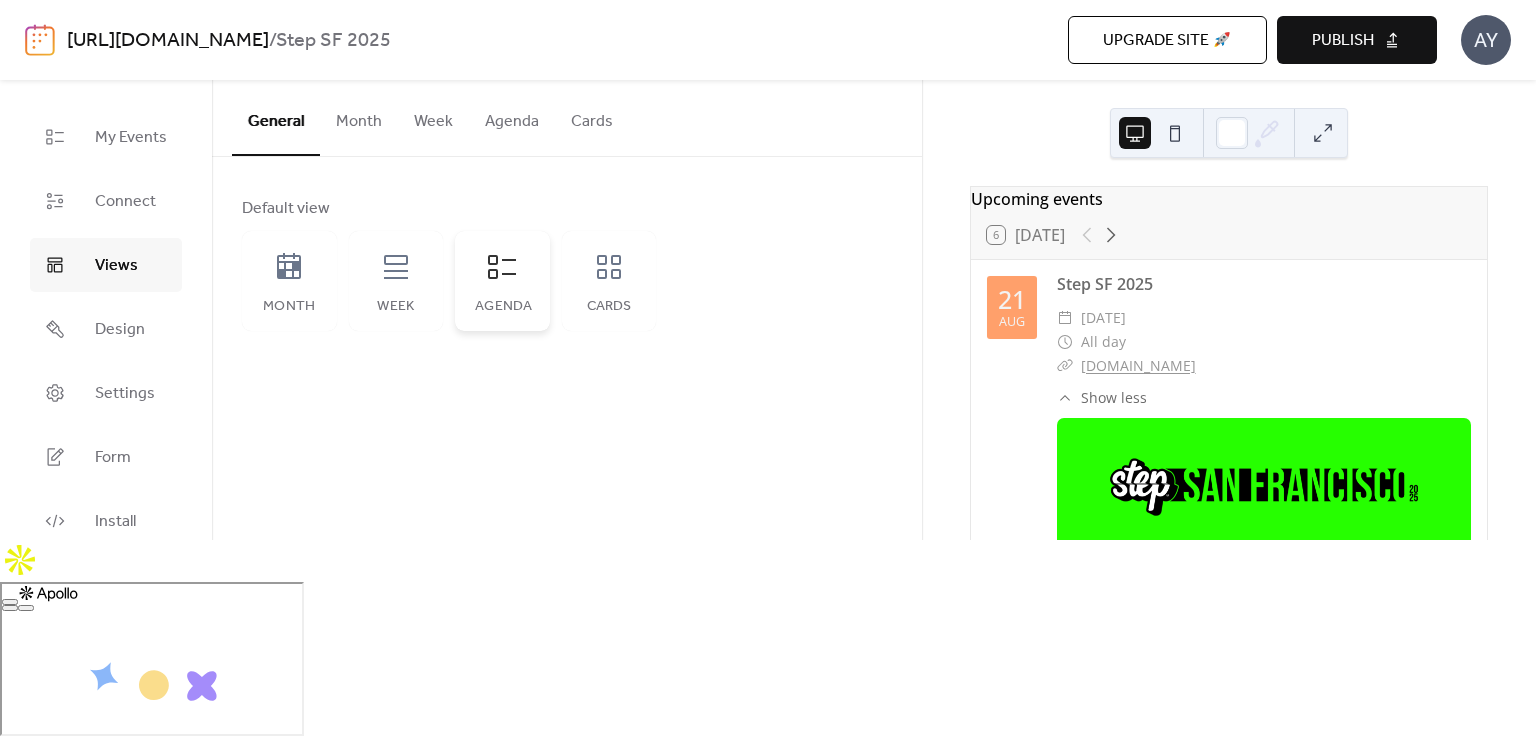 click on "Agenda" at bounding box center (502, 281) 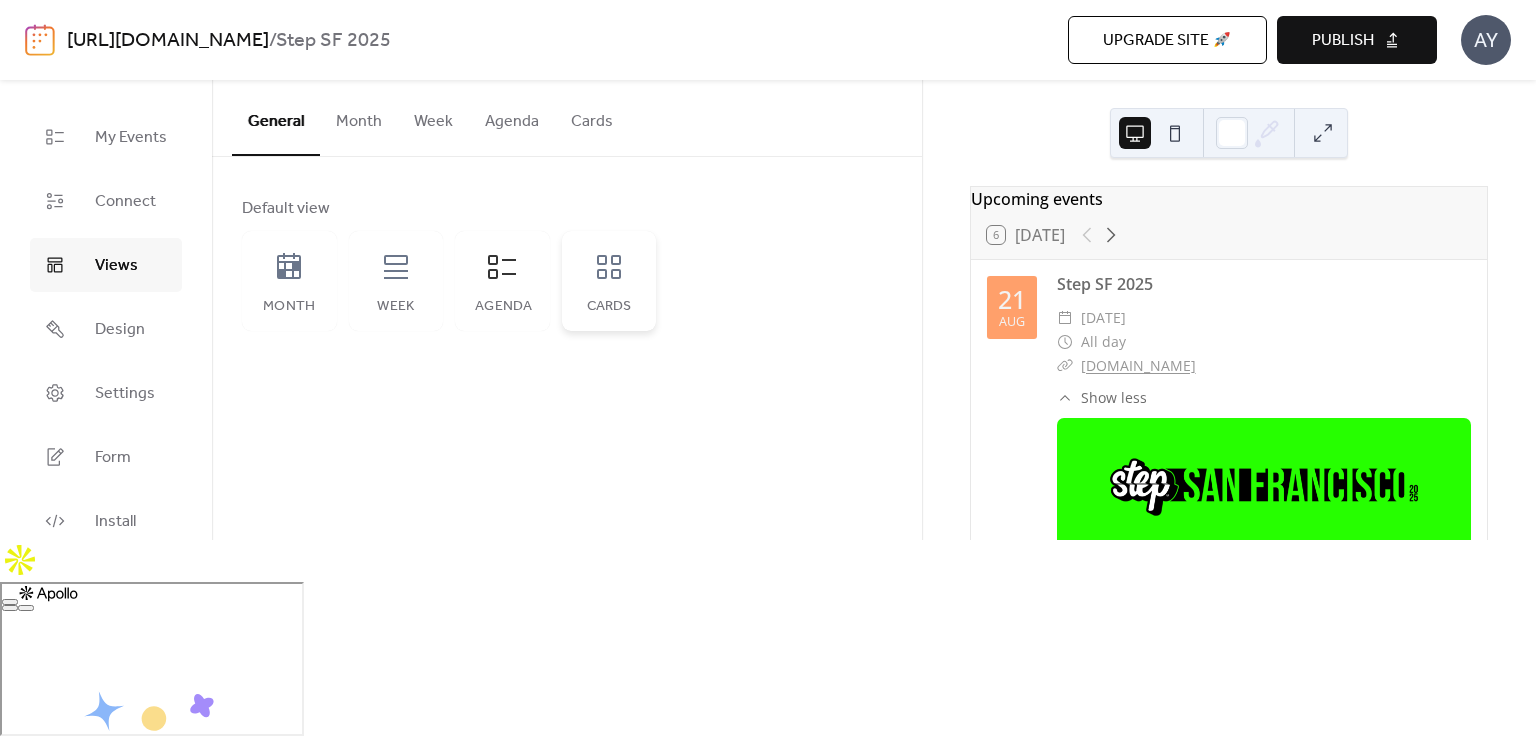 click 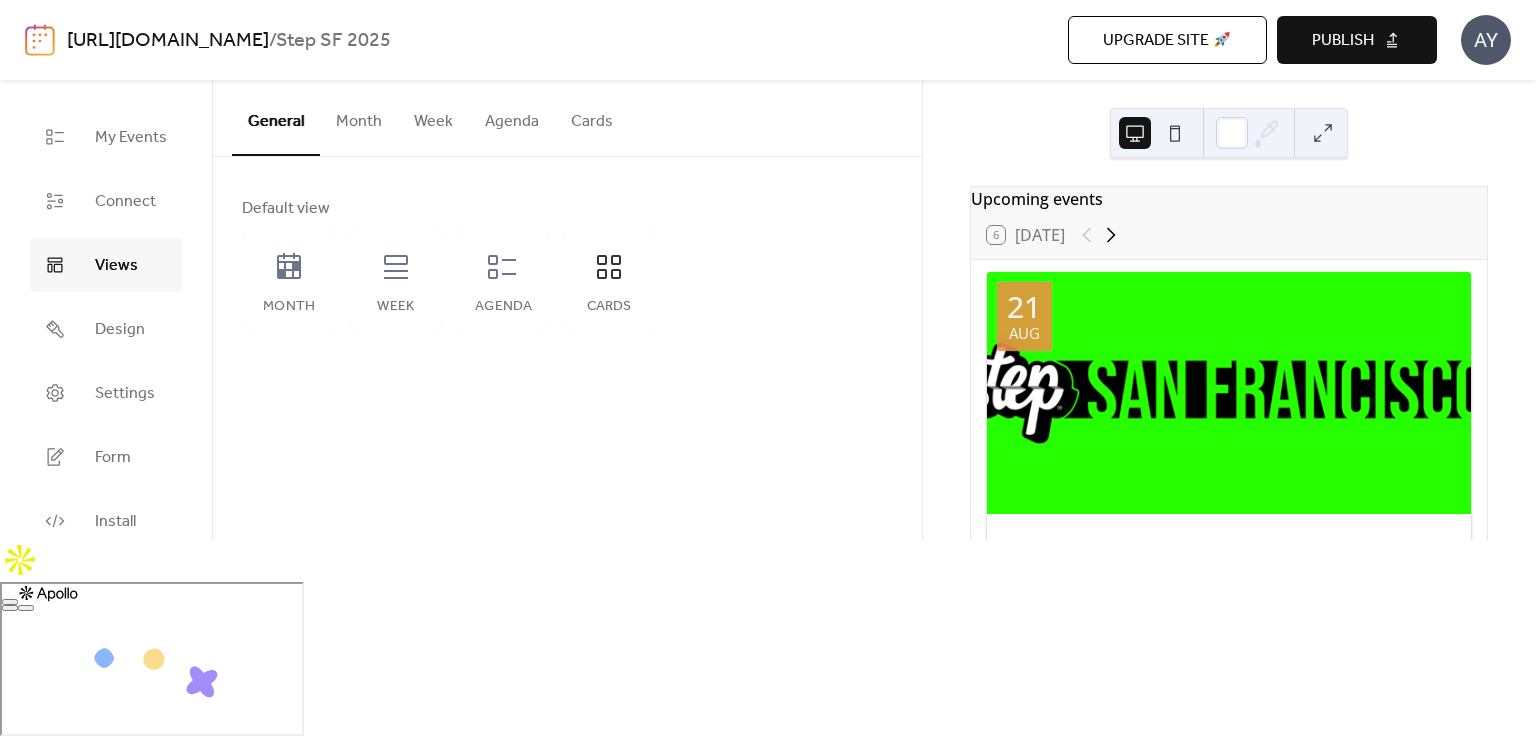 click 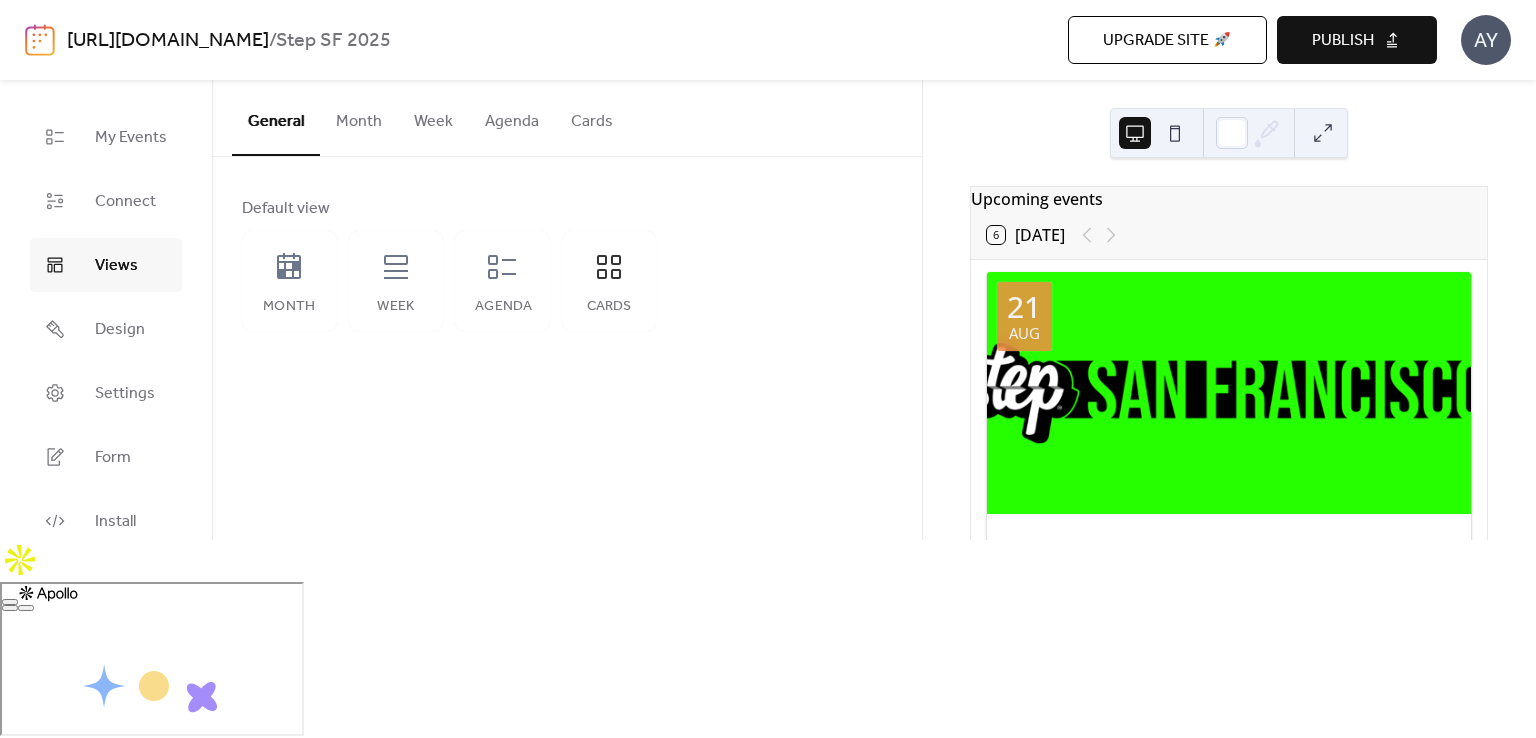 click at bounding box center [1099, 235] 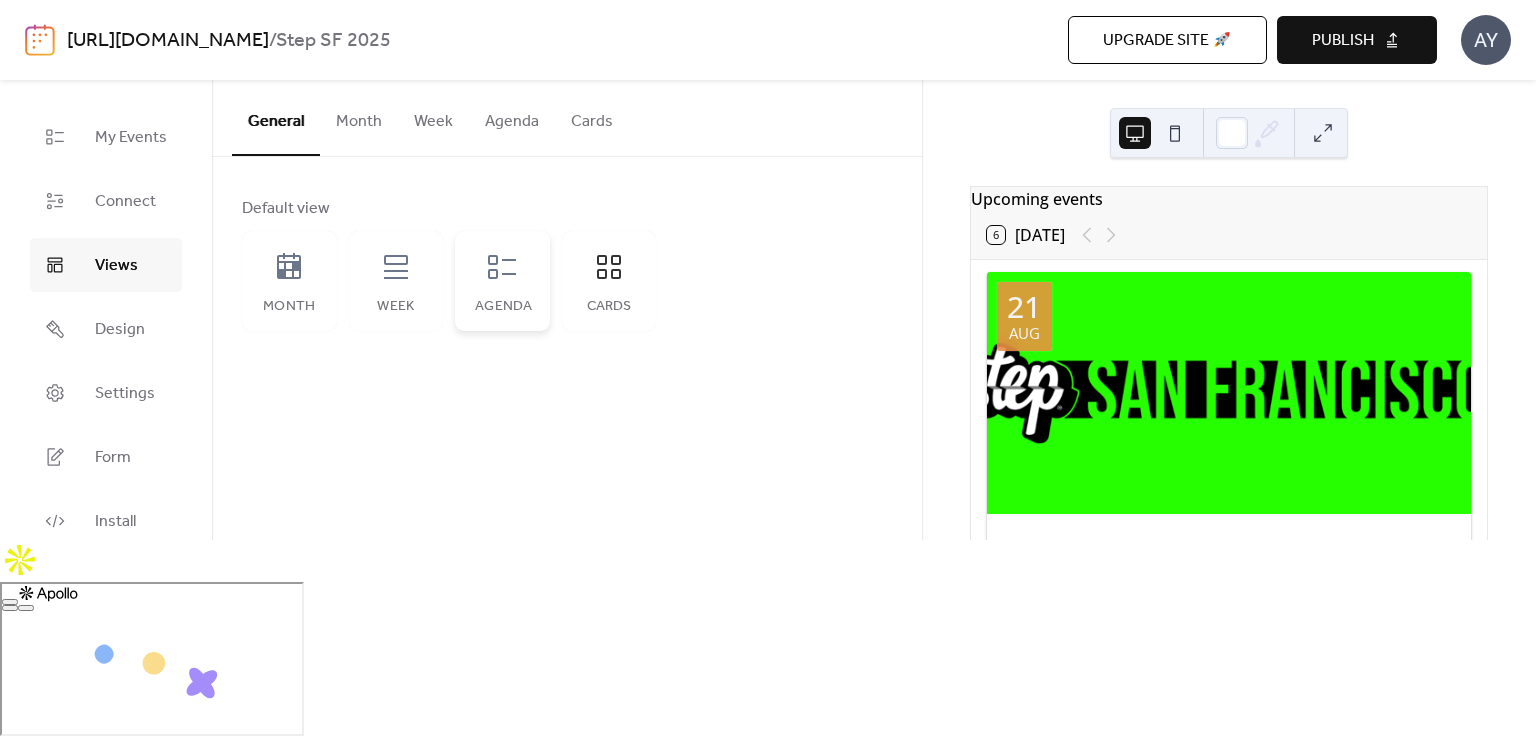 click 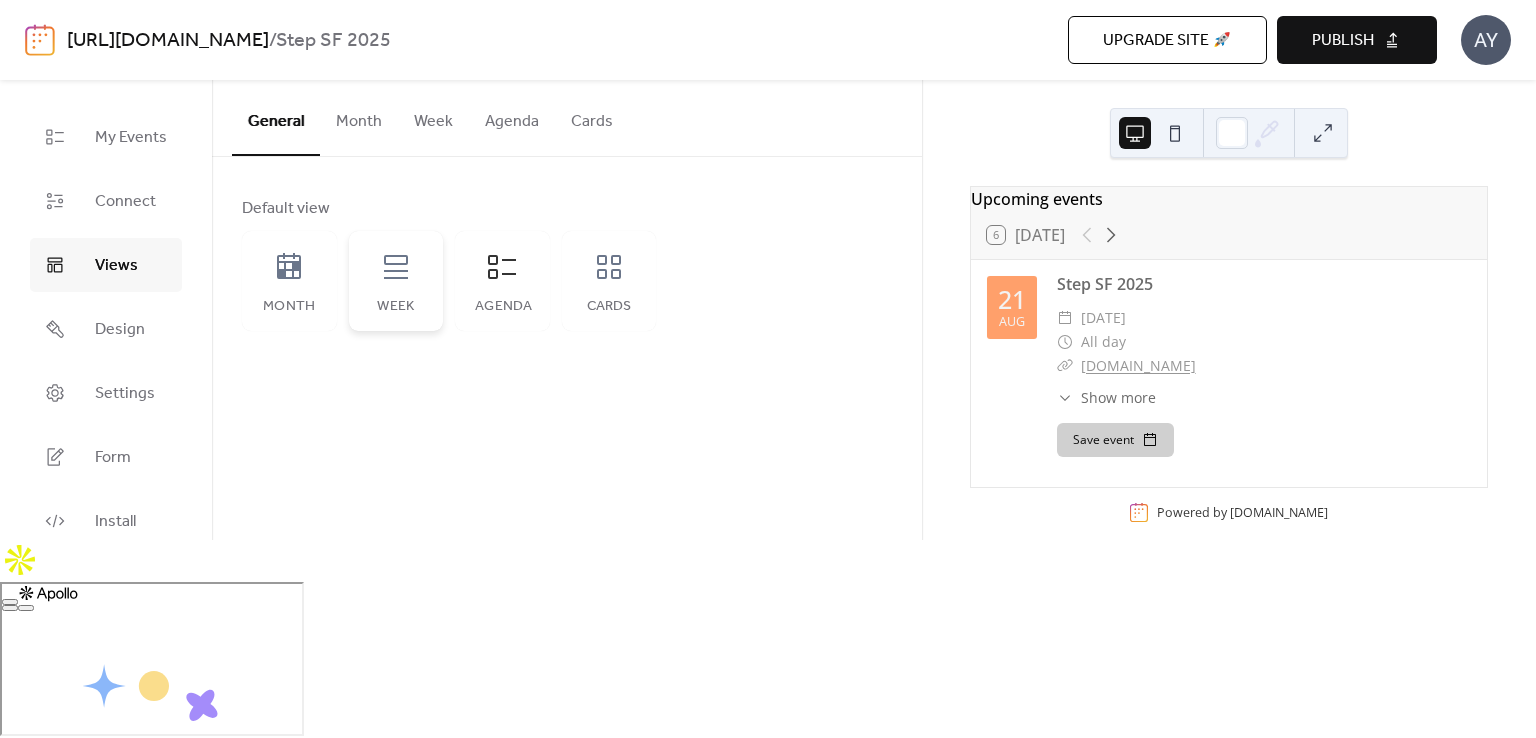 click 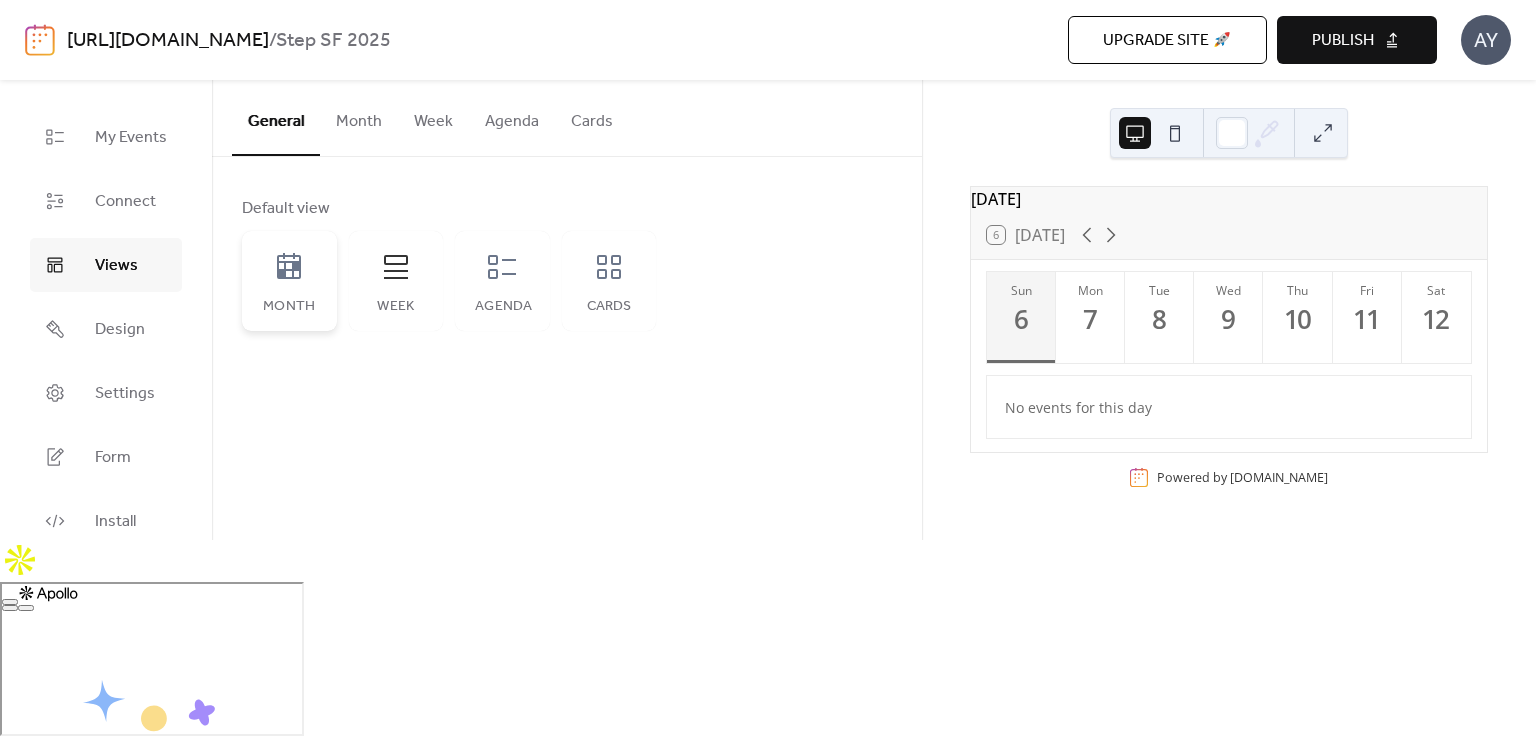 click 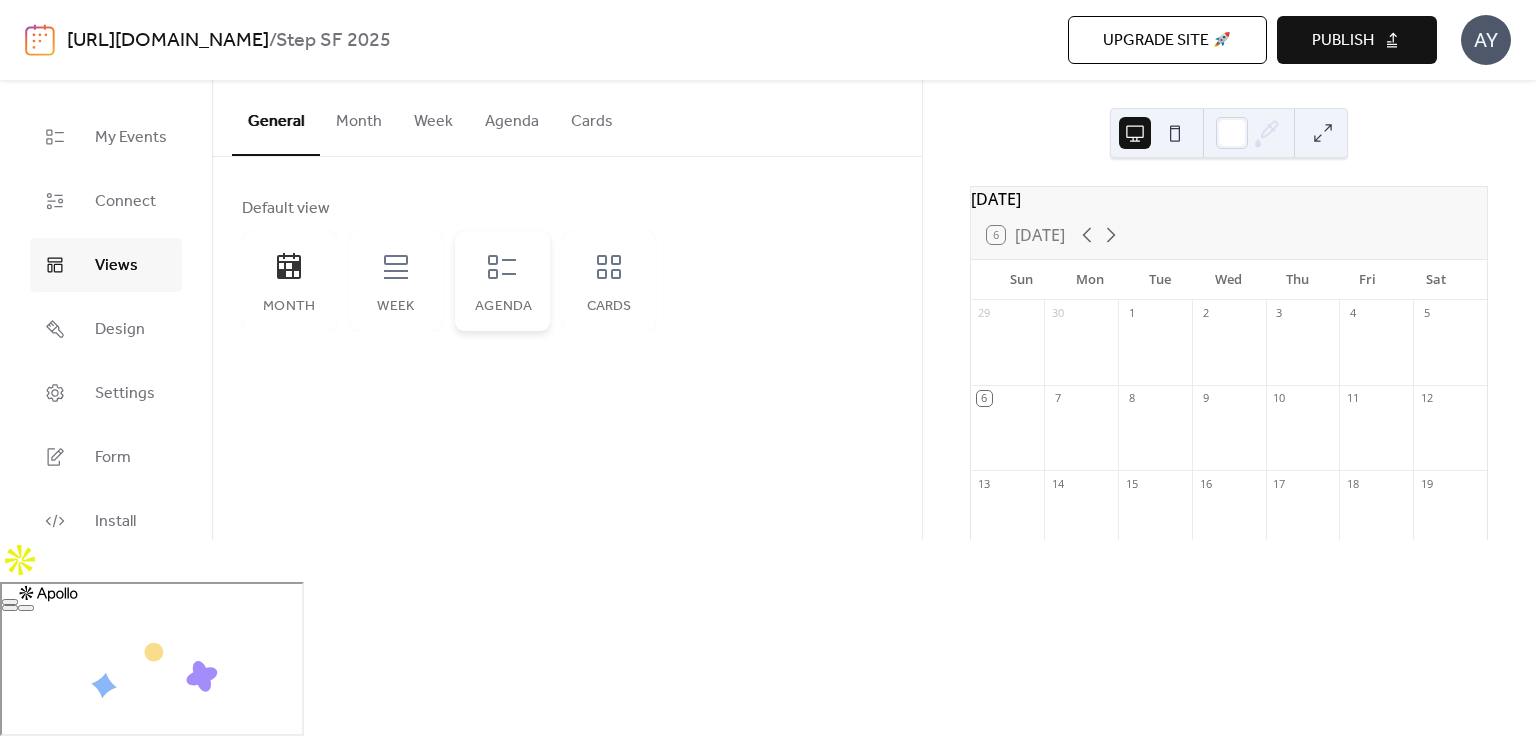 click on "Agenda" at bounding box center (502, 307) 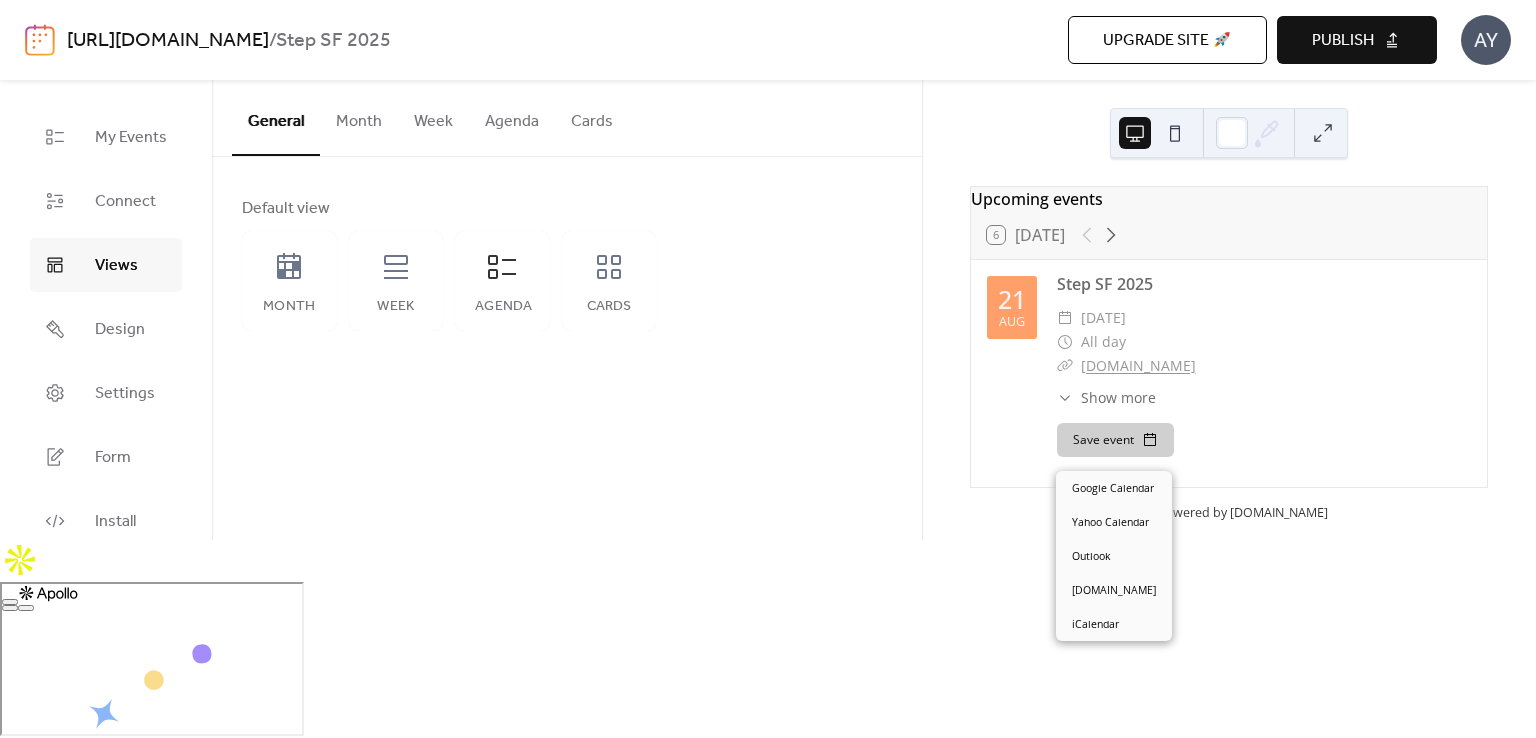click on "Save event" at bounding box center [1115, 440] 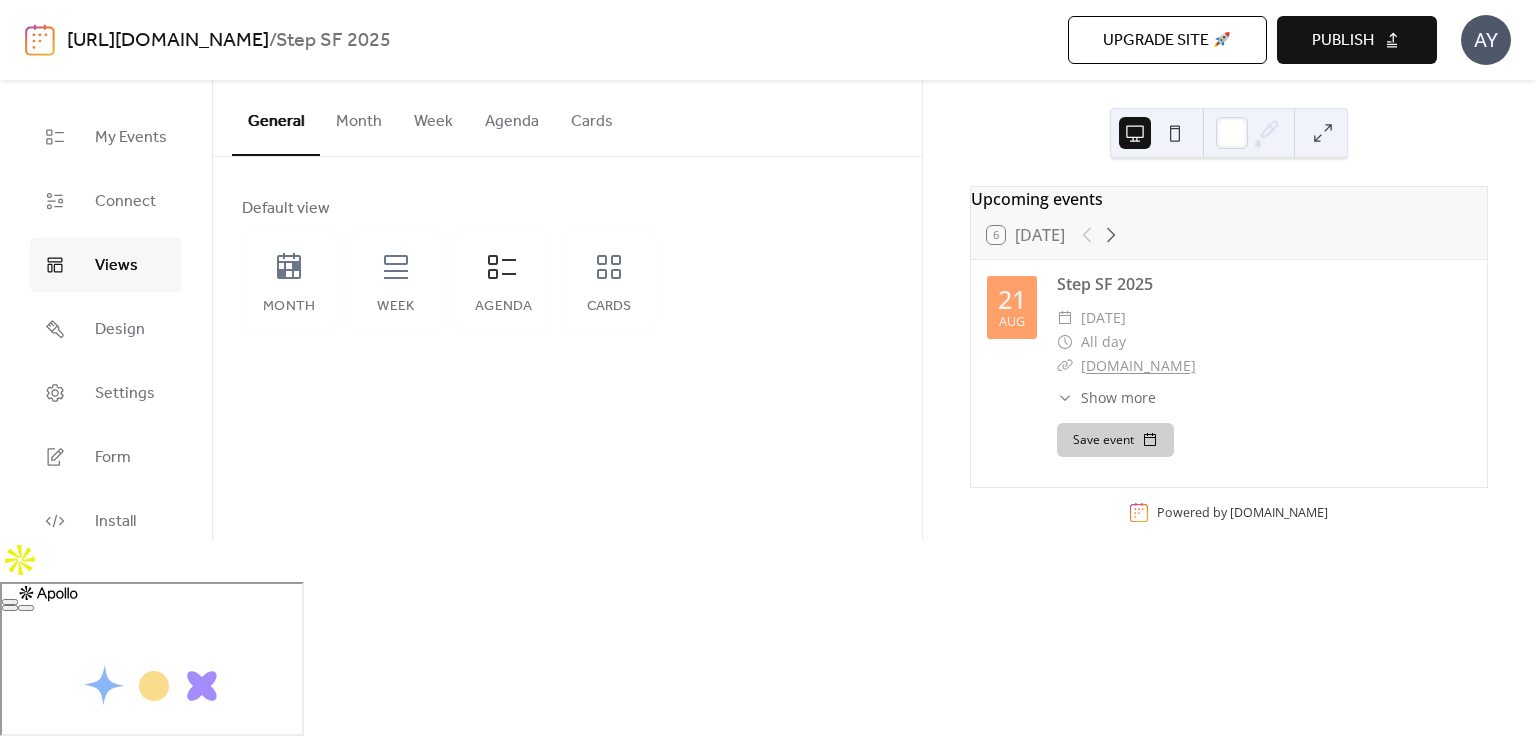 click on "Save event" at bounding box center (1264, 440) 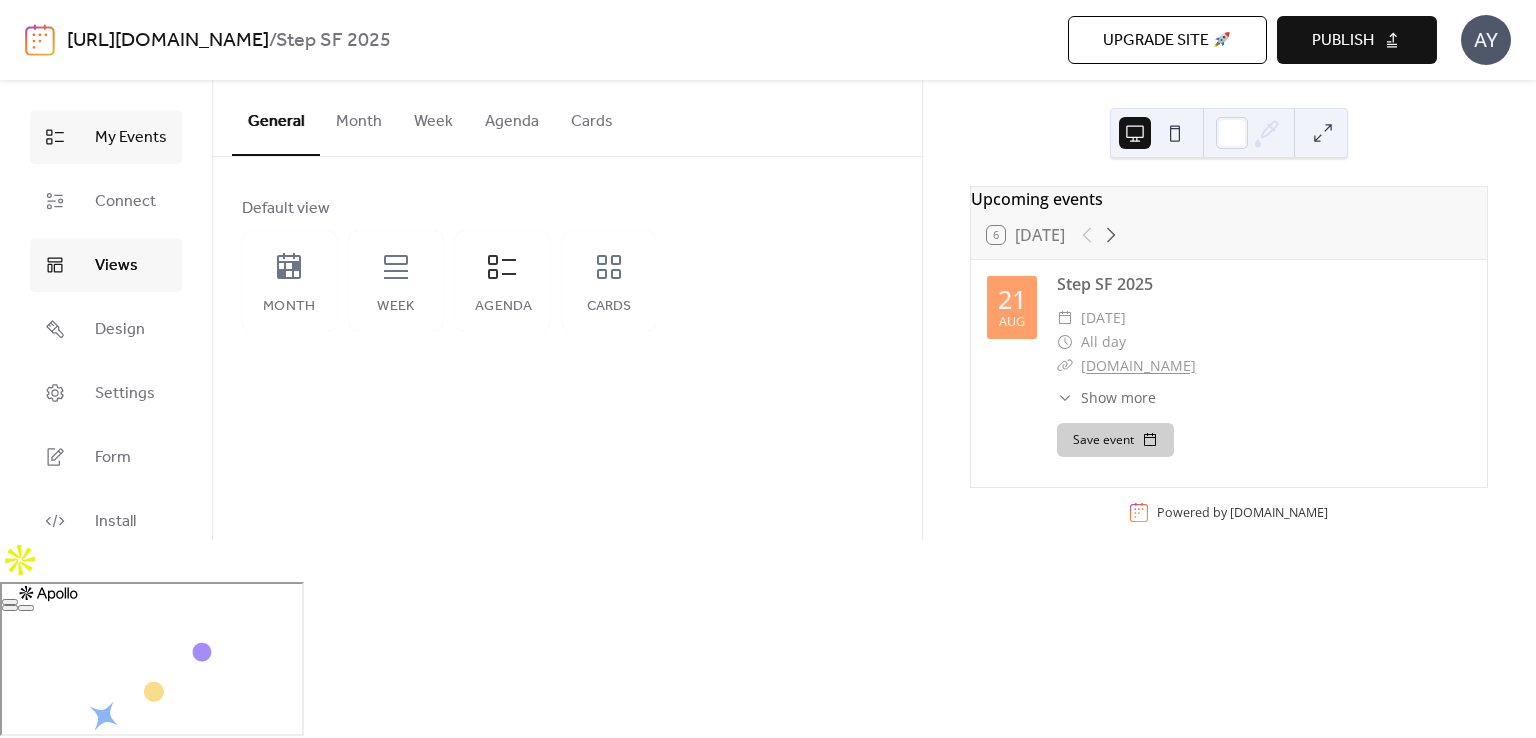 click on "My Events" at bounding box center [131, 138] 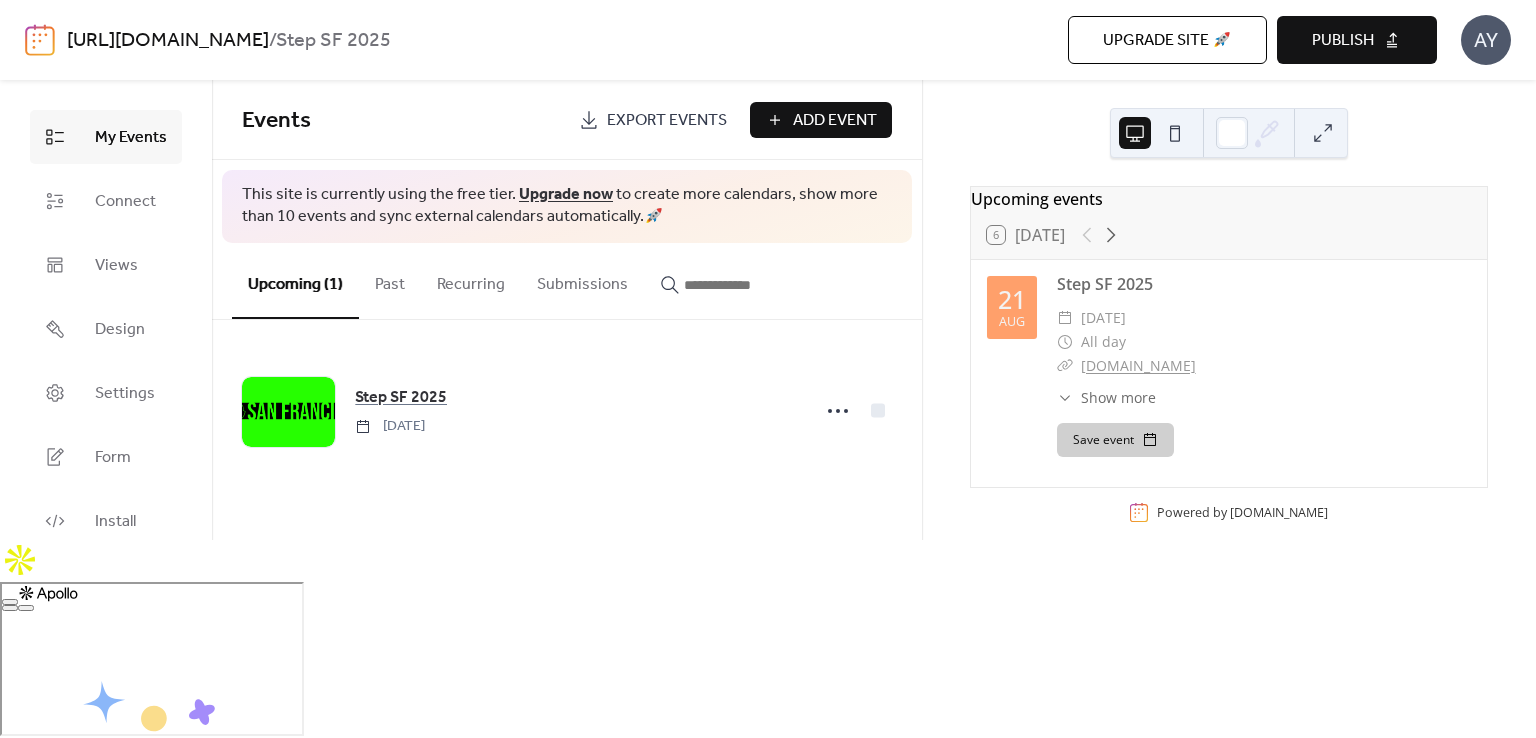 click on "Past" at bounding box center [390, 280] 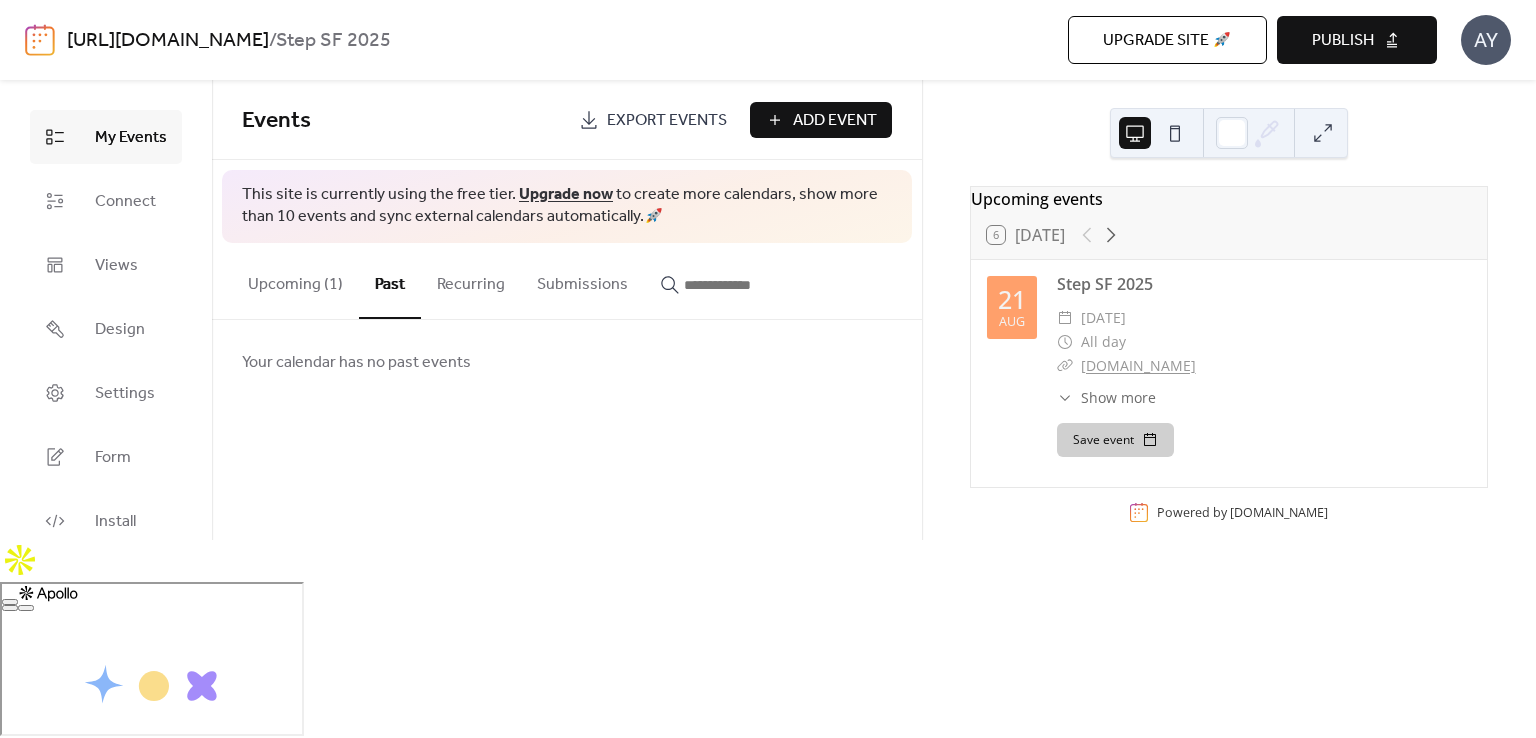click on "Recurring" at bounding box center (471, 280) 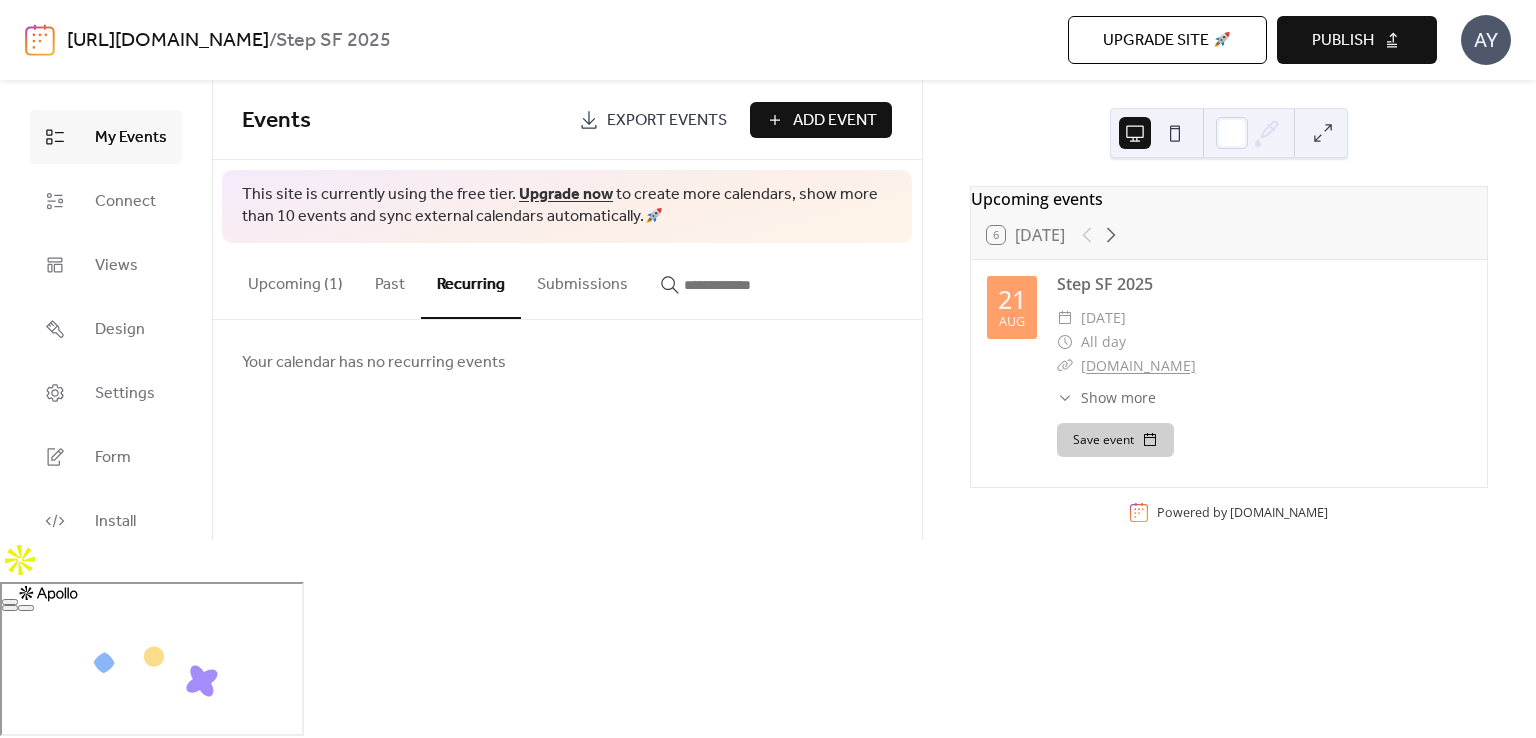 click on "Submissions" at bounding box center (582, 280) 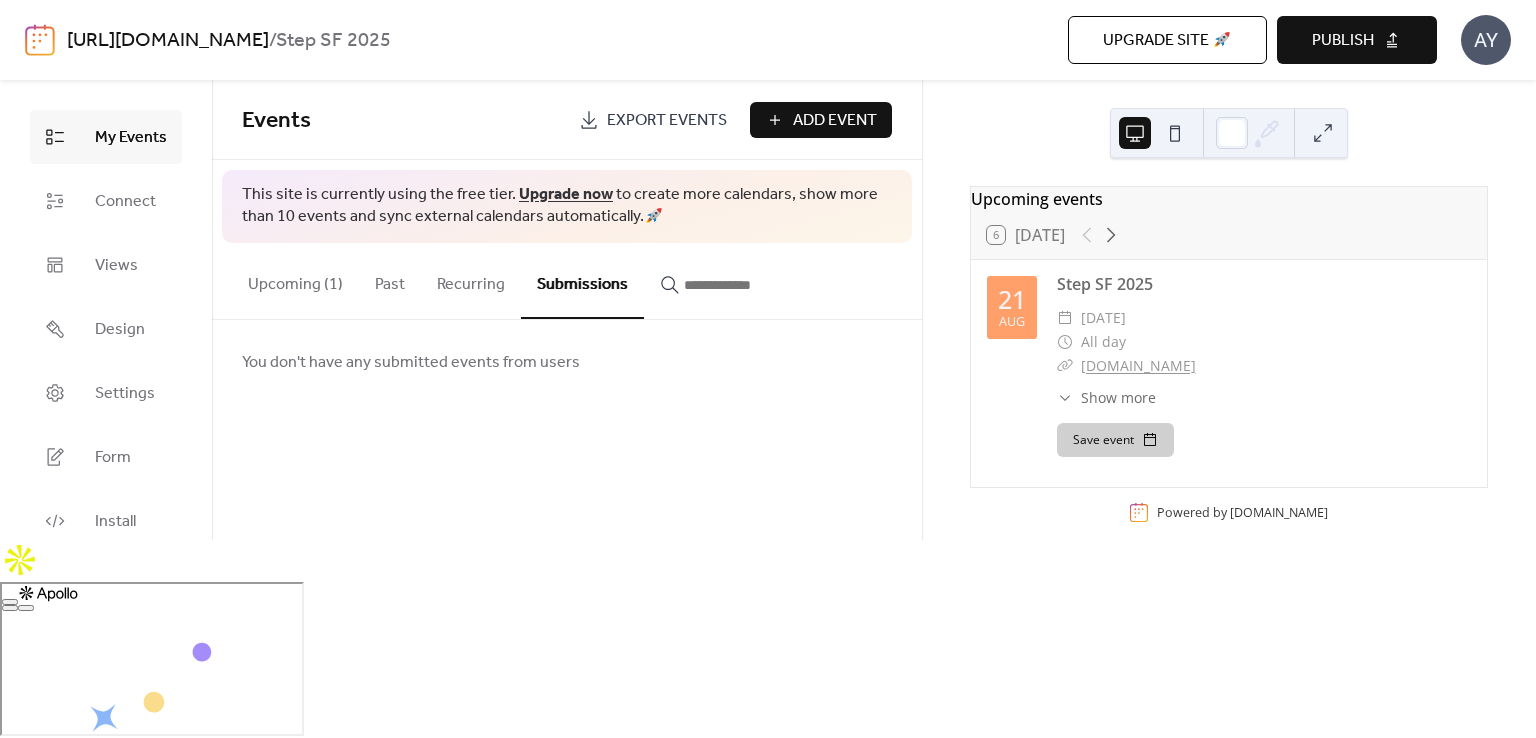 click on "AY" at bounding box center (1486, 40) 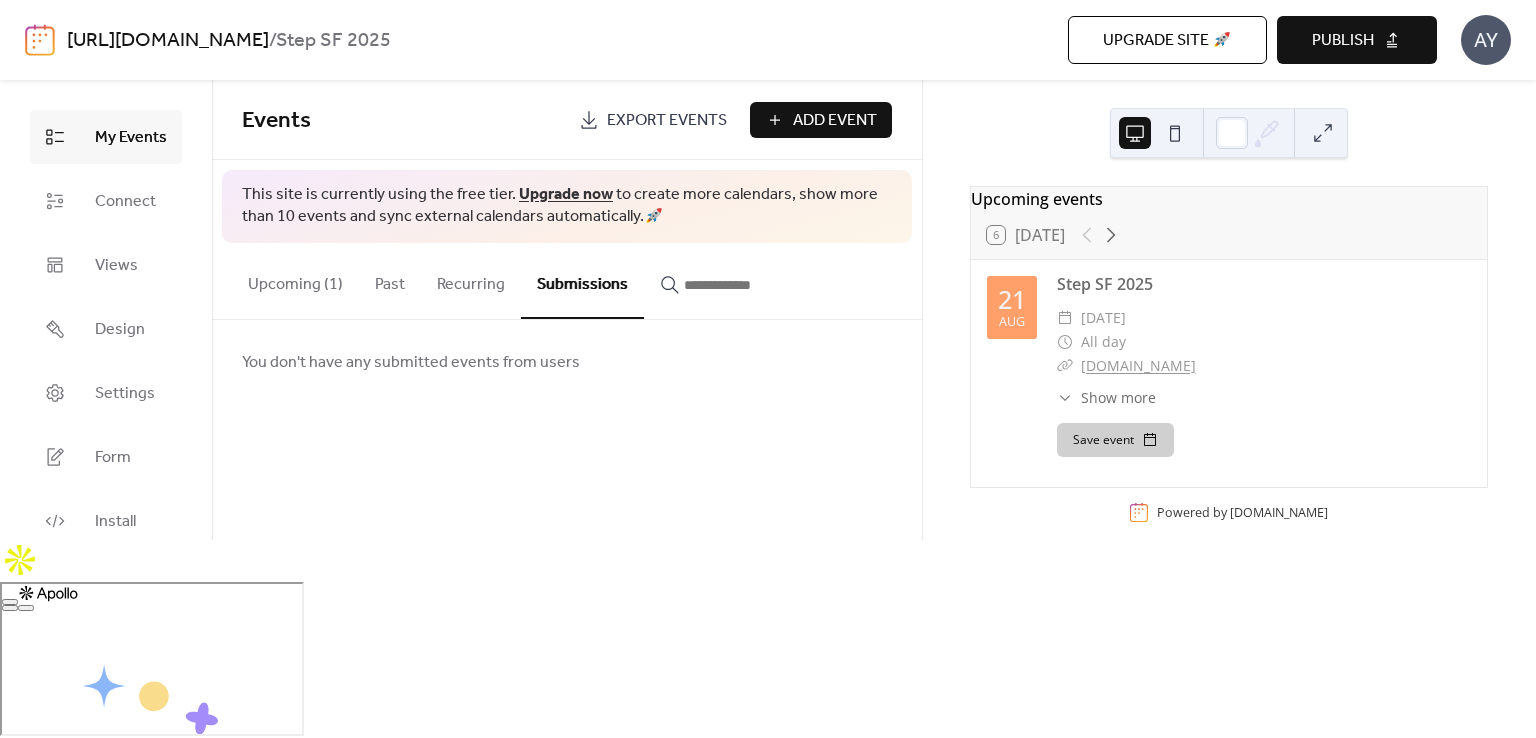 click on "Events Export Events Add Event This site is currently using the free tier.   Upgrade now   to create more calendars, show more than 10 events and sync external calendars automatically. 🚀 Upcoming  (1) Past  Recurring  Submissions  Step SF 2025 Thursday, August 21, 2025 Your calendar has no past events Your calendar has no recurring events You don't have any submitted events from users Cancel" at bounding box center [567, 329] 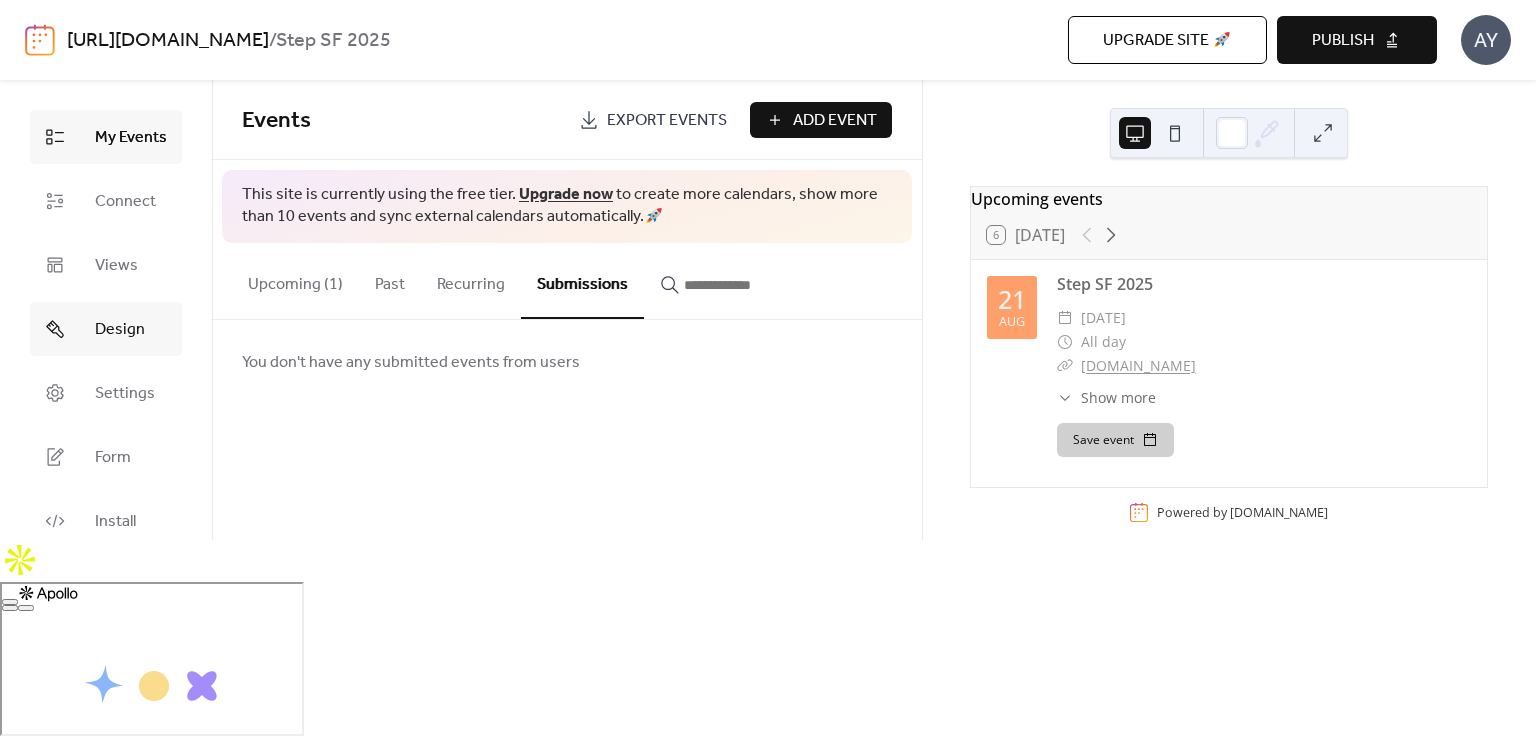click on "Design" at bounding box center [120, 330] 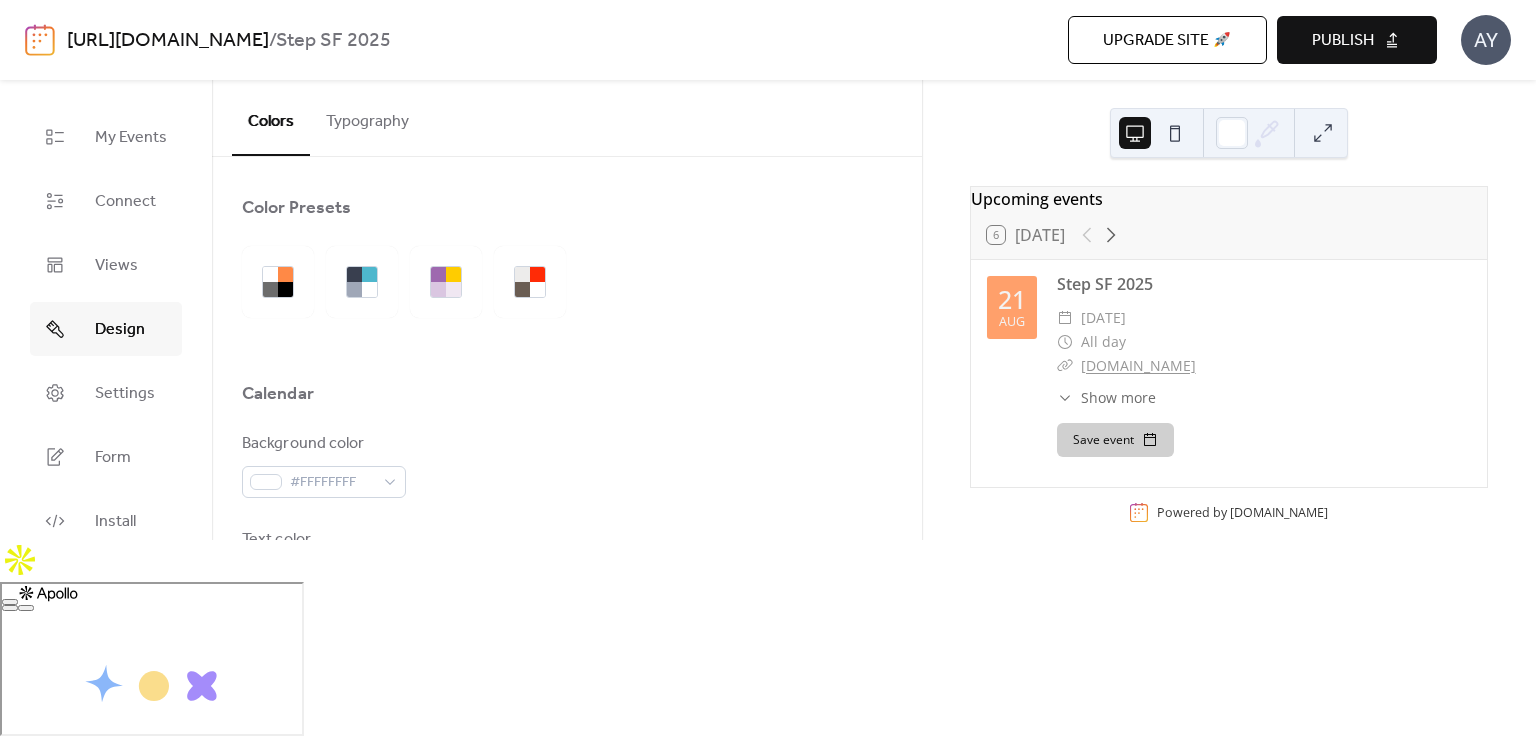 scroll, scrollTop: 0, scrollLeft: 0, axis: both 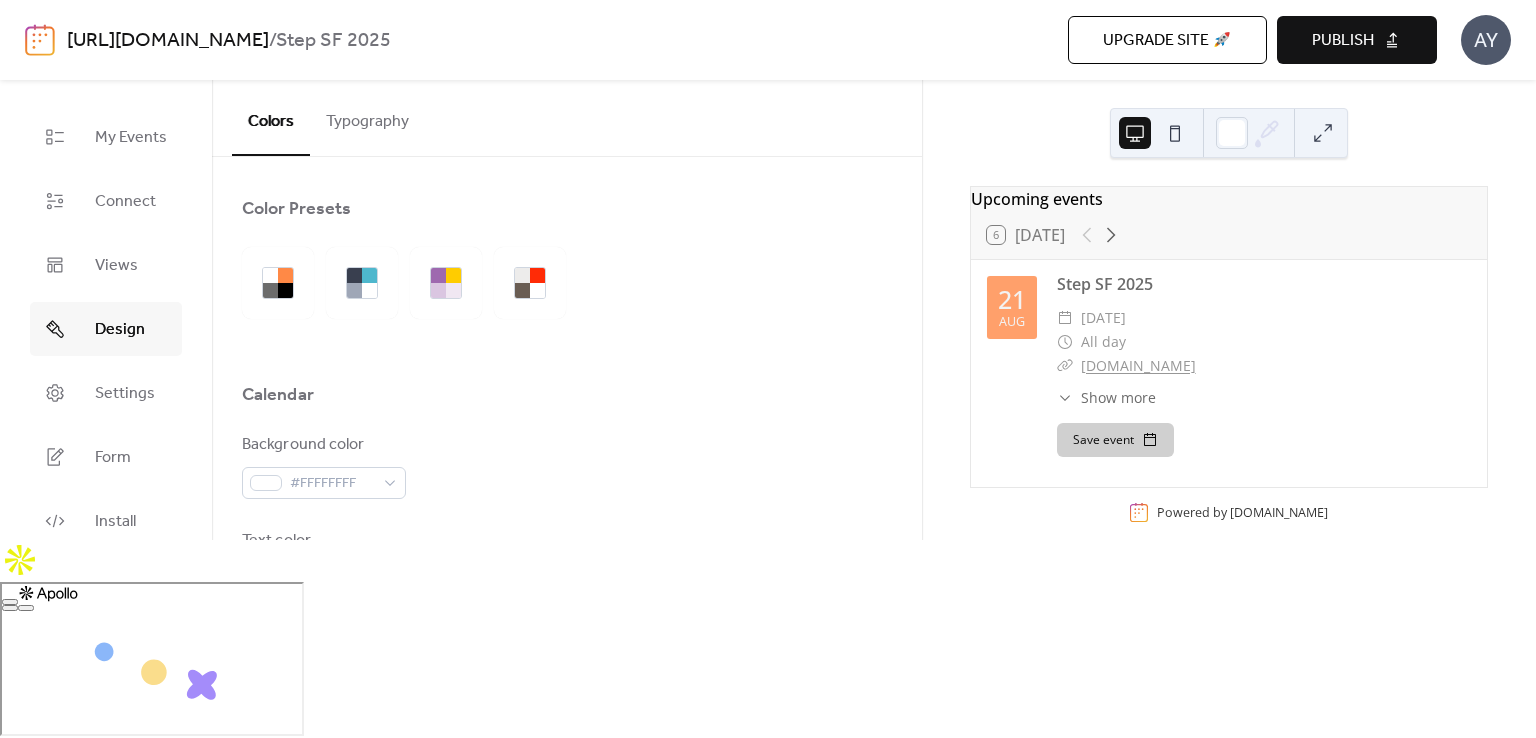 click on "Typography" at bounding box center (367, 117) 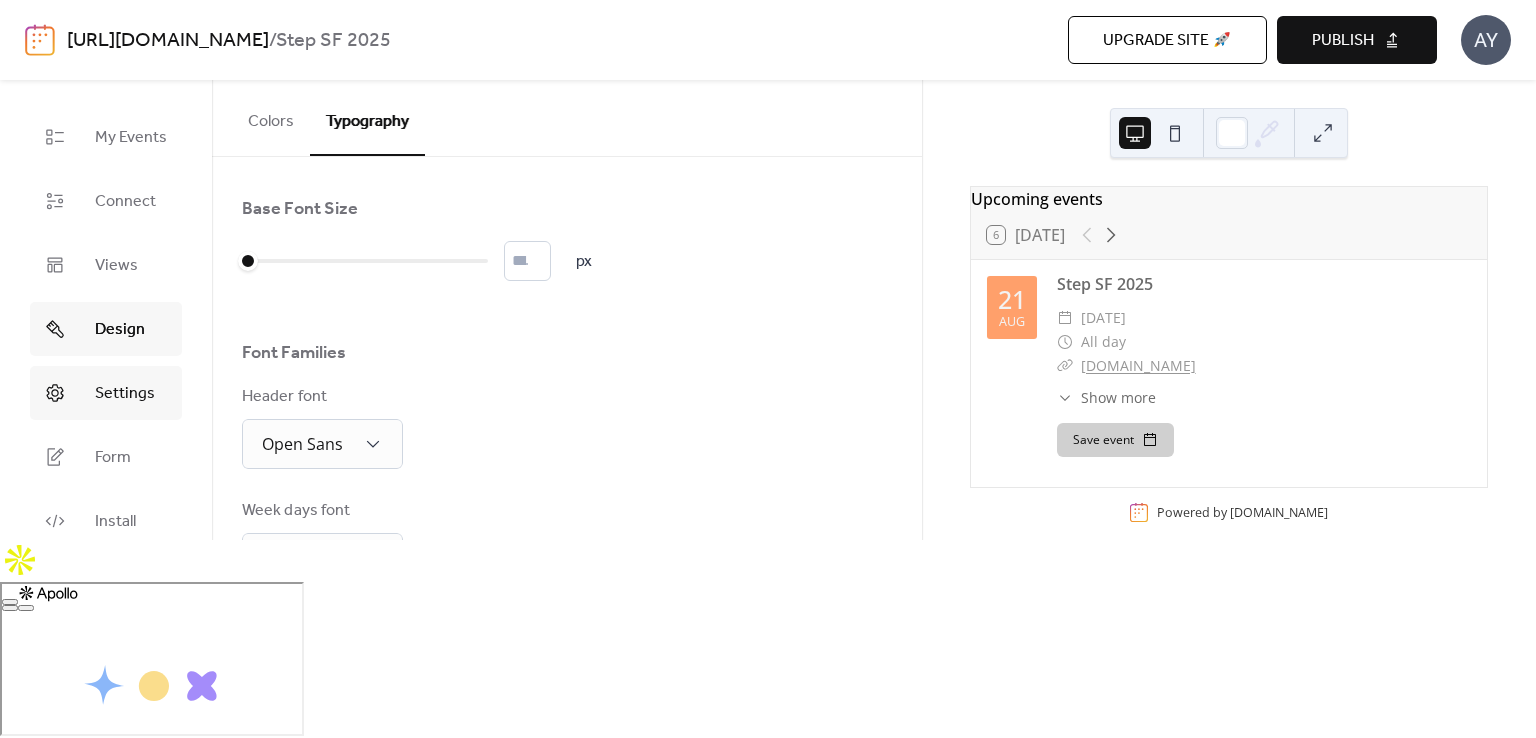 click on "Settings" at bounding box center [125, 394] 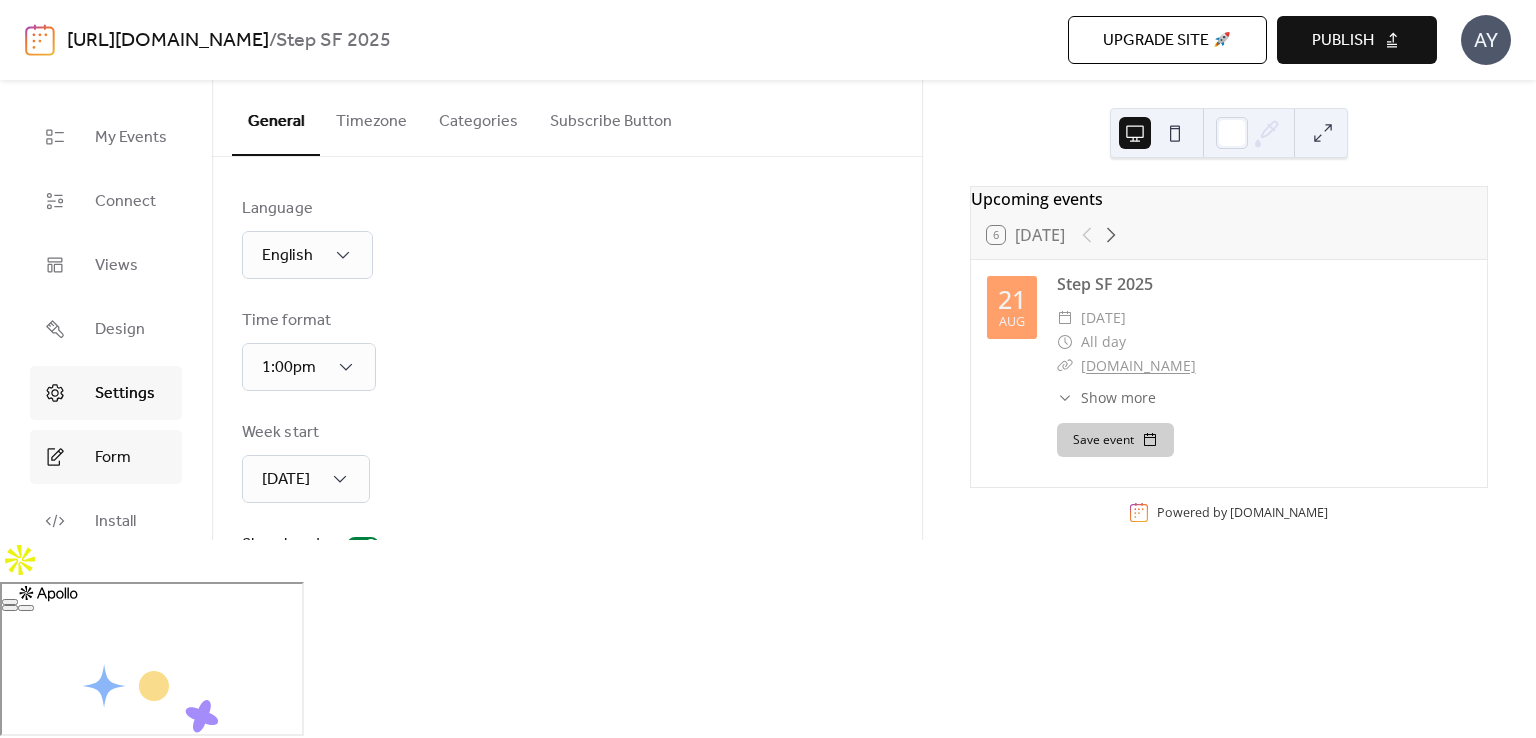 click on "Form" at bounding box center (113, 458) 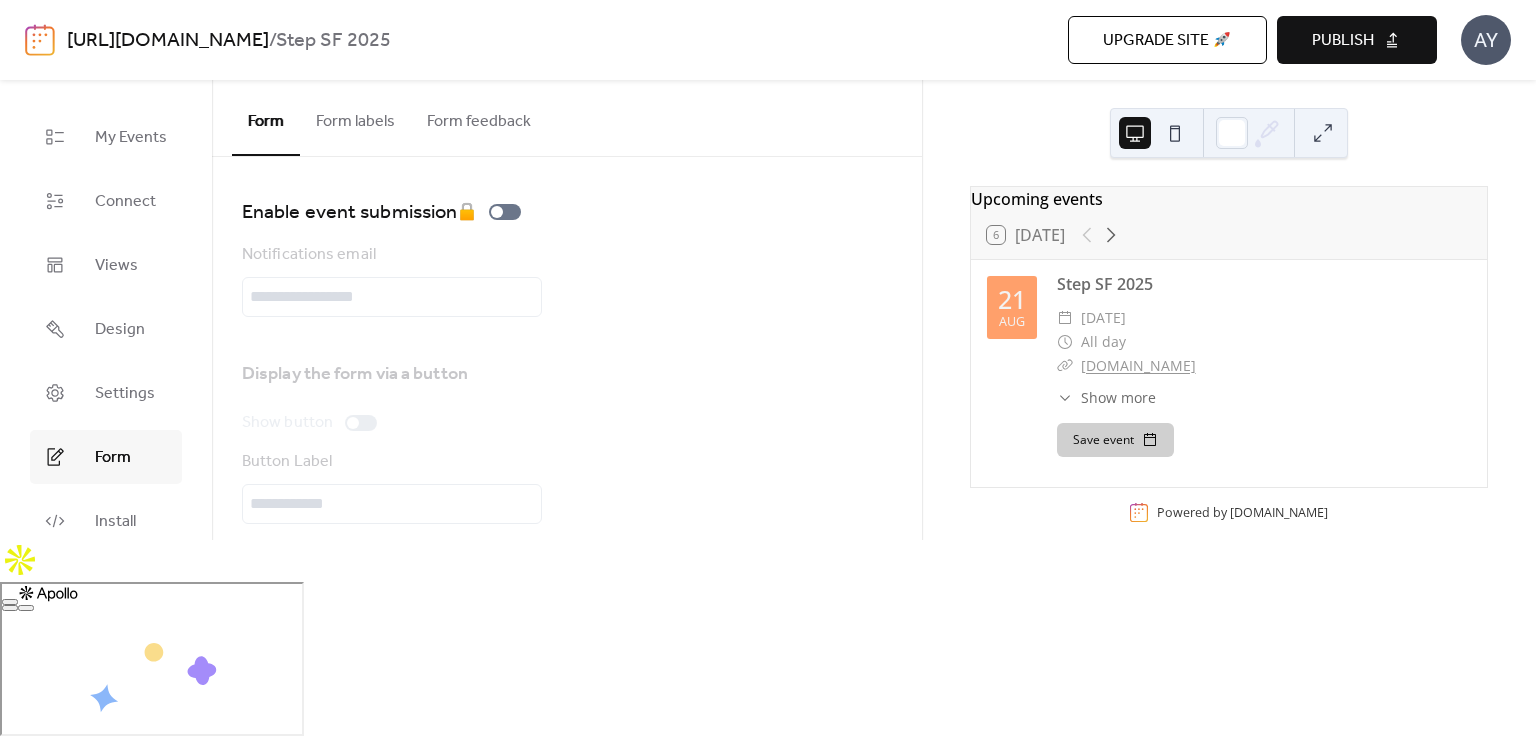 scroll, scrollTop: 0, scrollLeft: 0, axis: both 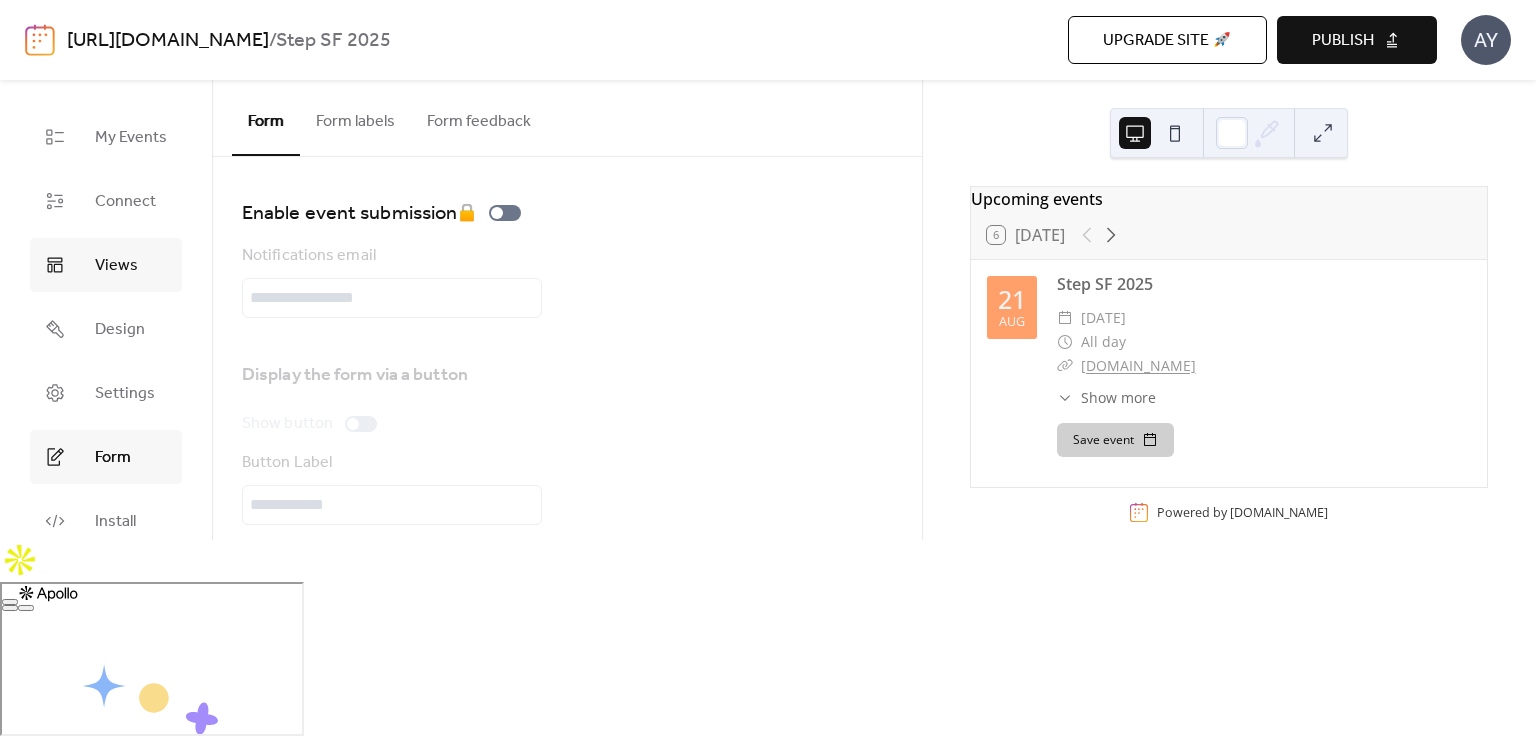 click on "Views" at bounding box center [116, 266] 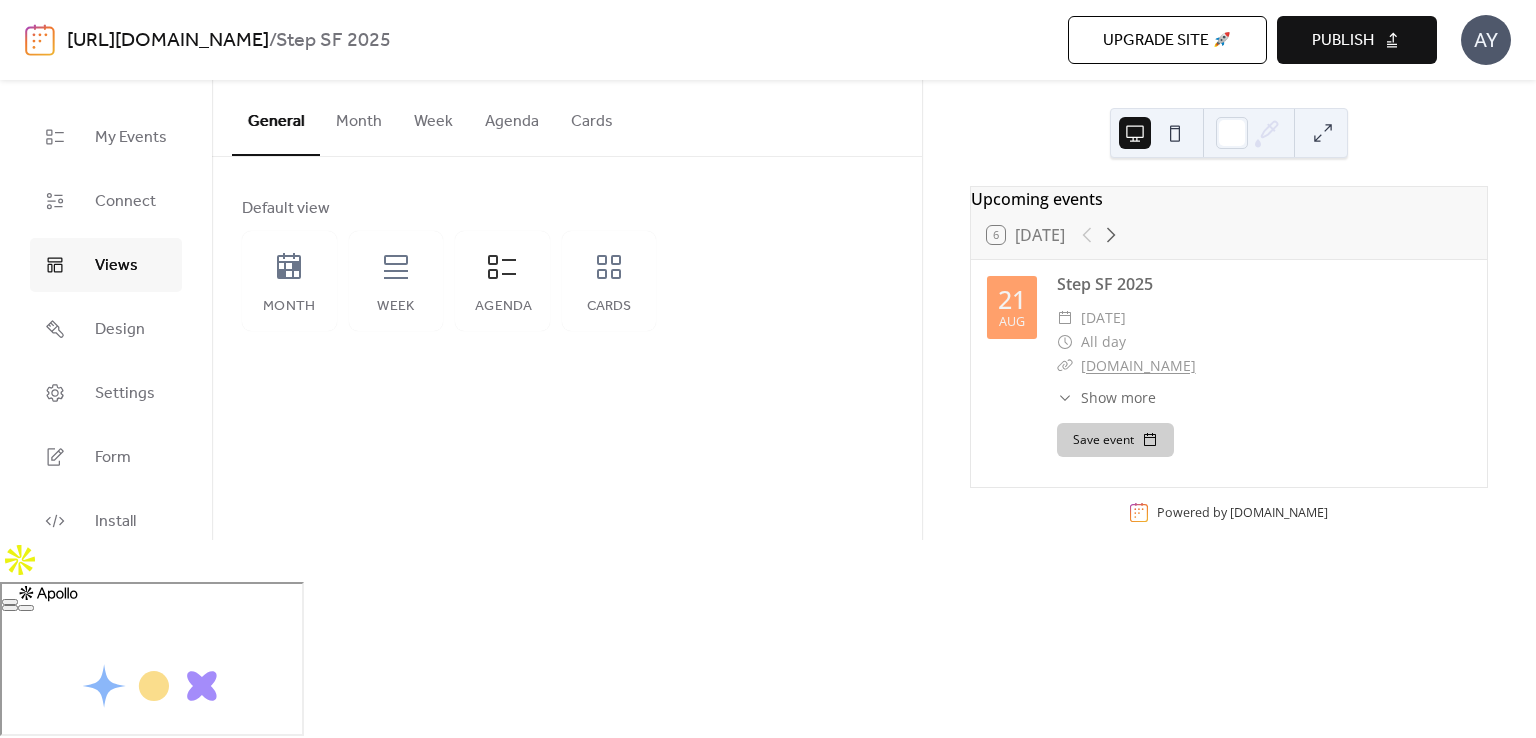 click at bounding box center [40, 40] 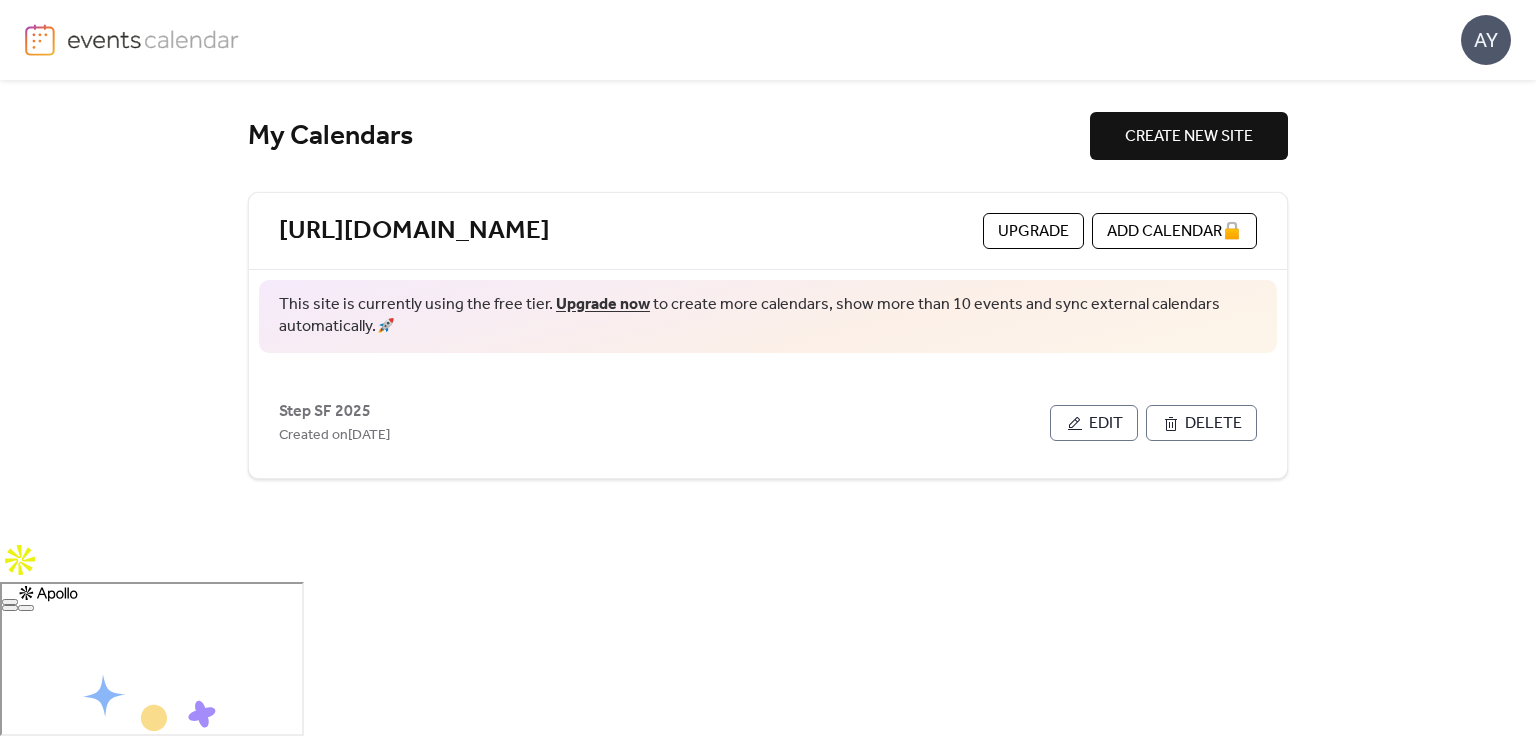 click at bounding box center [40, 40] 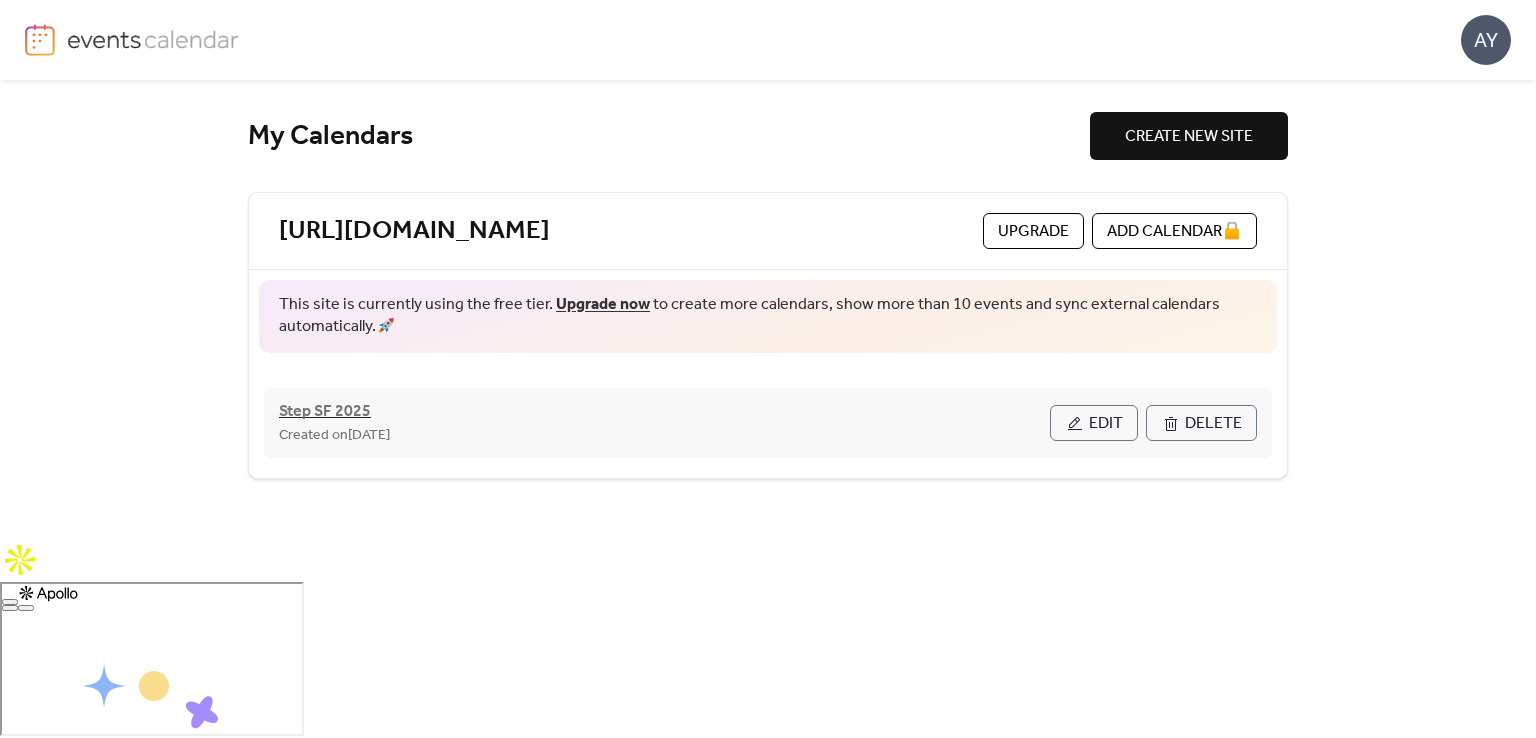 click on "Step SF 2025" at bounding box center (325, 412) 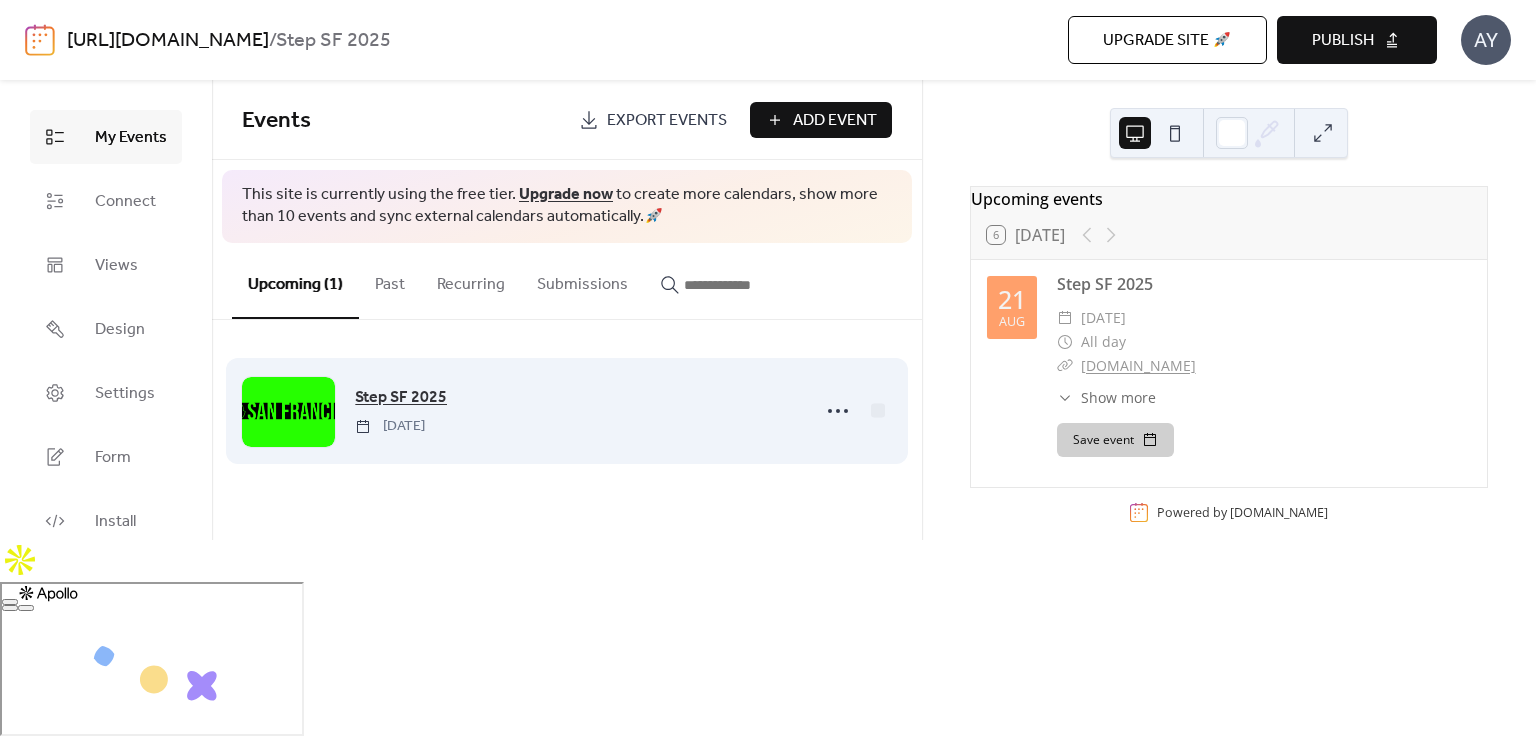 click on "Step SF 2025" at bounding box center [401, 398] 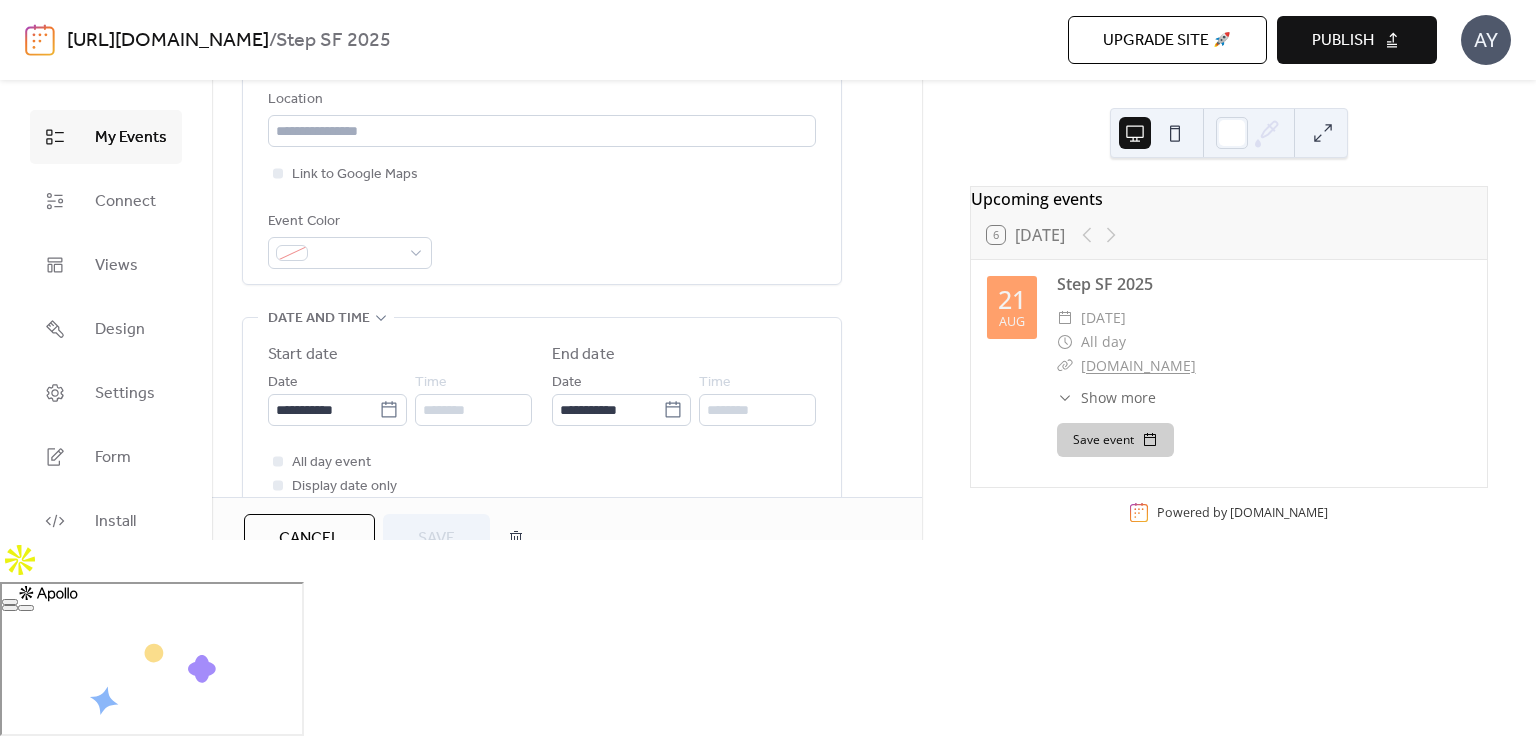 scroll, scrollTop: 500, scrollLeft: 0, axis: vertical 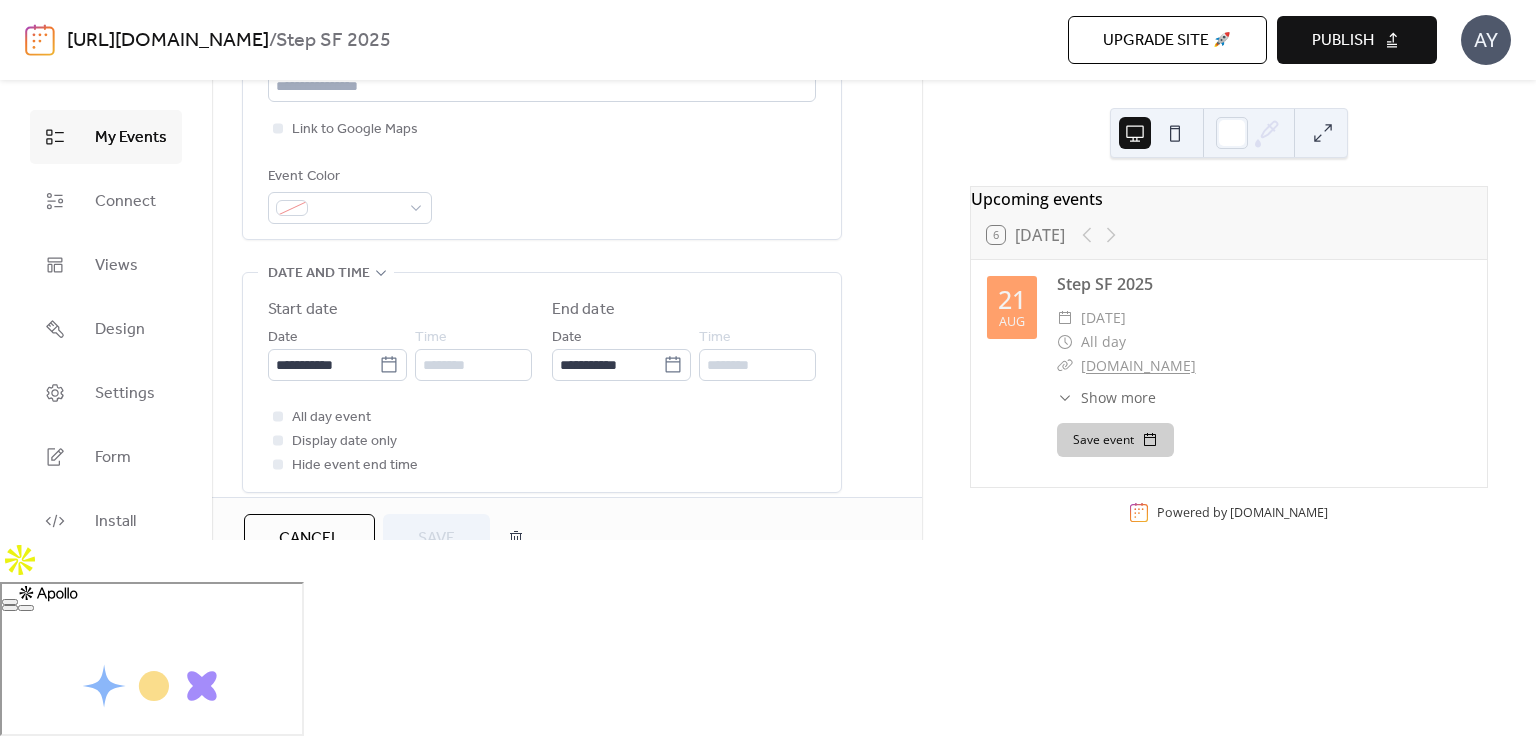 click on "********" at bounding box center (473, 365) 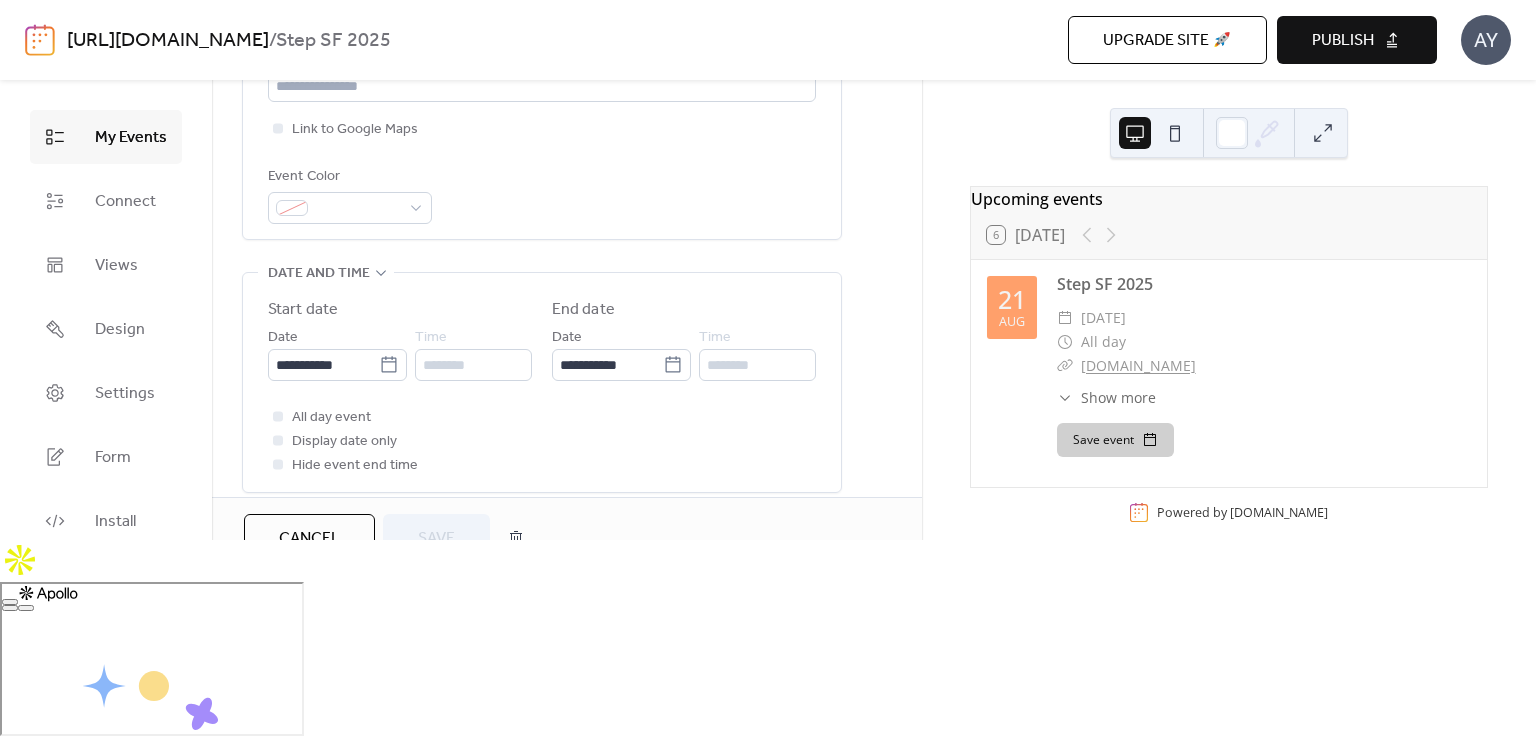 click on "Do not repeat" at bounding box center [542, 562] 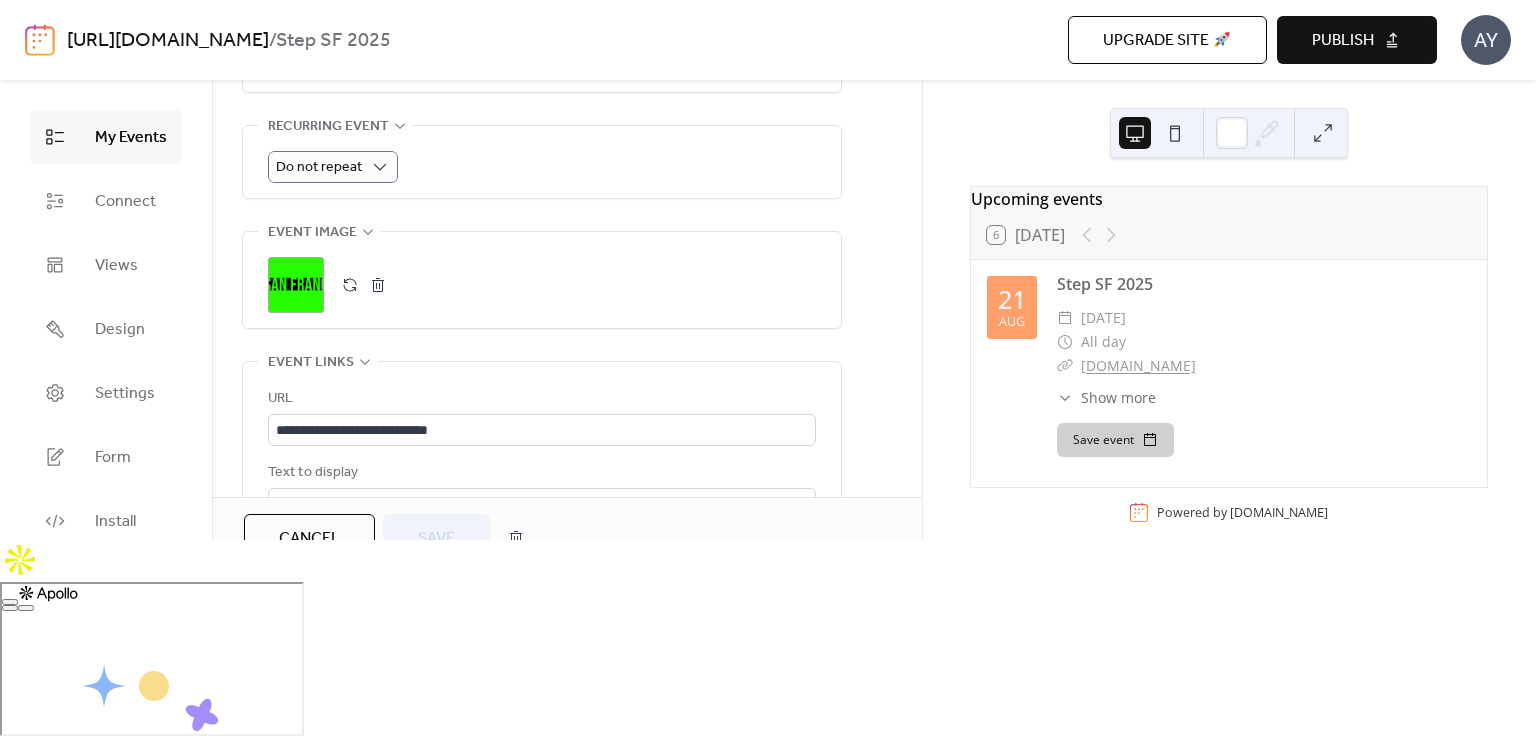 scroll, scrollTop: 1049, scrollLeft: 0, axis: vertical 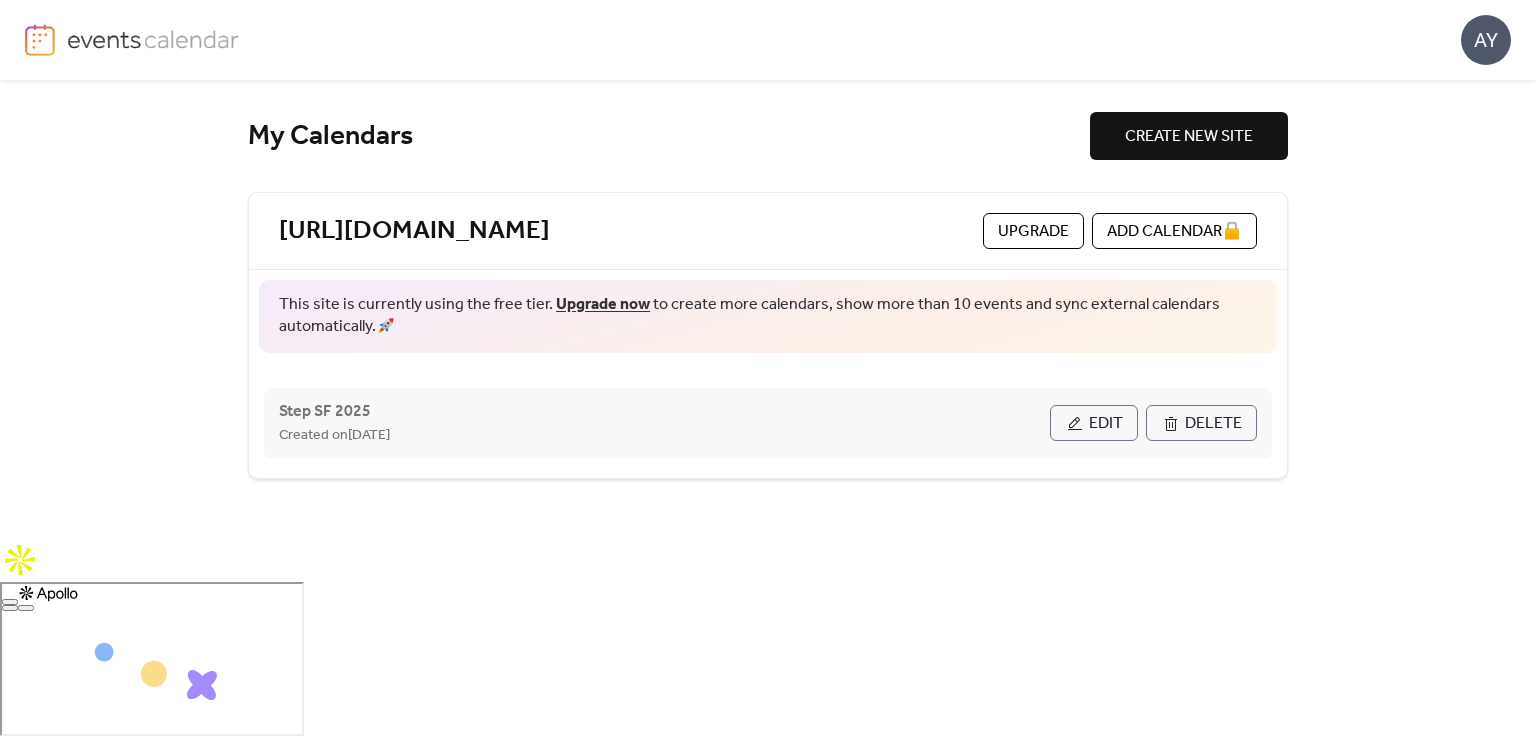 click on "Edit" at bounding box center (1106, 424) 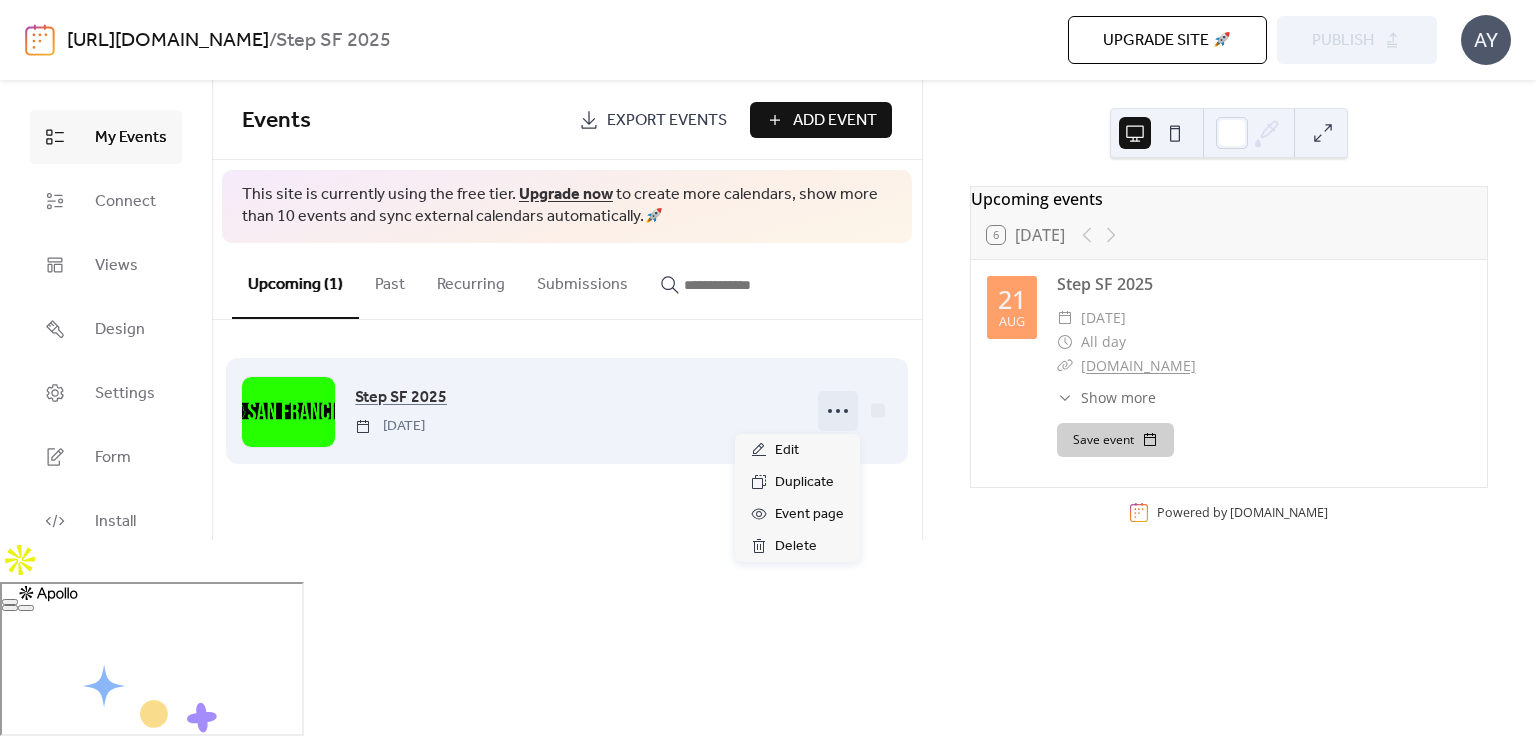 click 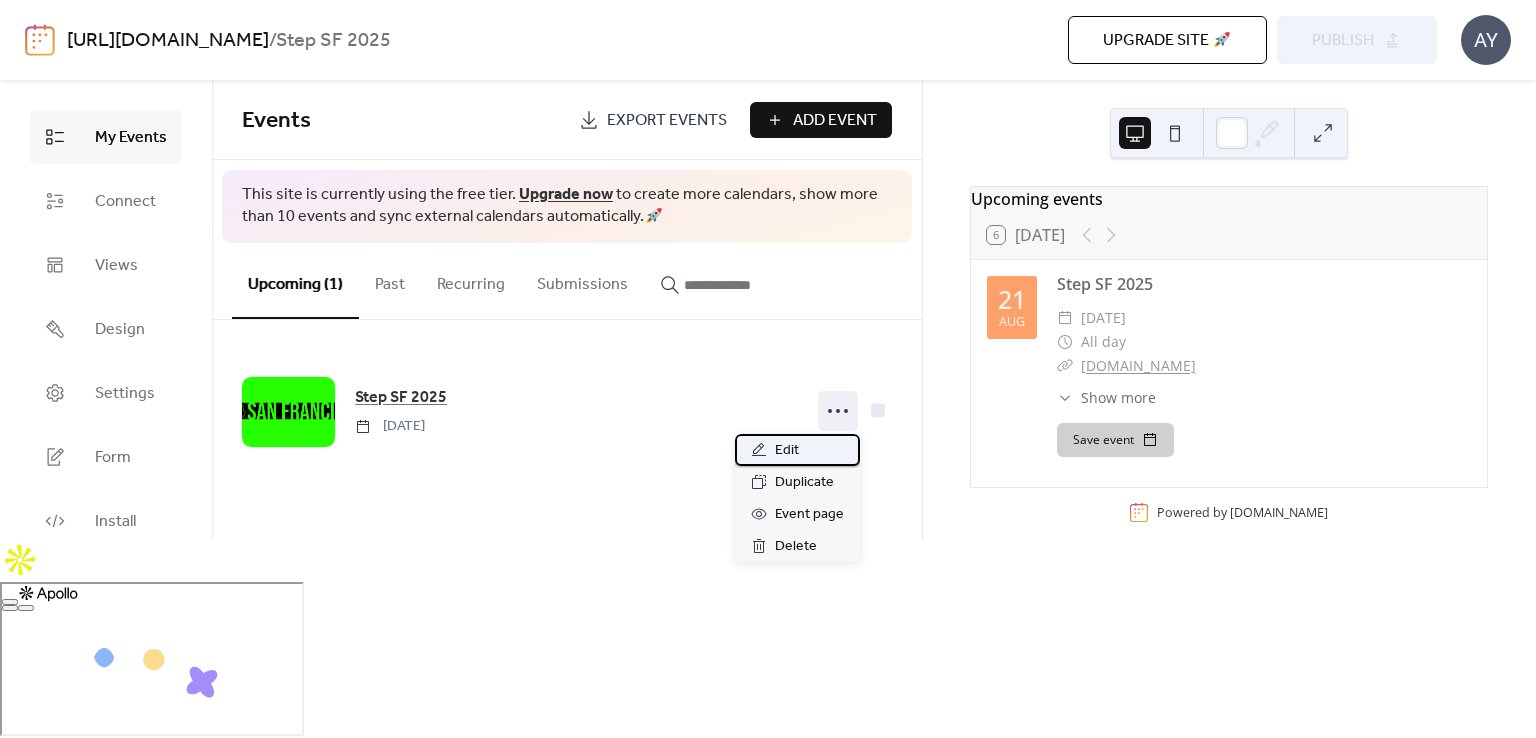 click on "Edit" at bounding box center (797, 450) 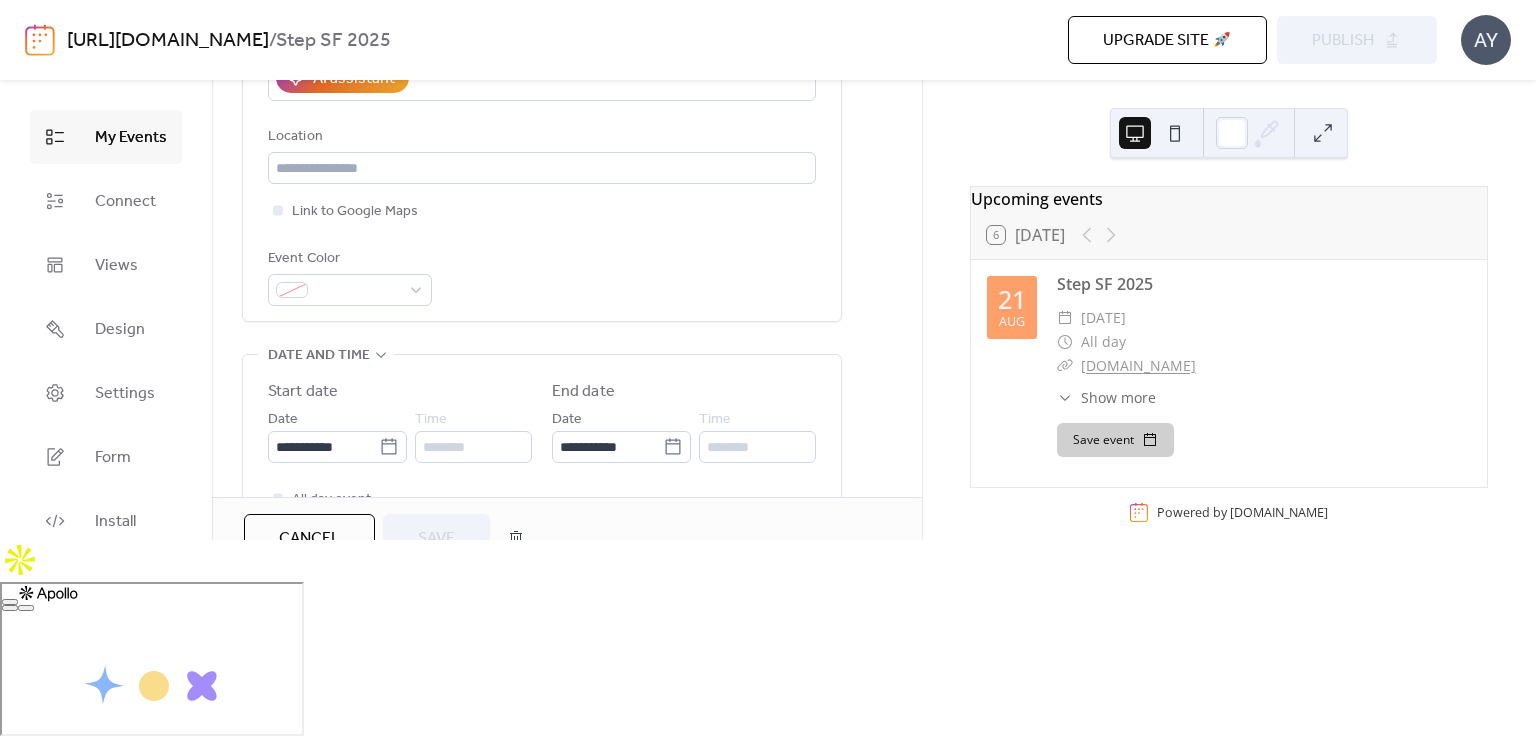 scroll, scrollTop: 500, scrollLeft: 0, axis: vertical 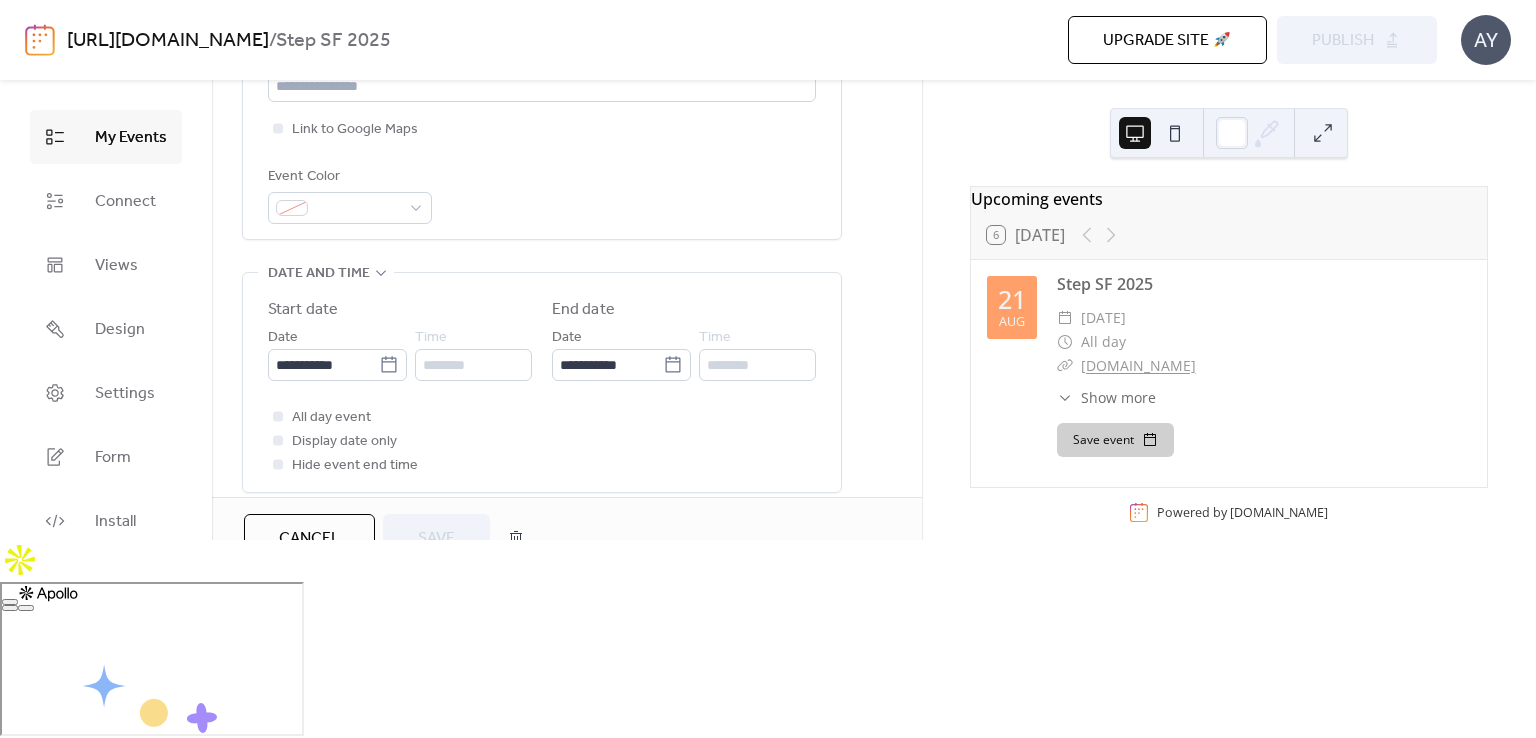 click on "********" at bounding box center (473, 365) 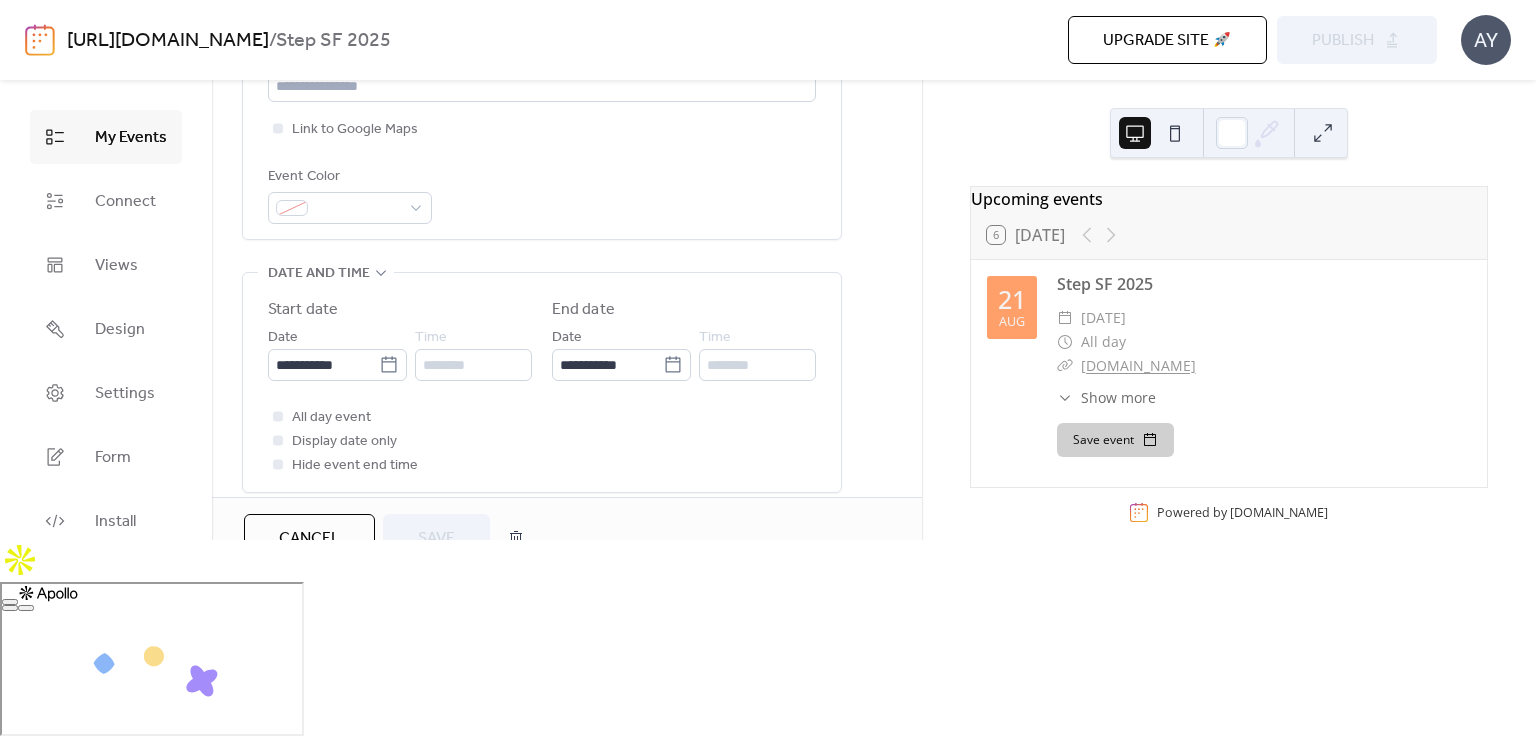 click on "********" at bounding box center [473, 365] 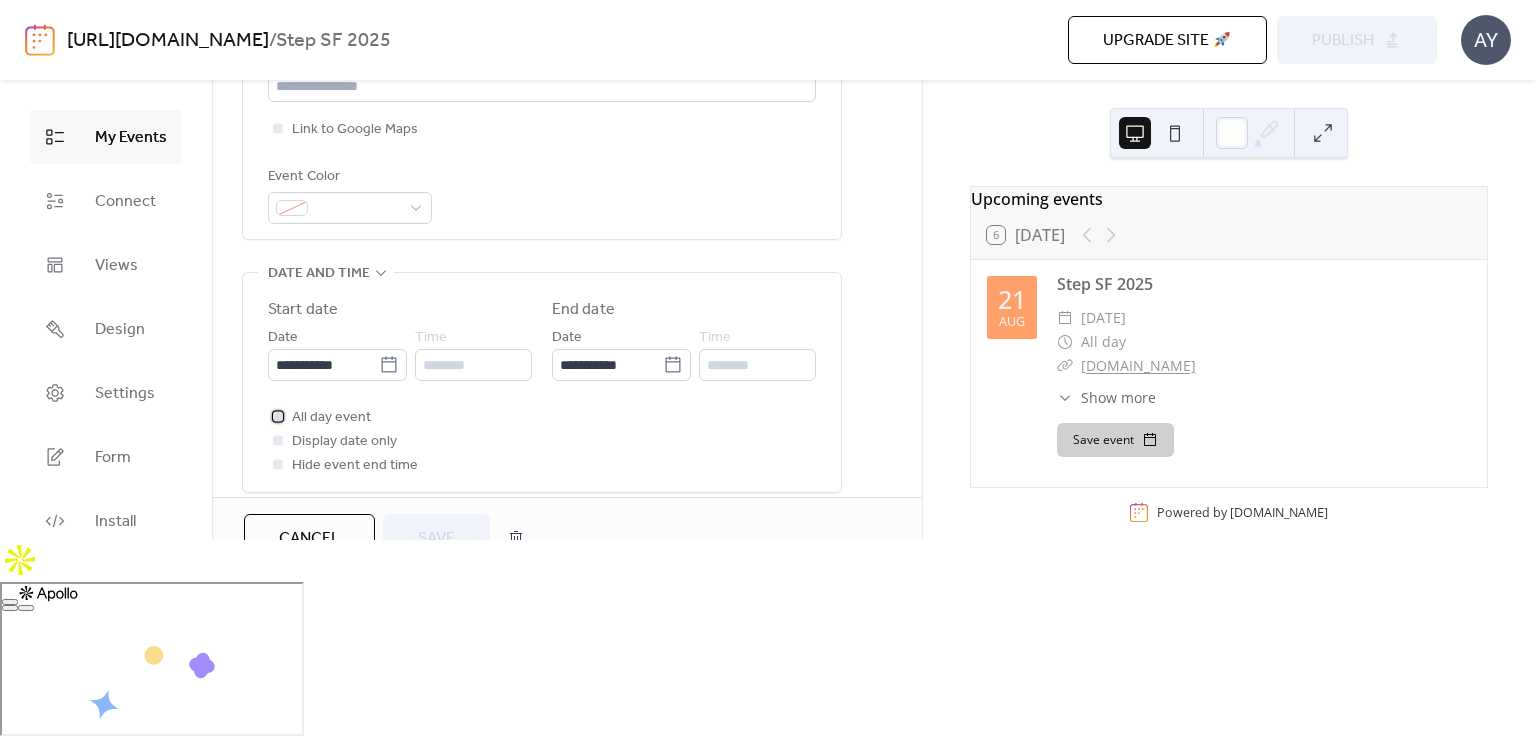 drag, startPoint x: 275, startPoint y: 414, endPoint x: 301, endPoint y: 421, distance: 26.925823 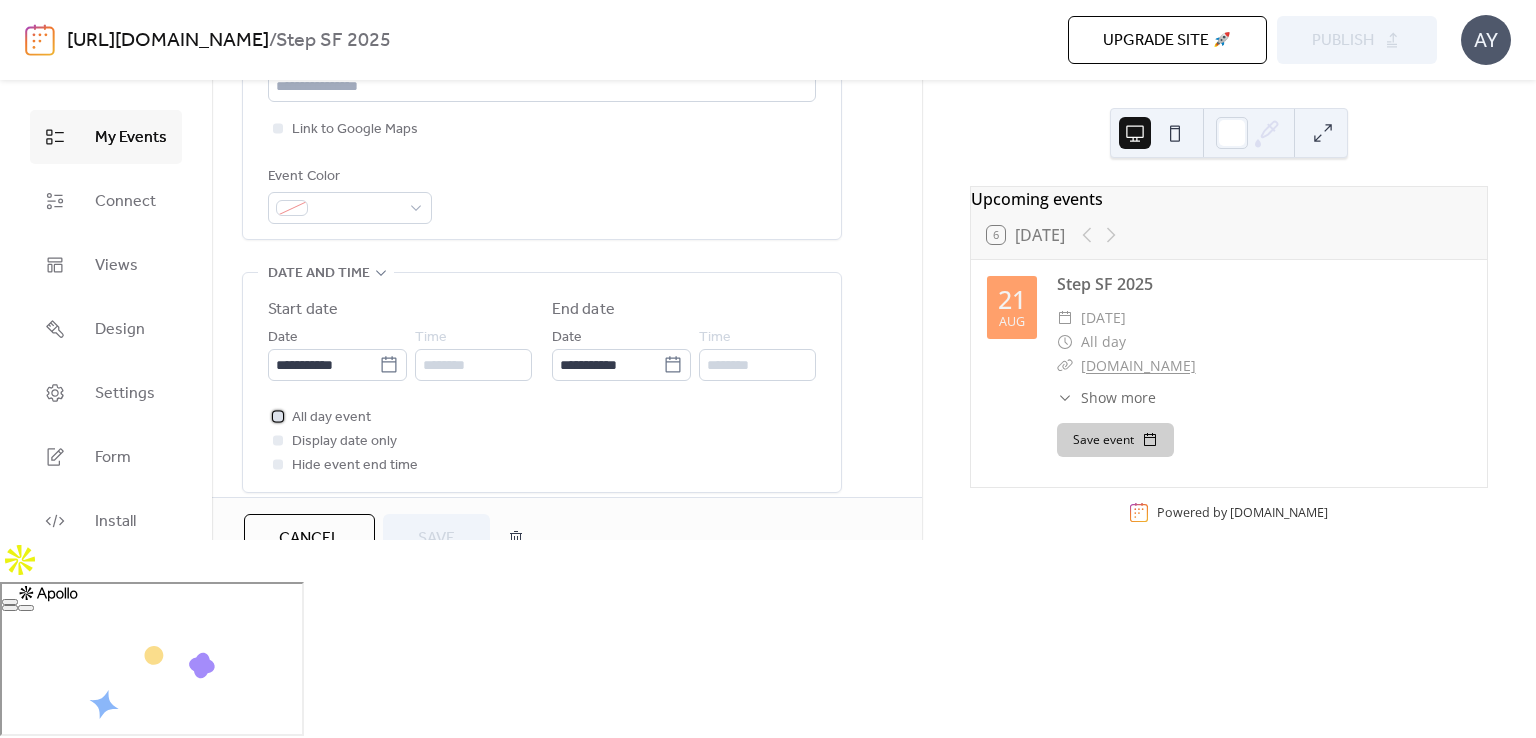 click 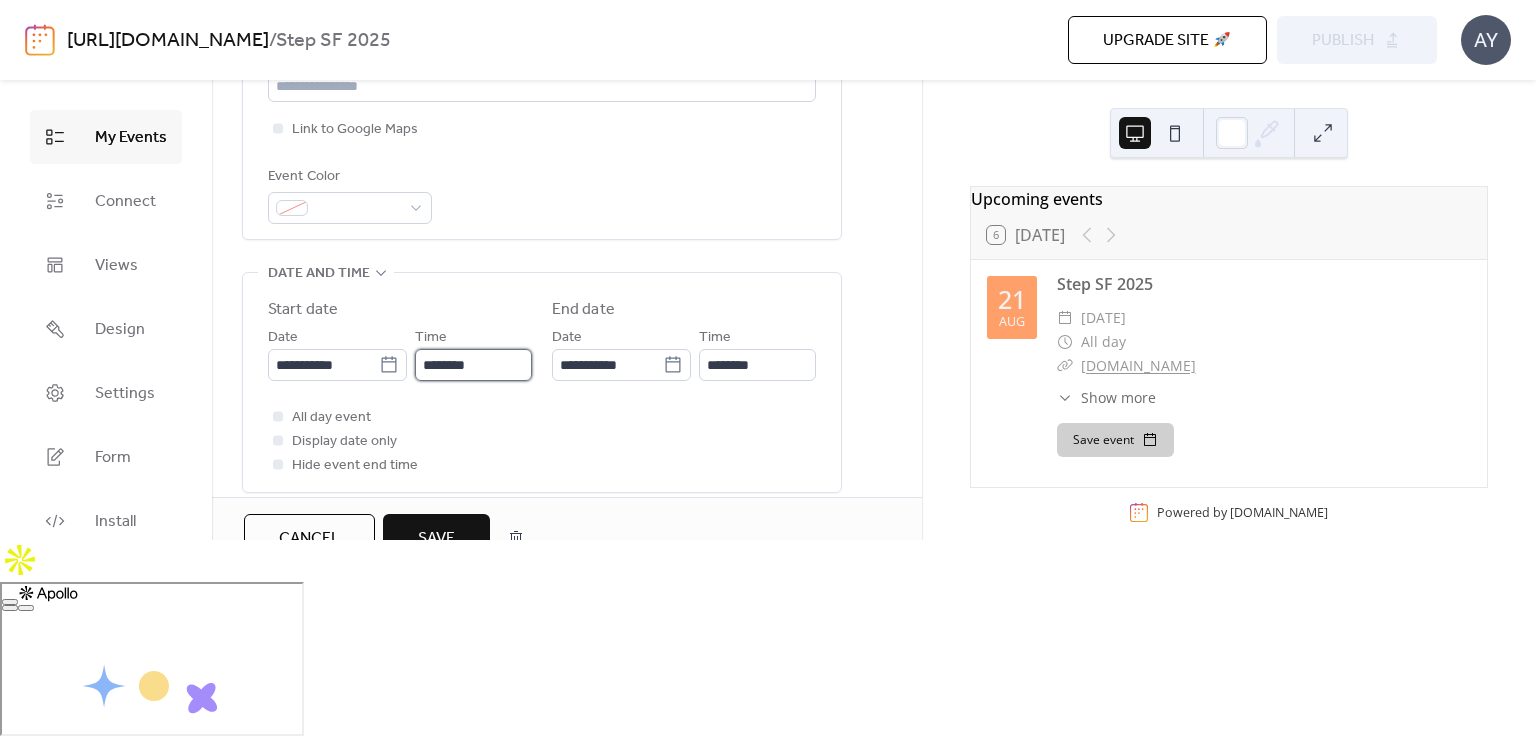 click on "********" at bounding box center [473, 365] 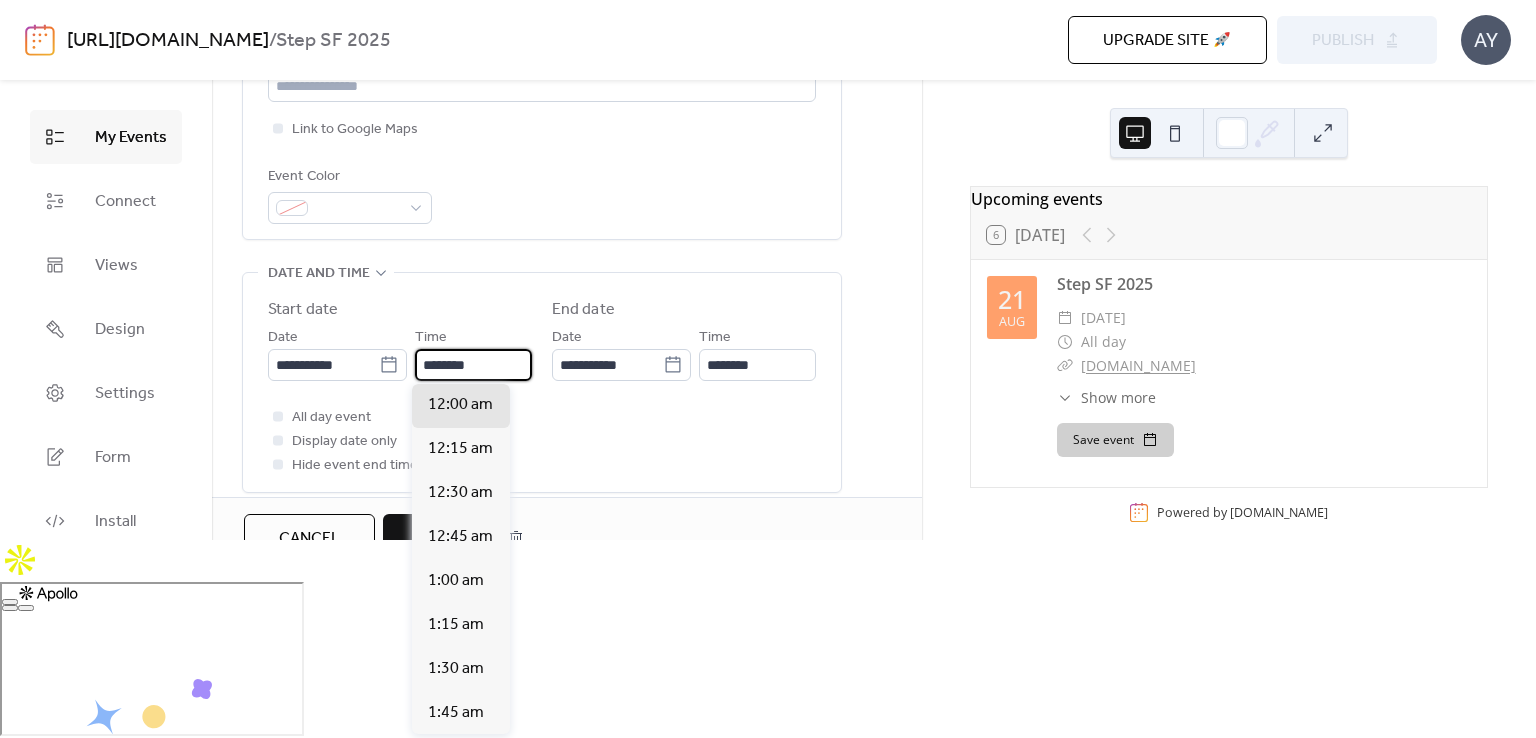 drag, startPoint x: 488, startPoint y: 363, endPoint x: 413, endPoint y: 353, distance: 75.66373 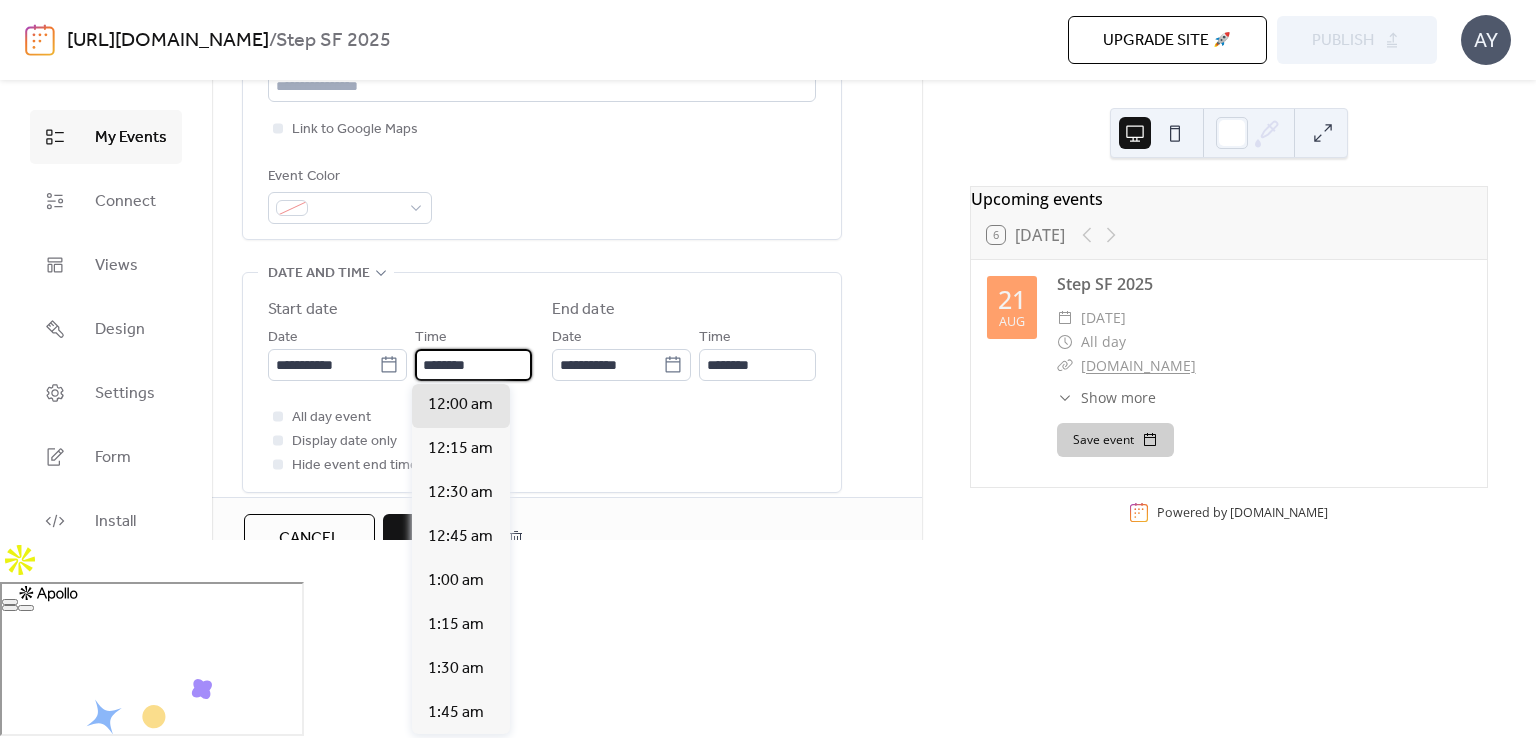 click on "********" at bounding box center [473, 365] 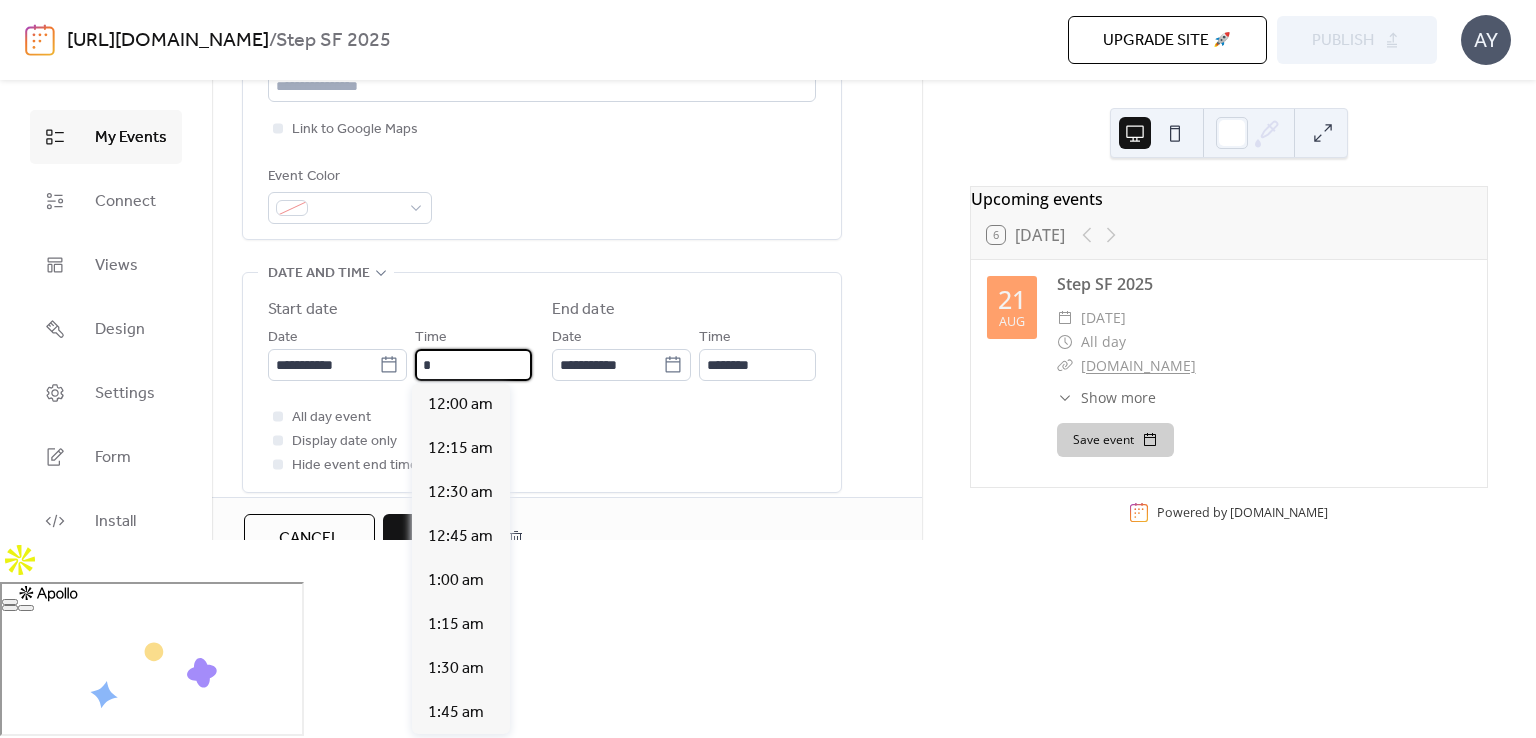 scroll, scrollTop: 1408, scrollLeft: 0, axis: vertical 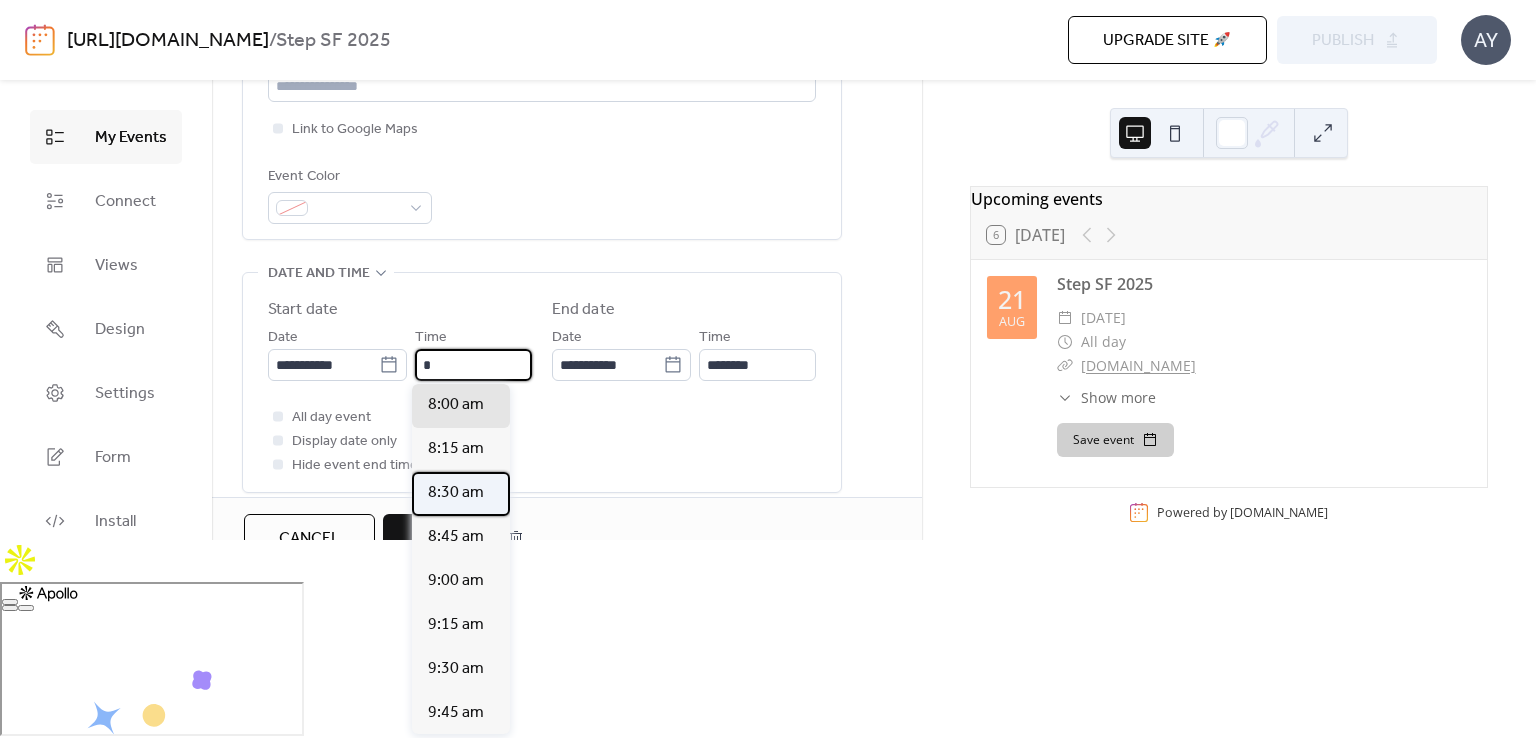 click on "8:30 am" at bounding box center [456, 493] 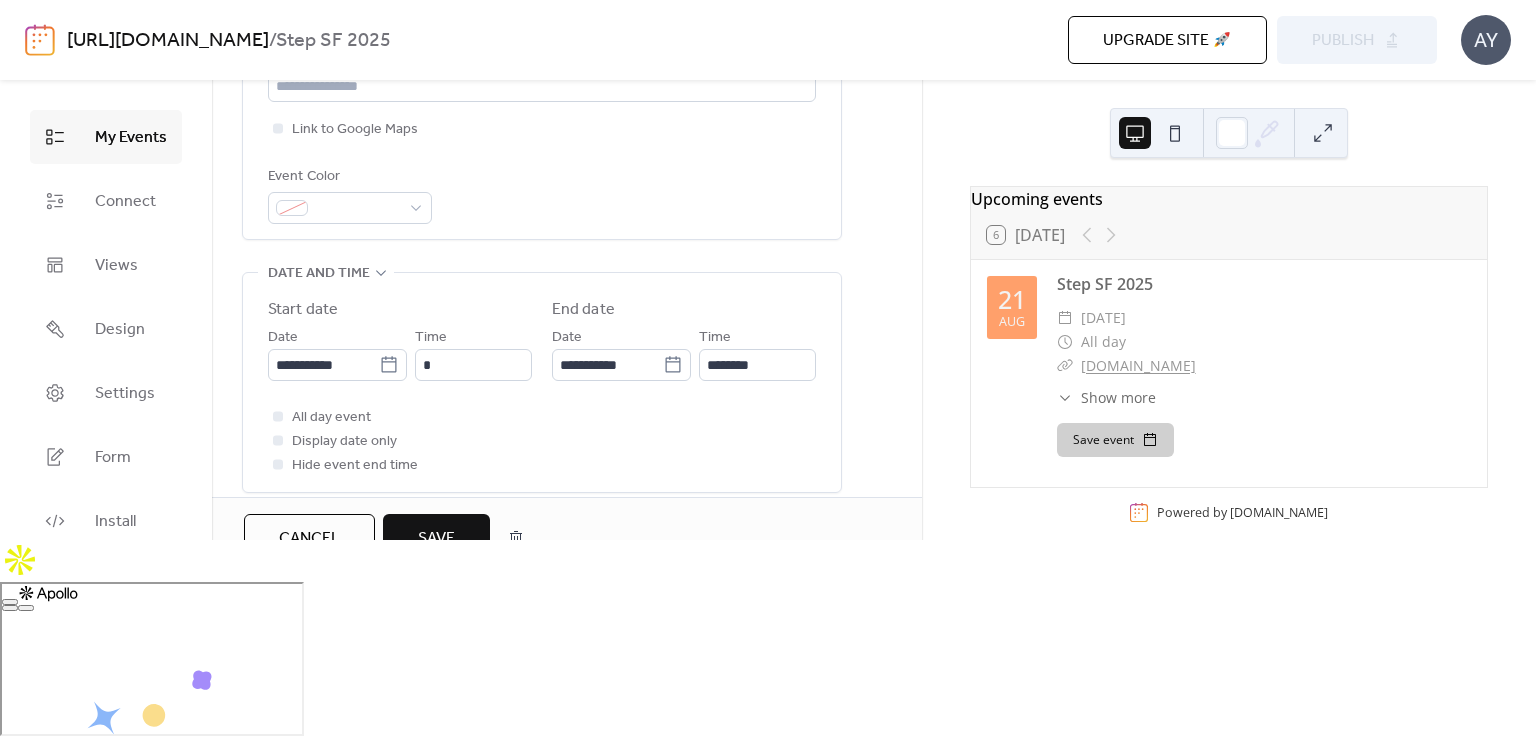 type on "*******" 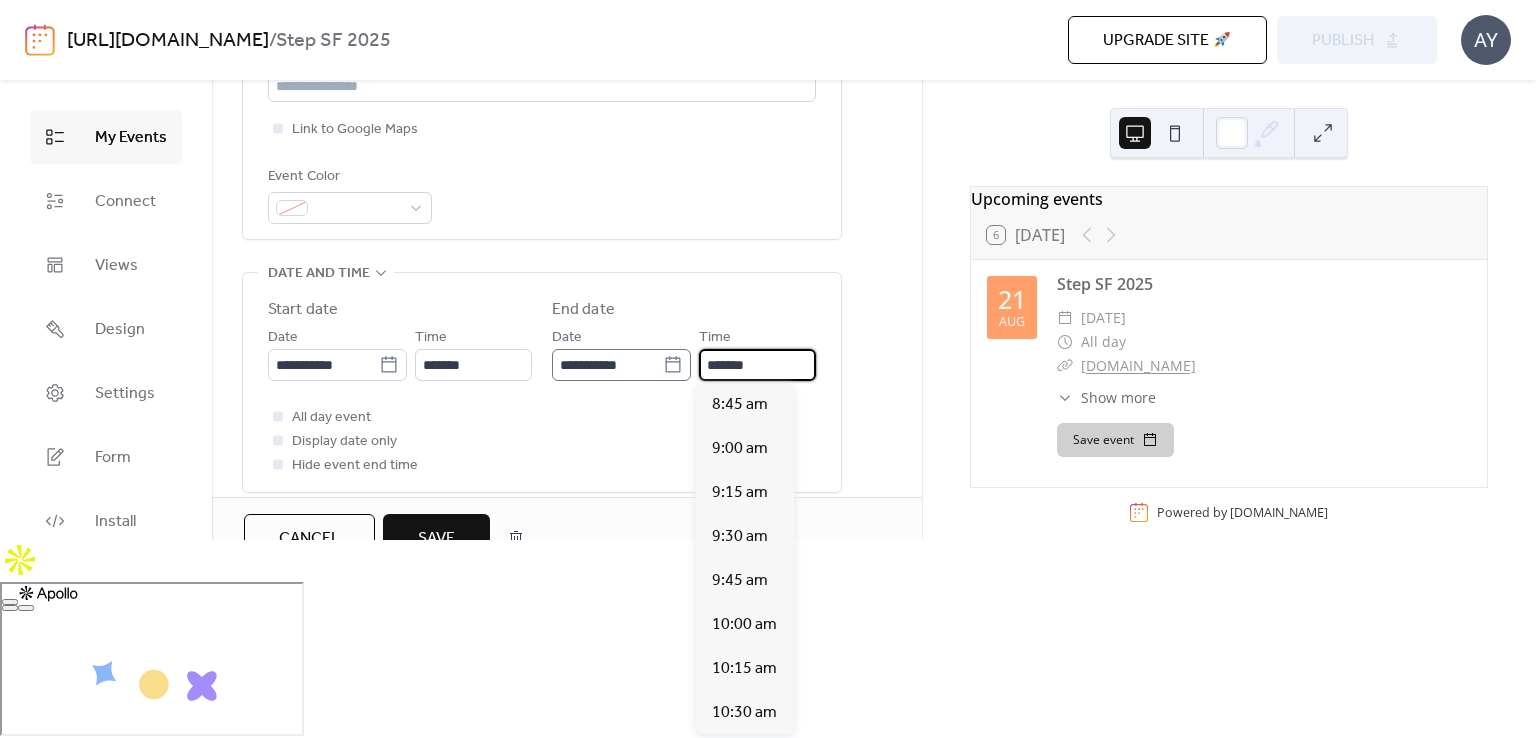 drag, startPoint x: 755, startPoint y: 365, endPoint x: 640, endPoint y: 357, distance: 115.27792 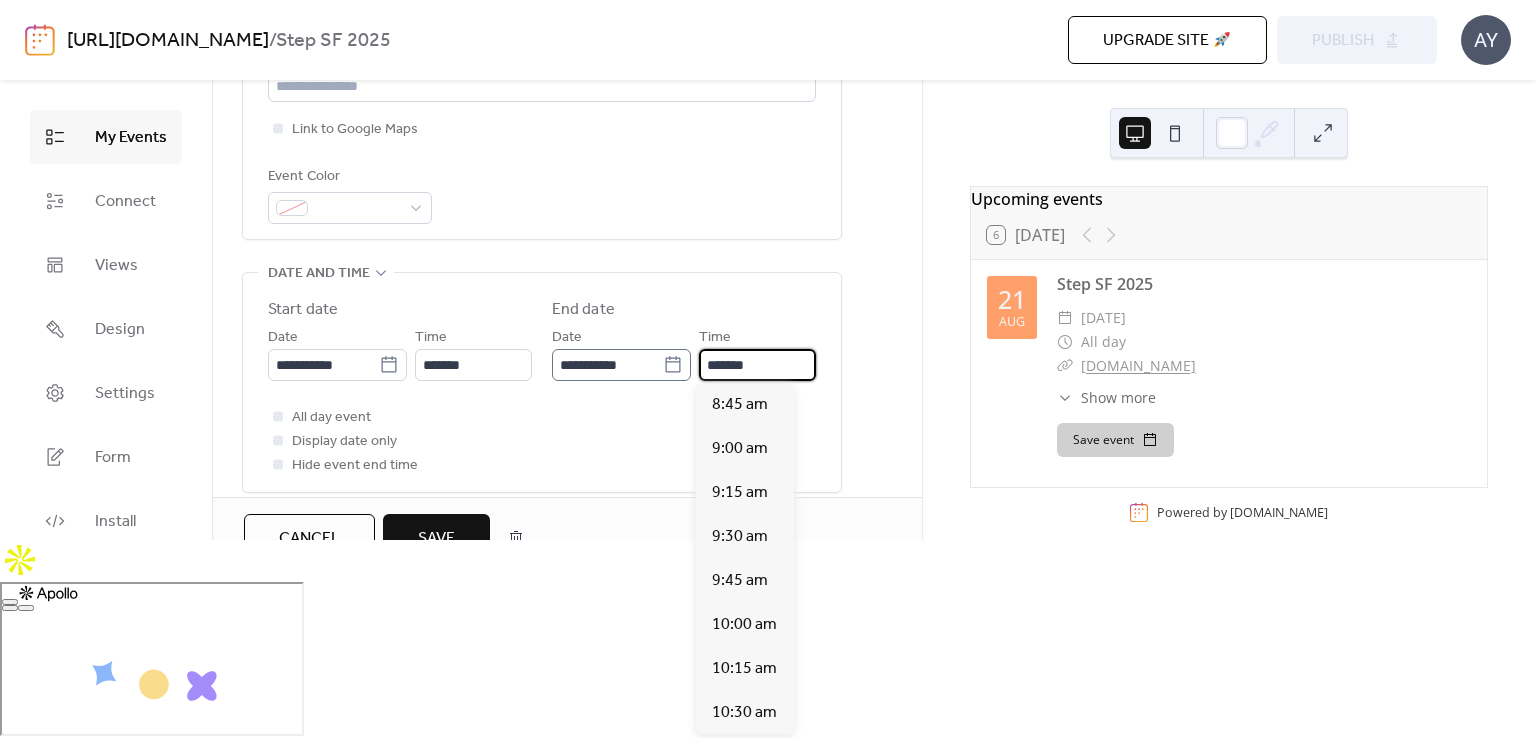 click on "**********" at bounding box center [684, 353] 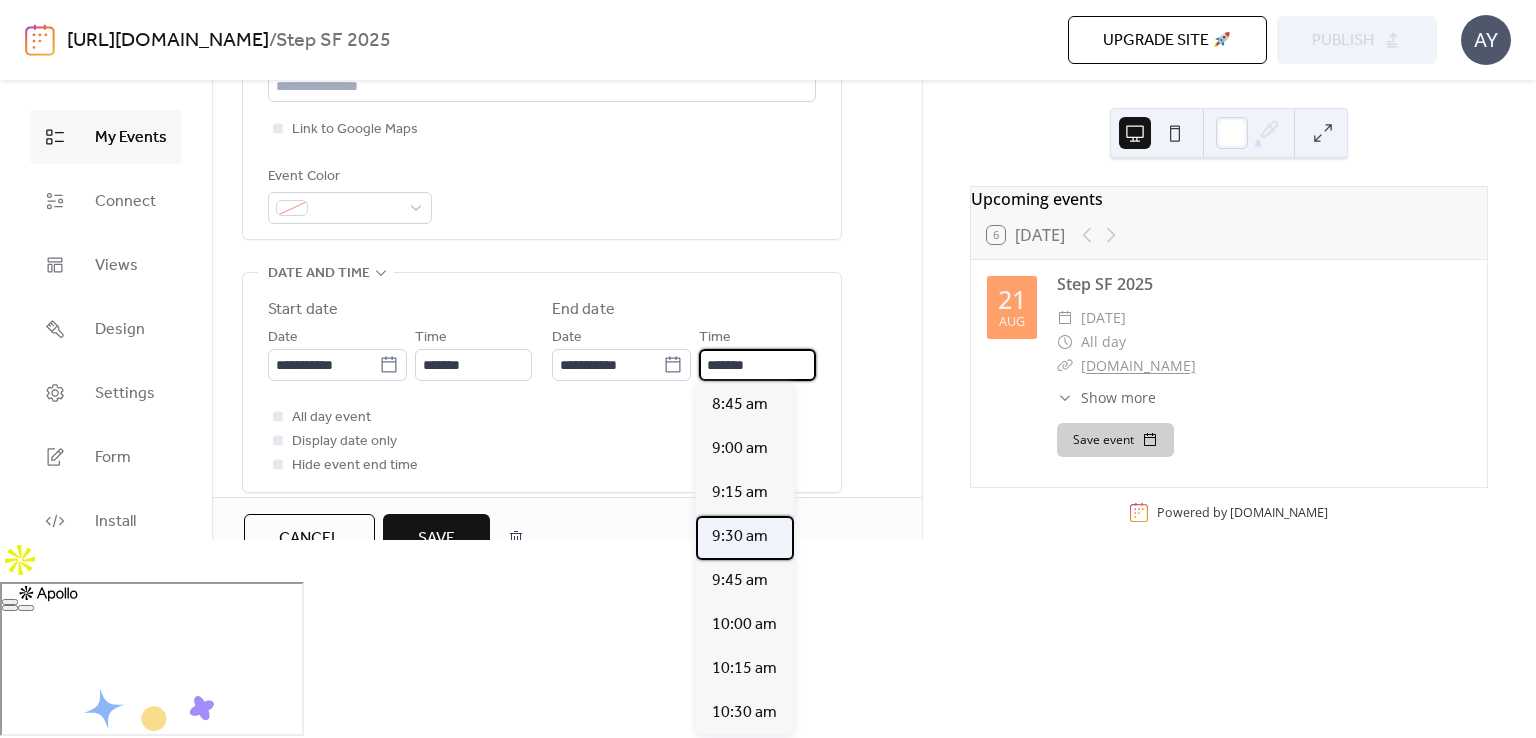 click on "9:30 am" at bounding box center (740, 537) 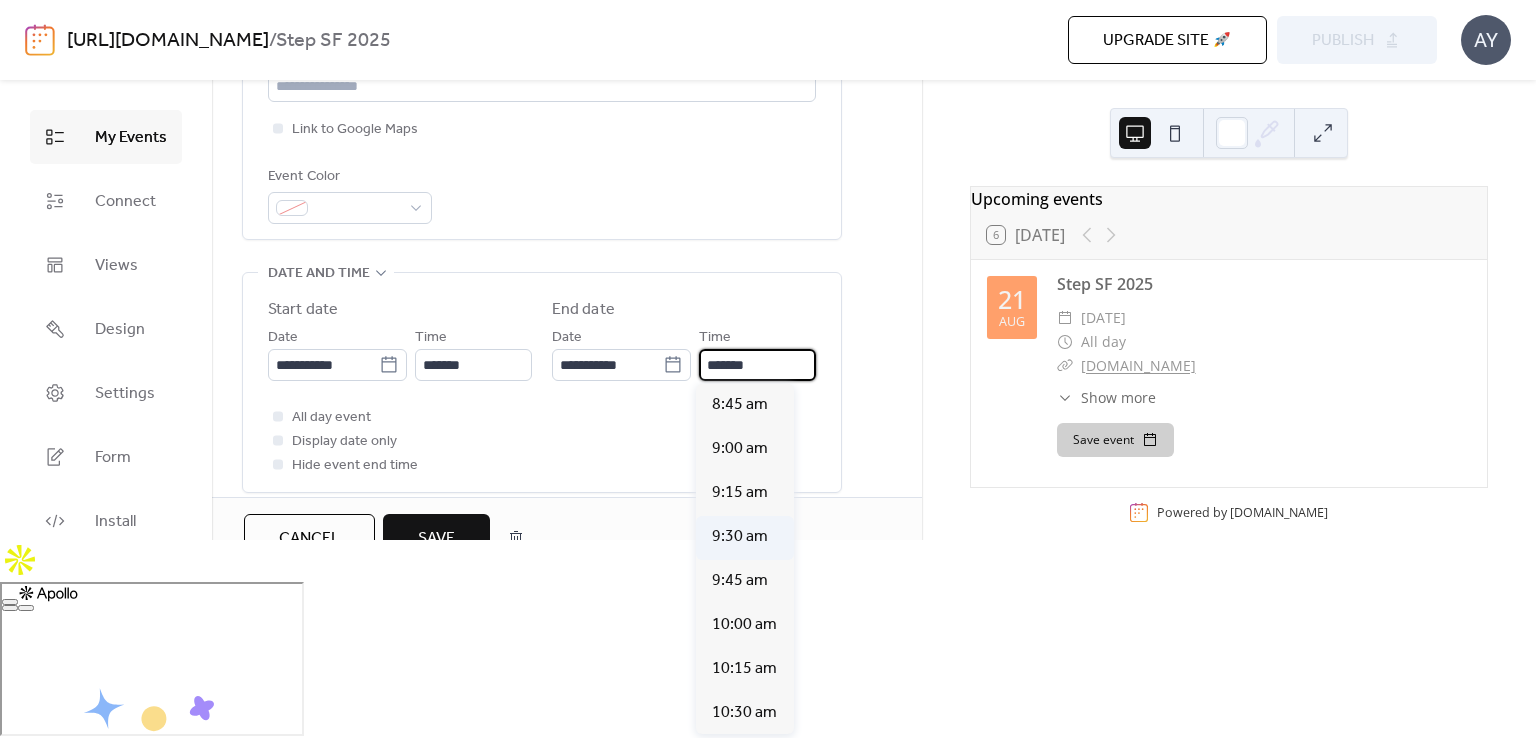 type on "*******" 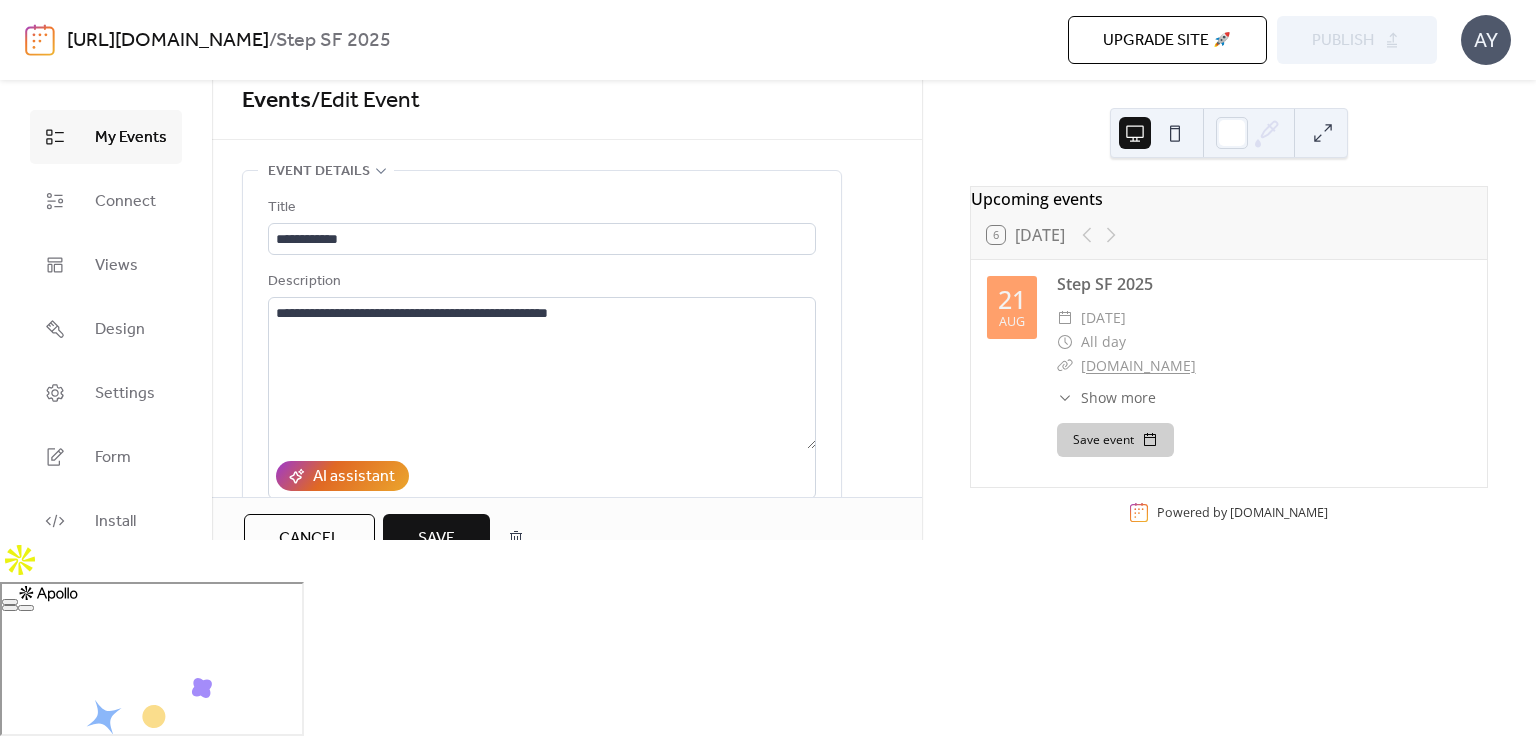 scroll, scrollTop: 0, scrollLeft: 0, axis: both 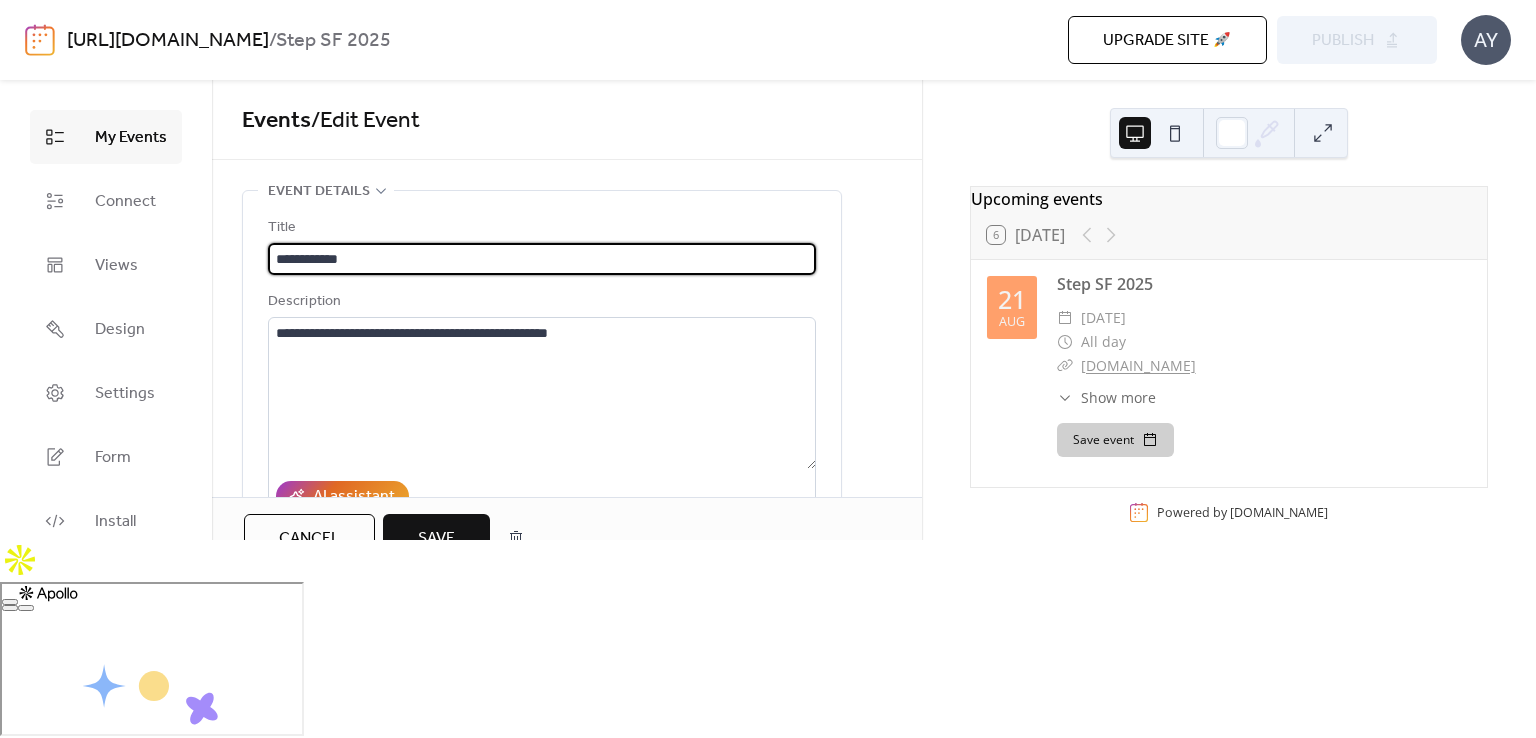 click on "**********" at bounding box center [542, 259] 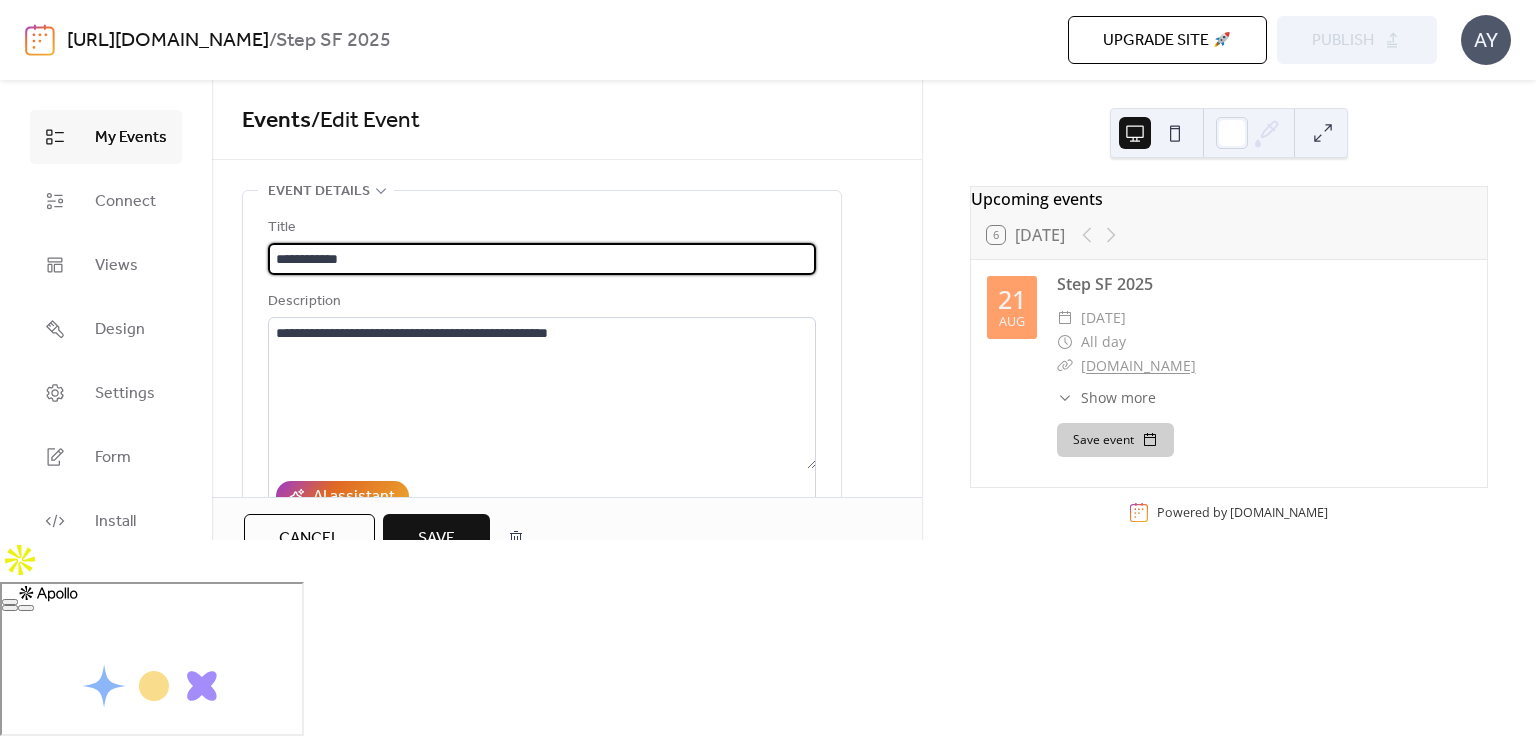 click on "**********" at bounding box center [542, 259] 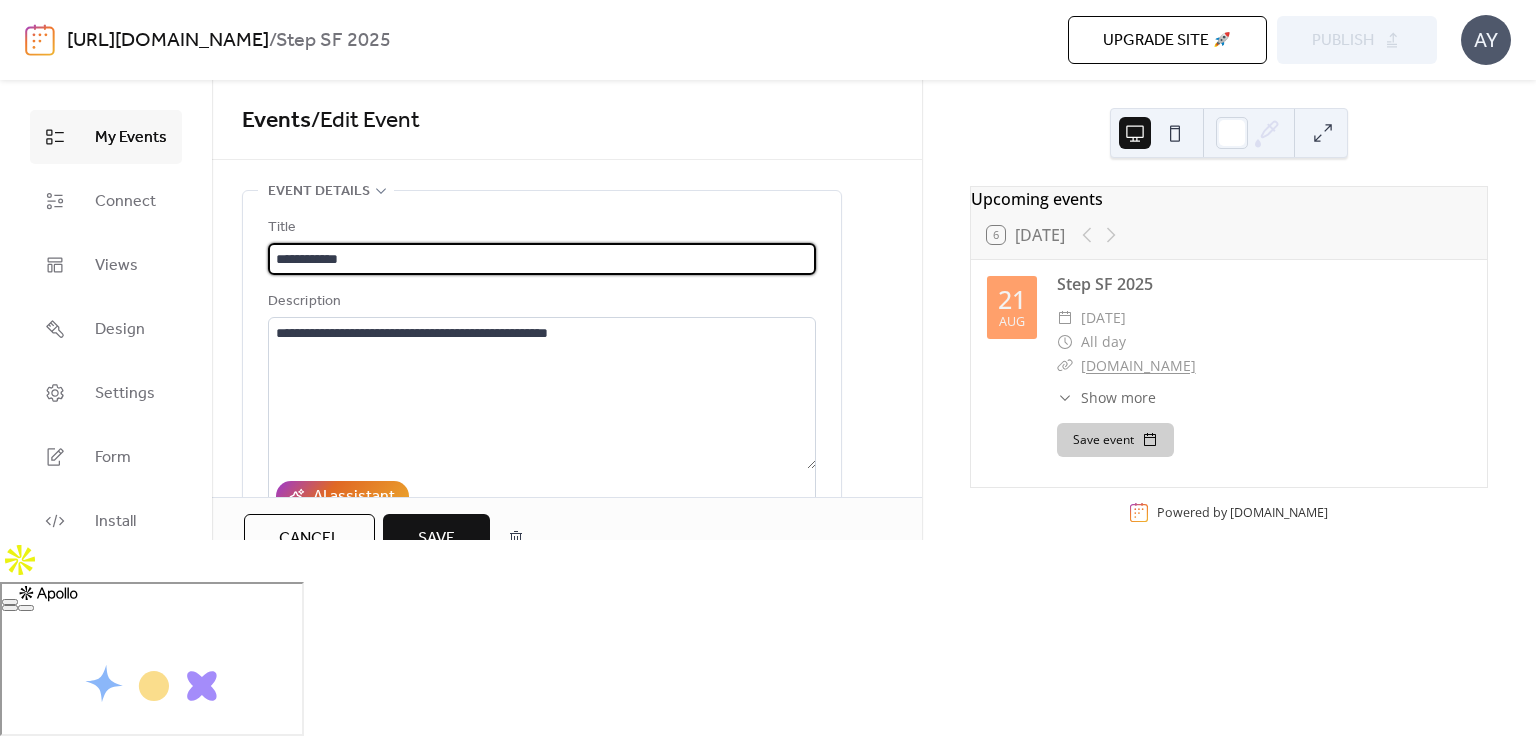 click on "**********" at bounding box center [542, 259] 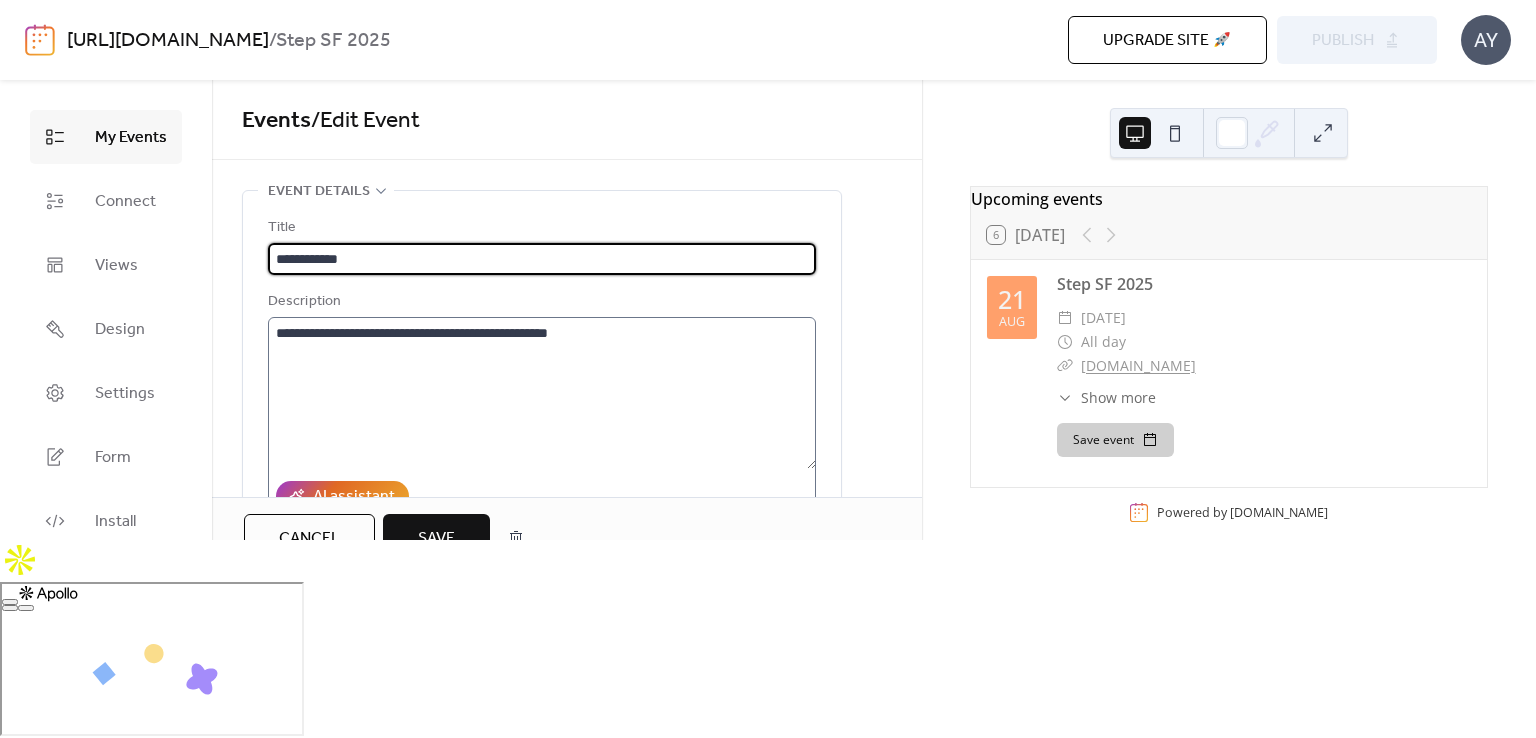 type on "**********" 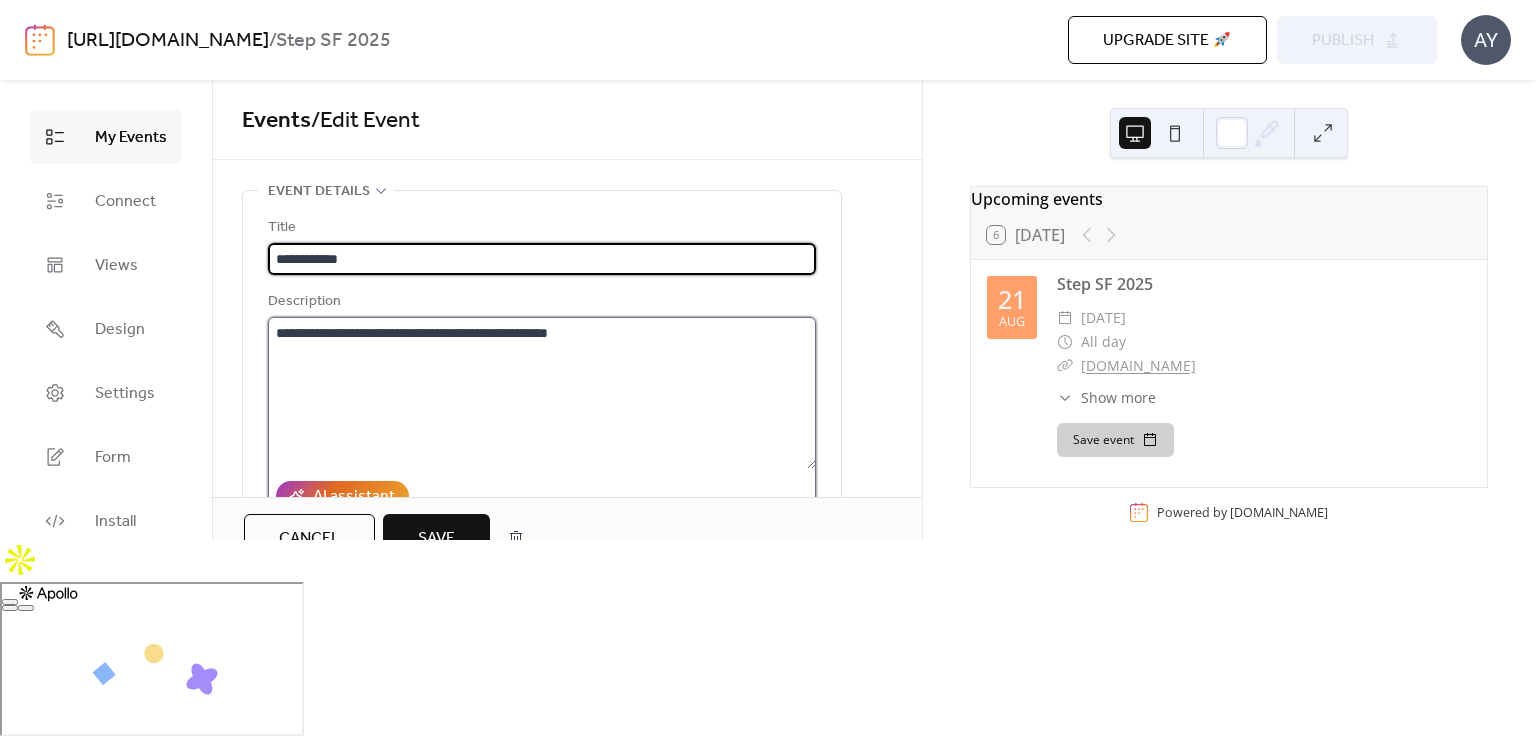 click on "**********" at bounding box center [542, 393] 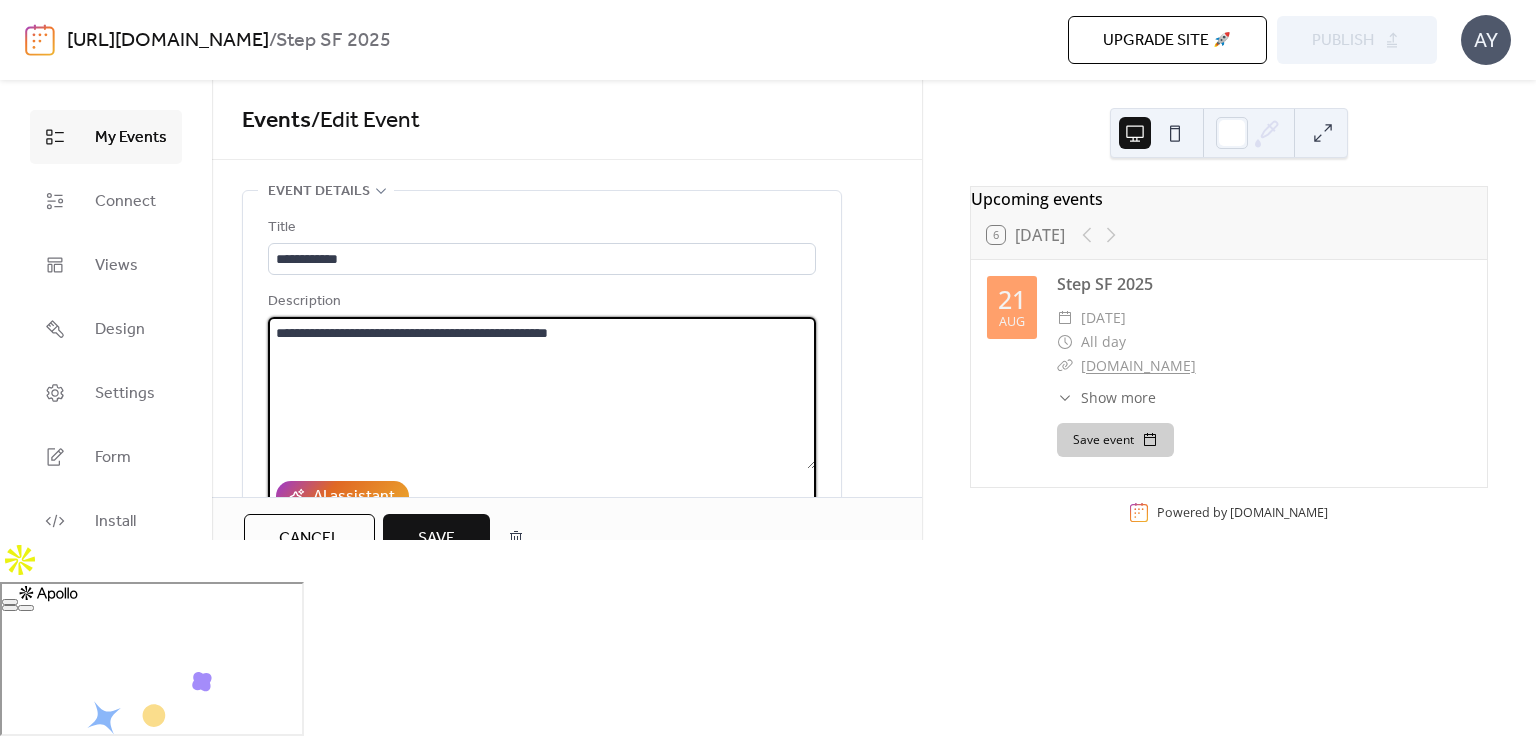 click on "**********" at bounding box center [542, 393] 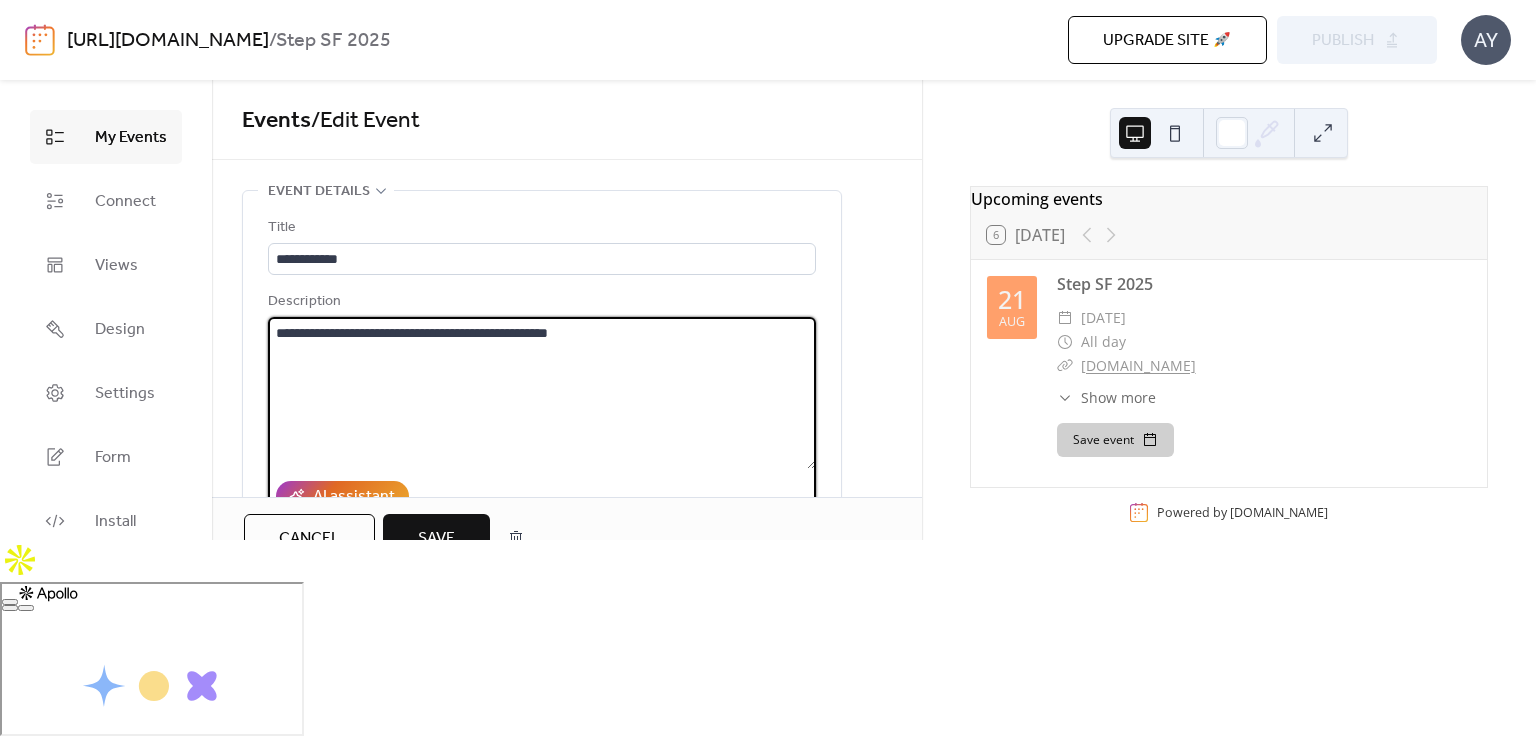 paste 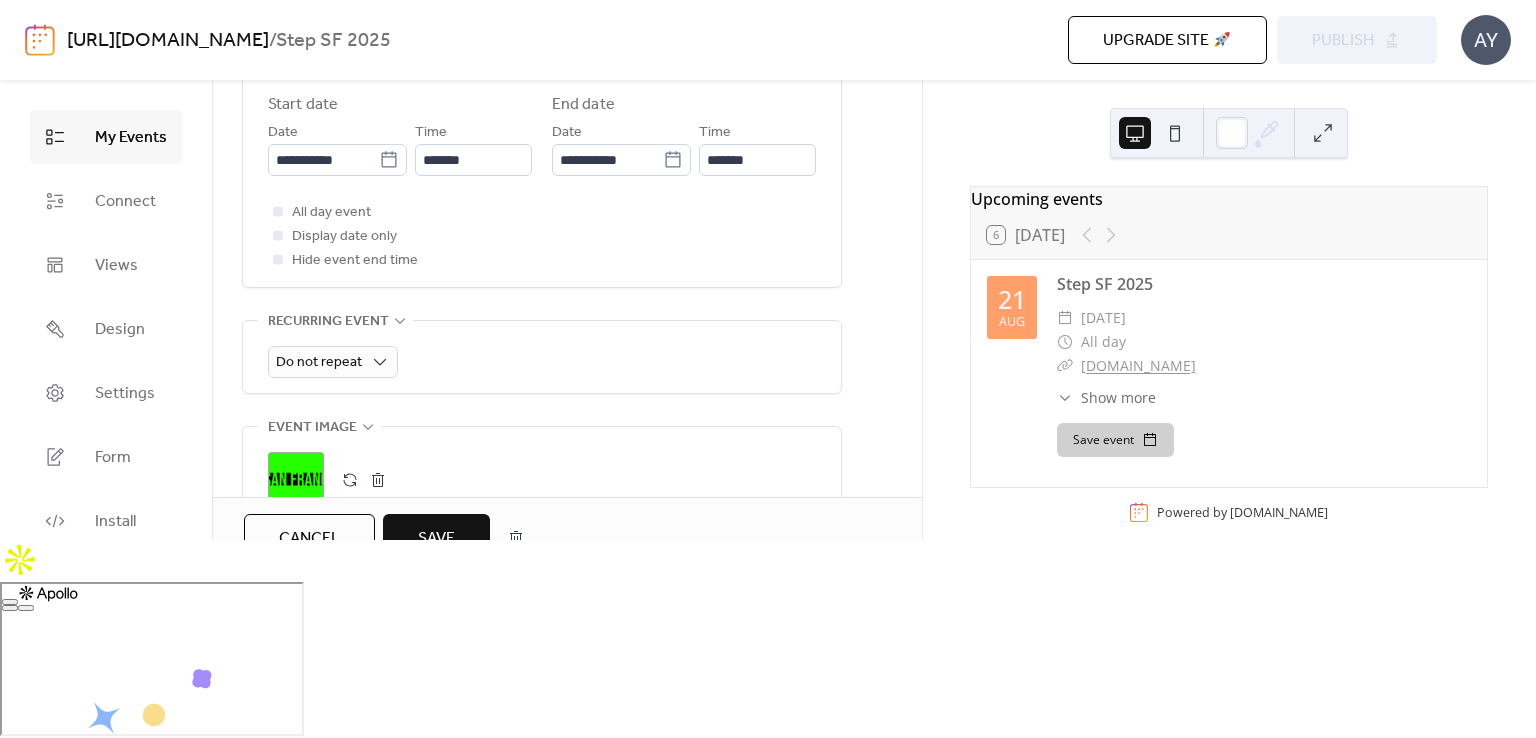 scroll, scrollTop: 800, scrollLeft: 0, axis: vertical 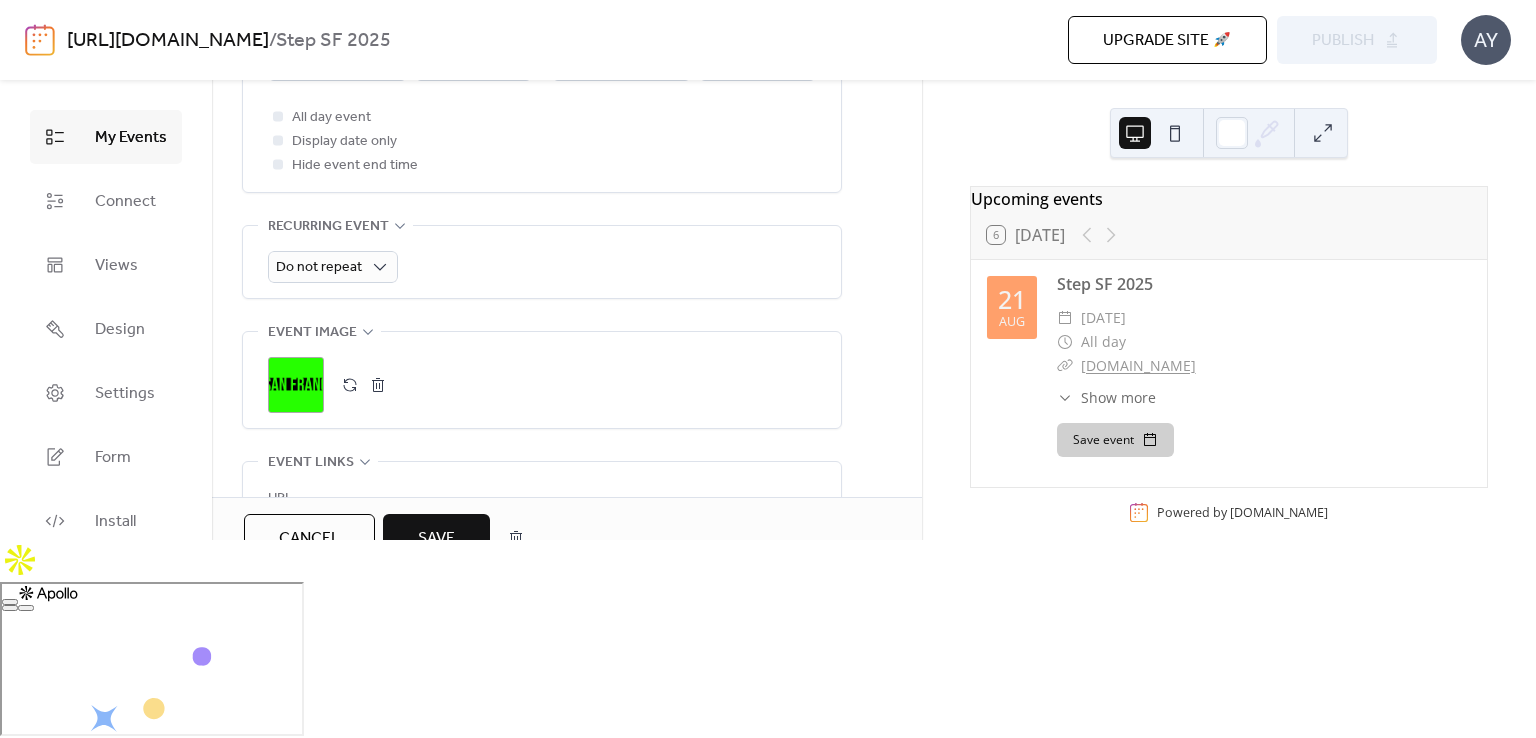 type on "**********" 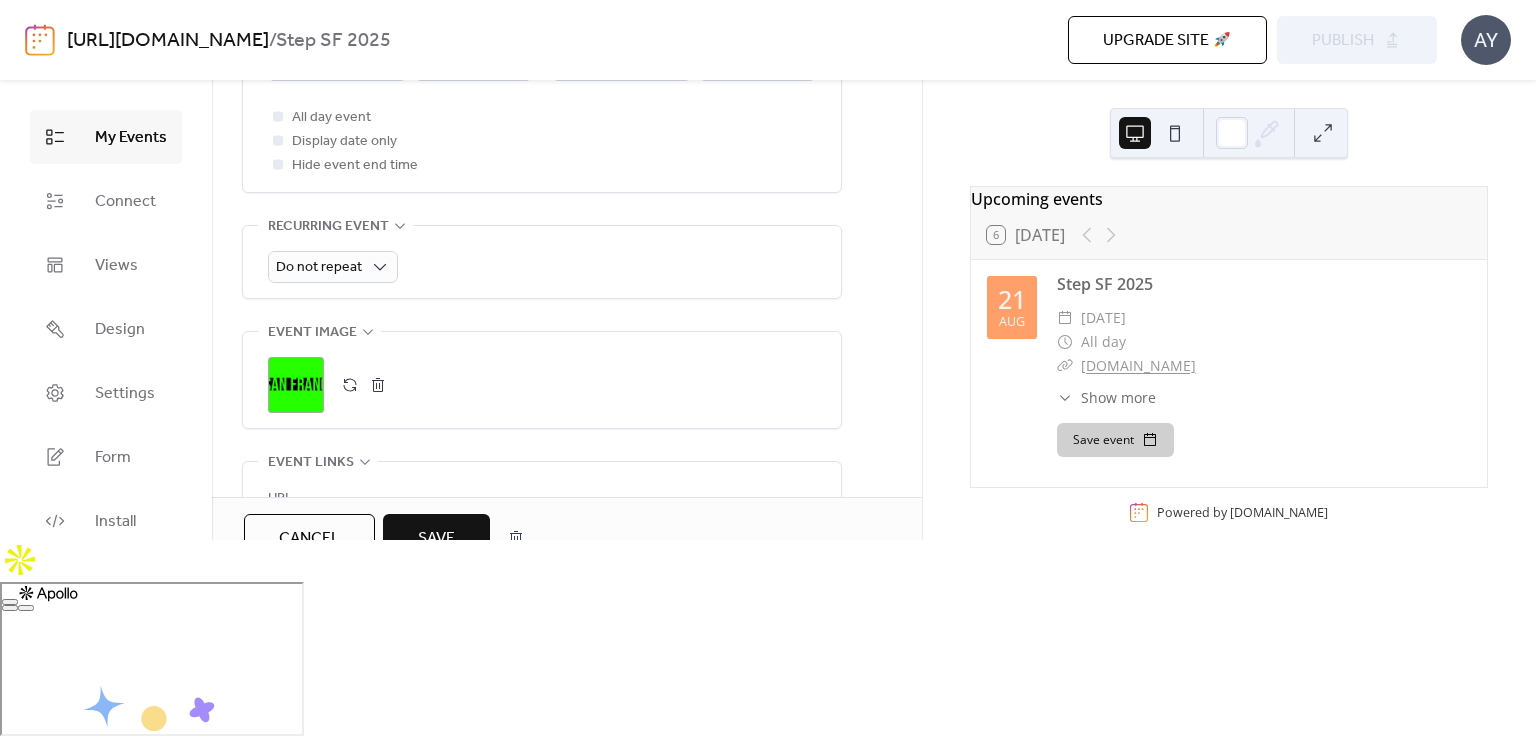 click at bounding box center [378, 385] 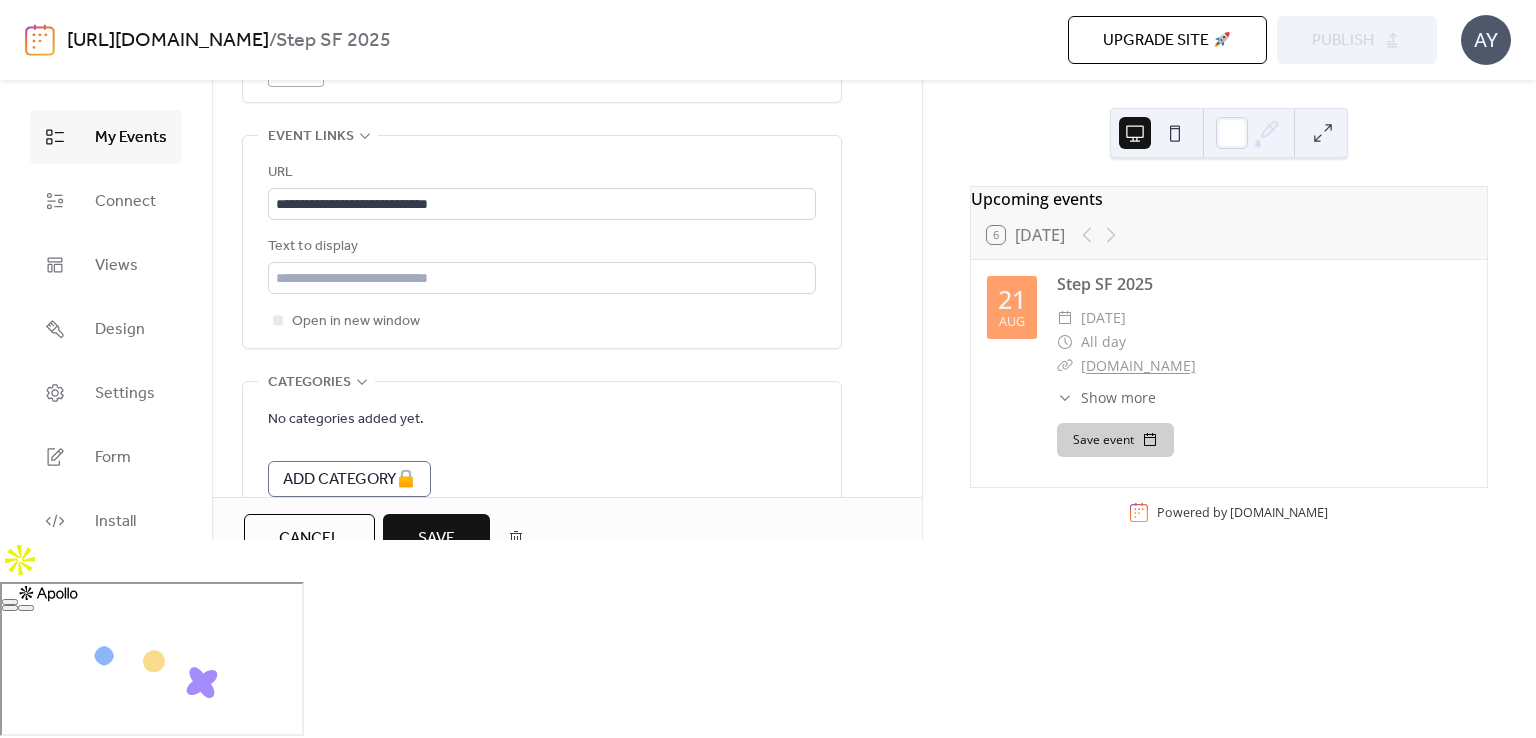 scroll, scrollTop: 1149, scrollLeft: 0, axis: vertical 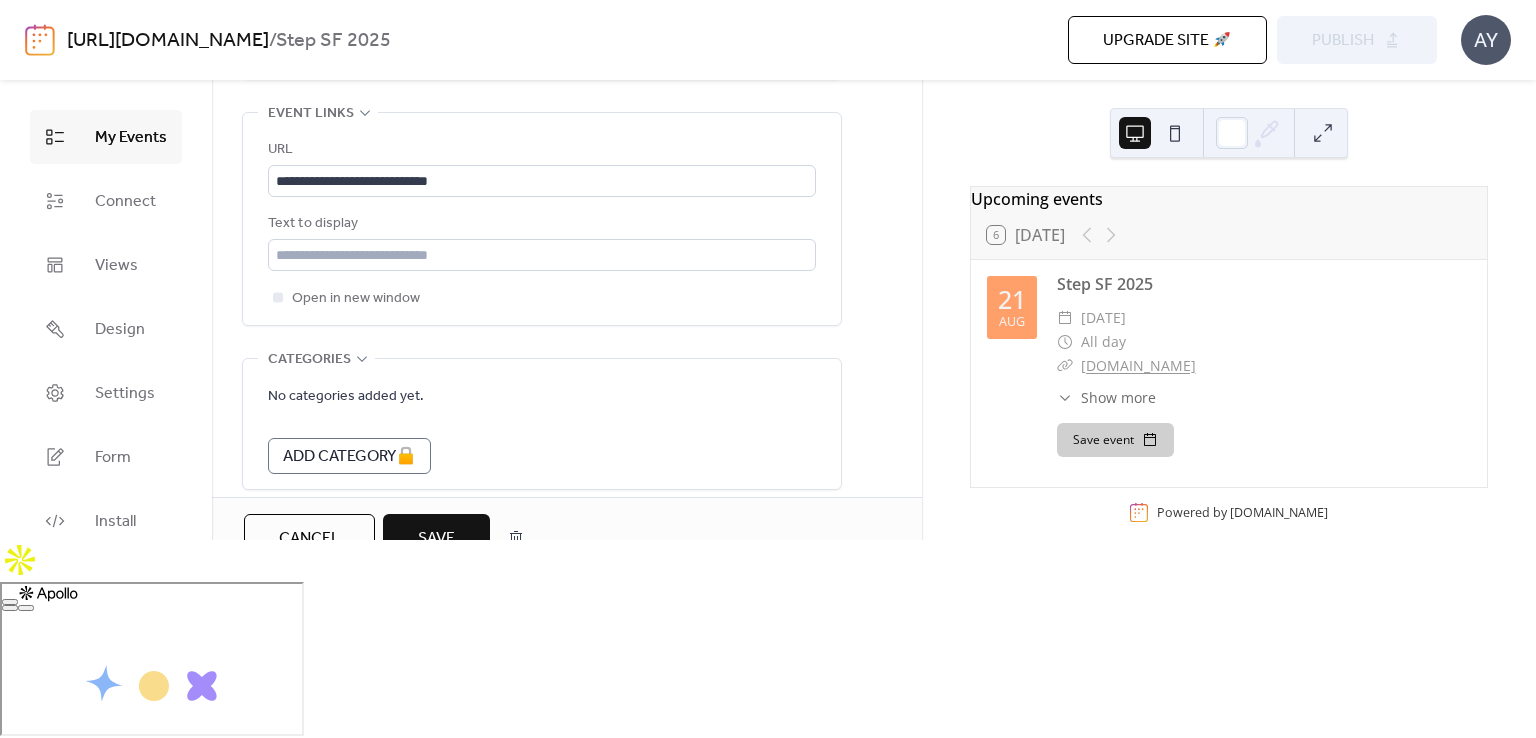 click on "Save" at bounding box center [436, 539] 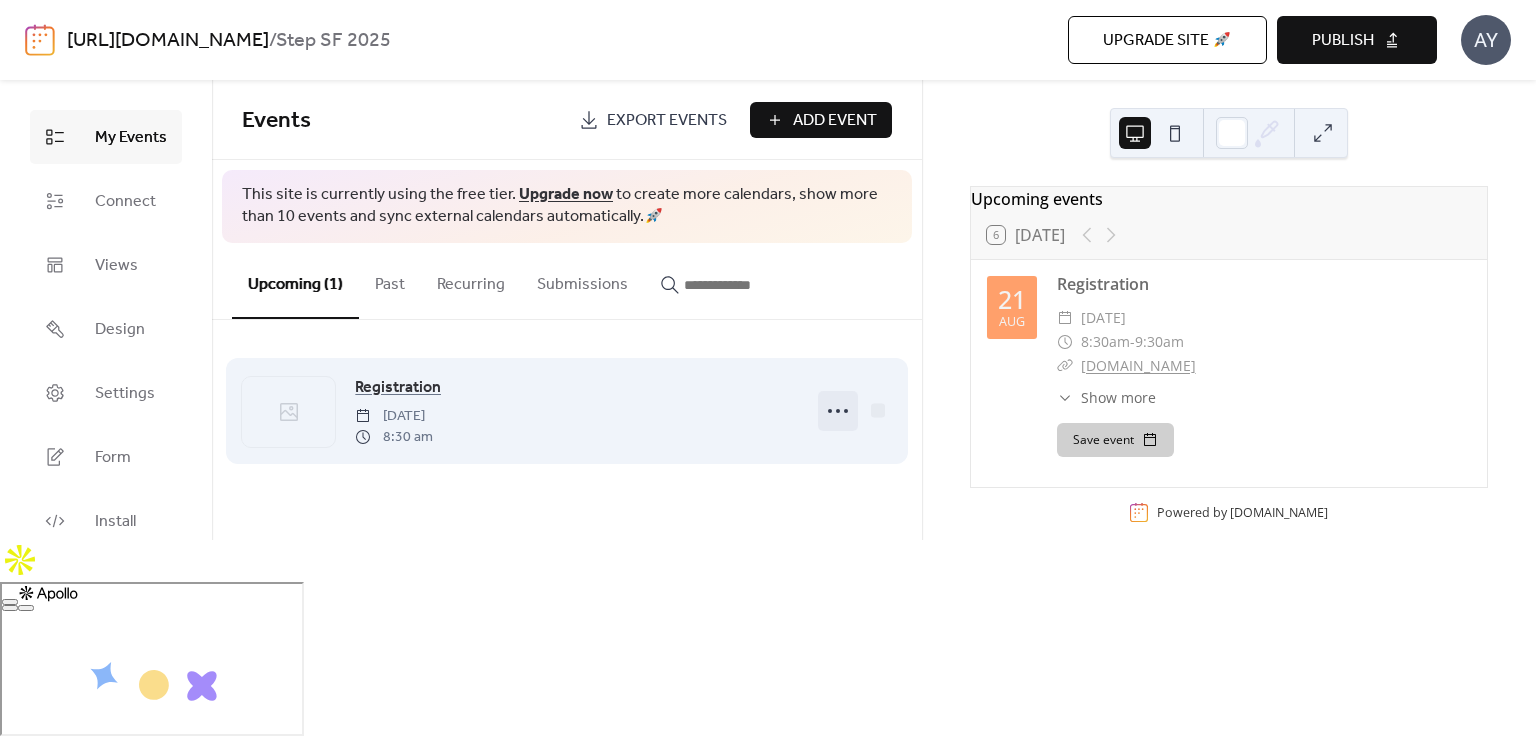click 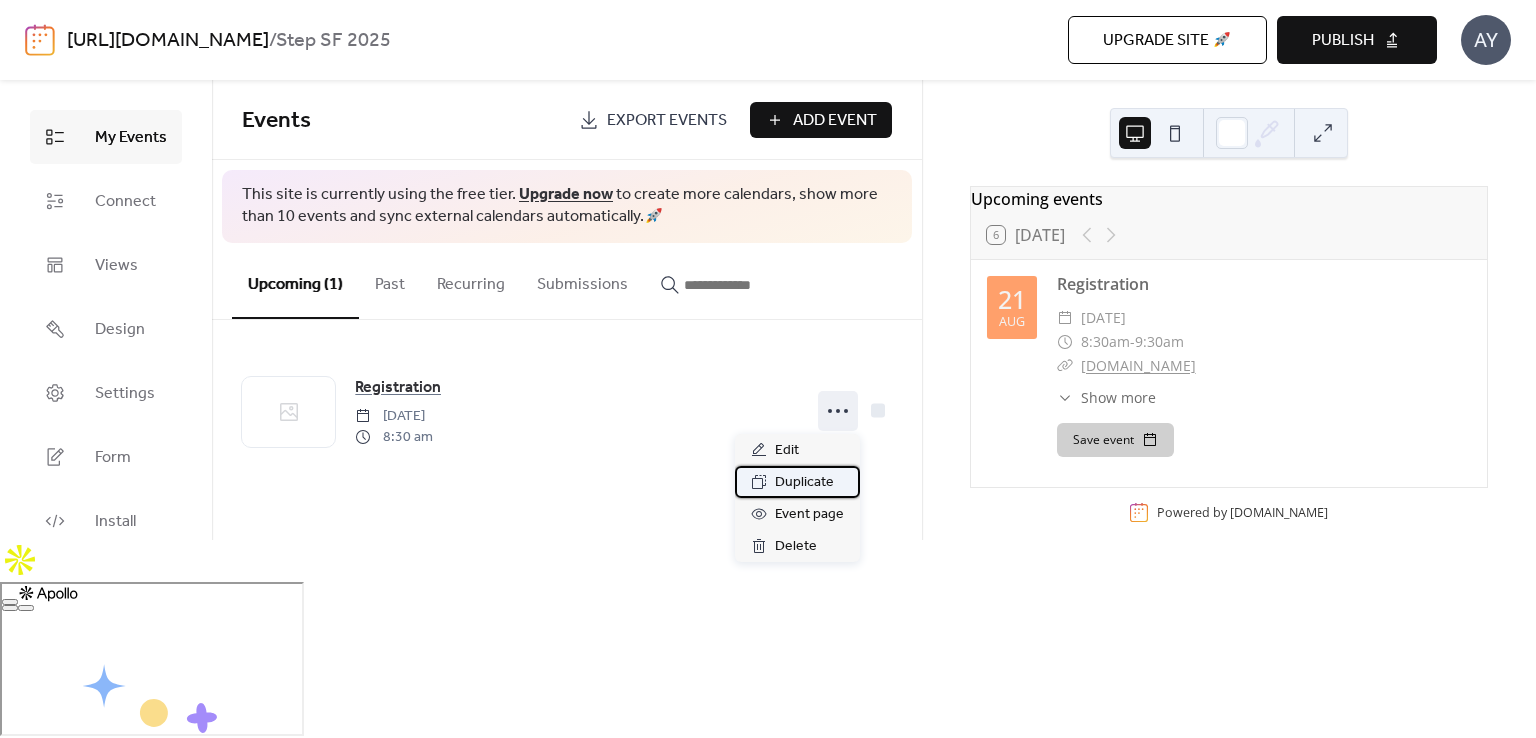 click on "Duplicate" at bounding box center (804, 483) 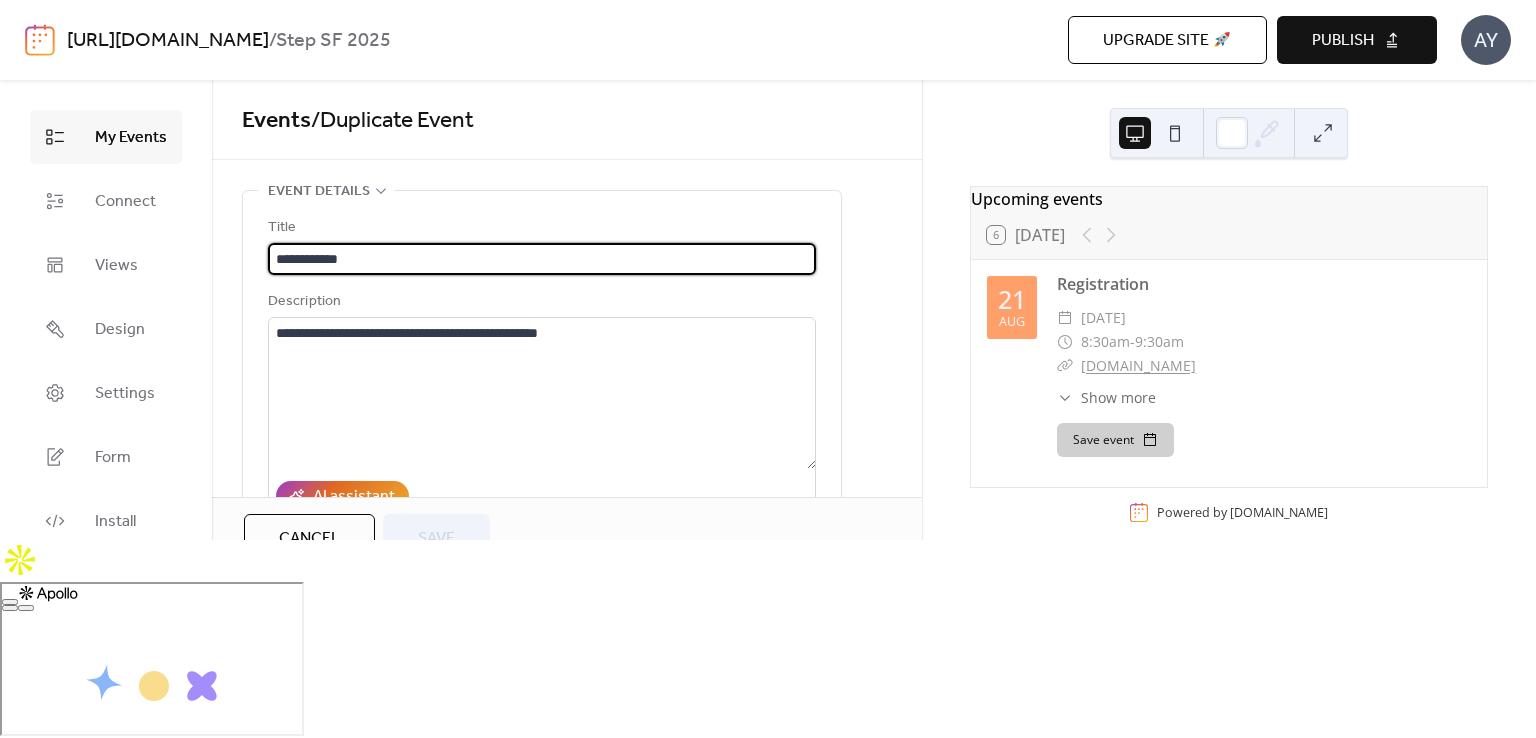 click on "**********" at bounding box center (542, 259) 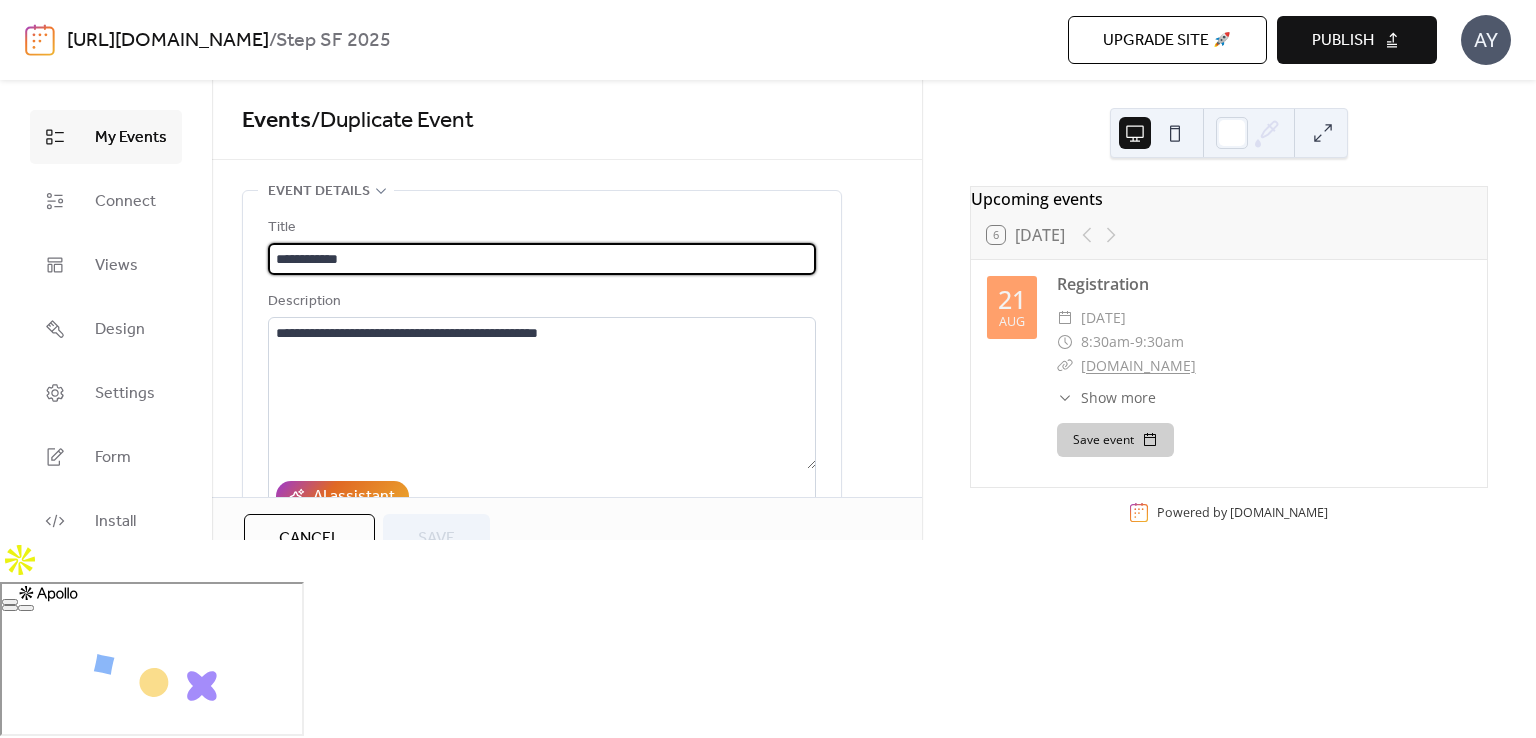 click on "**********" at bounding box center (542, 259) 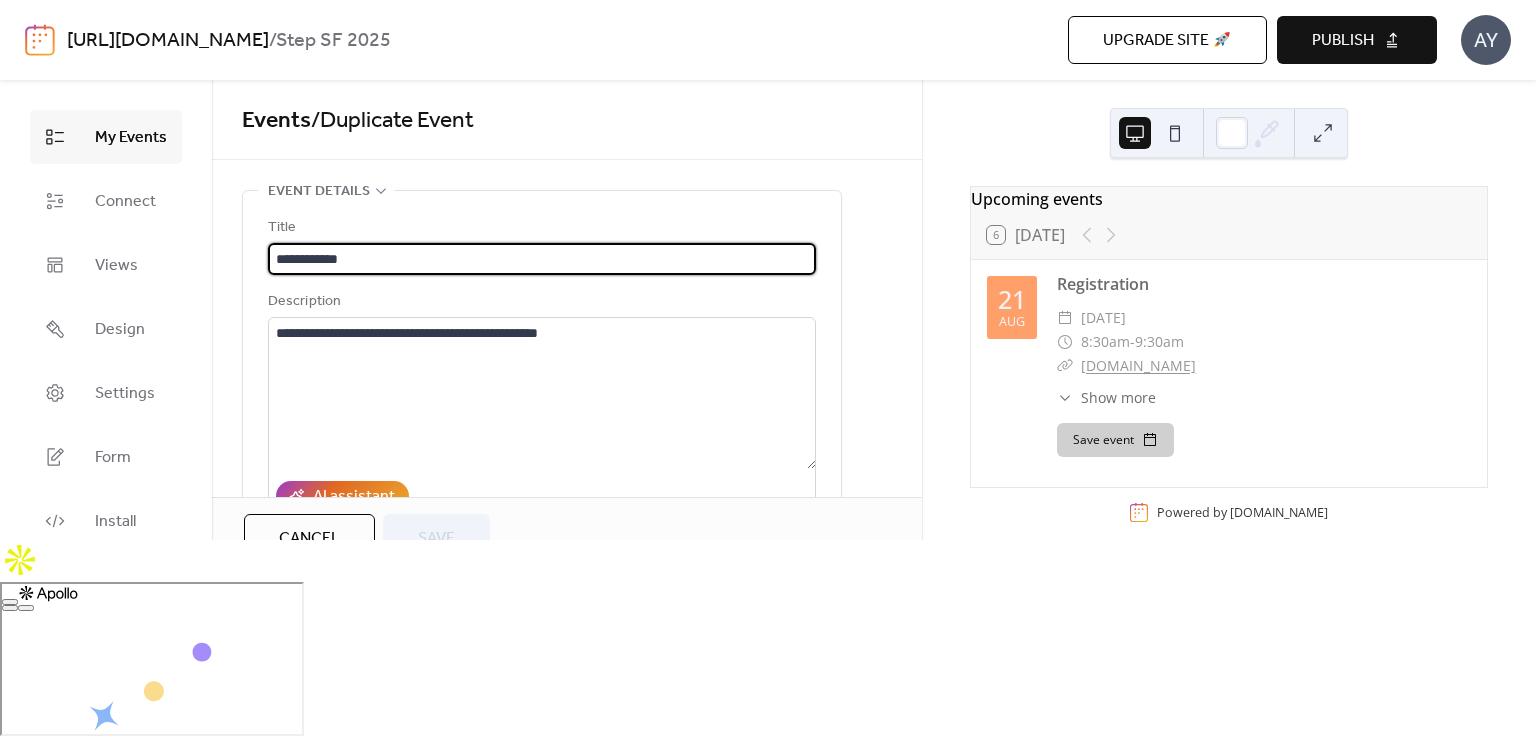 paste on "***" 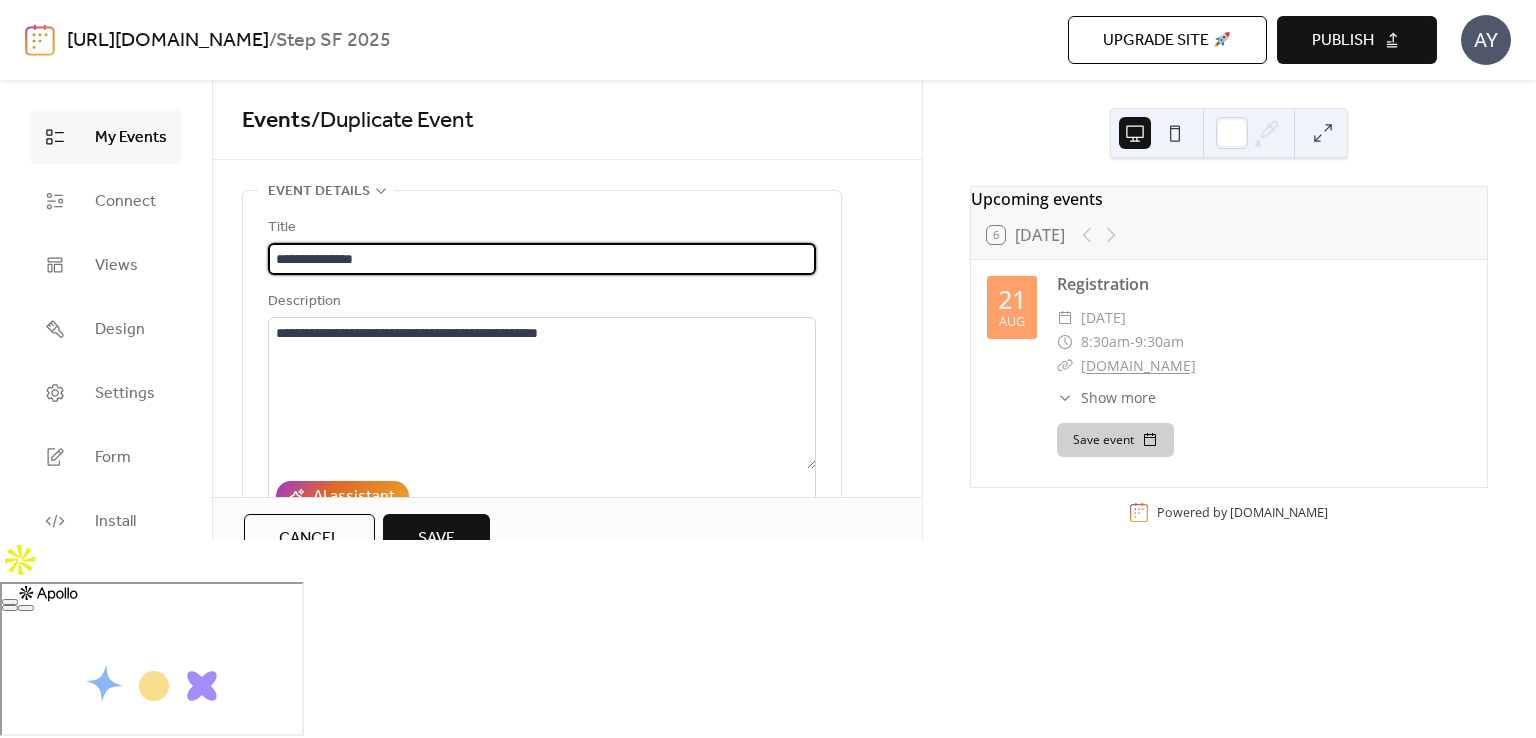 scroll, scrollTop: 200, scrollLeft: 0, axis: vertical 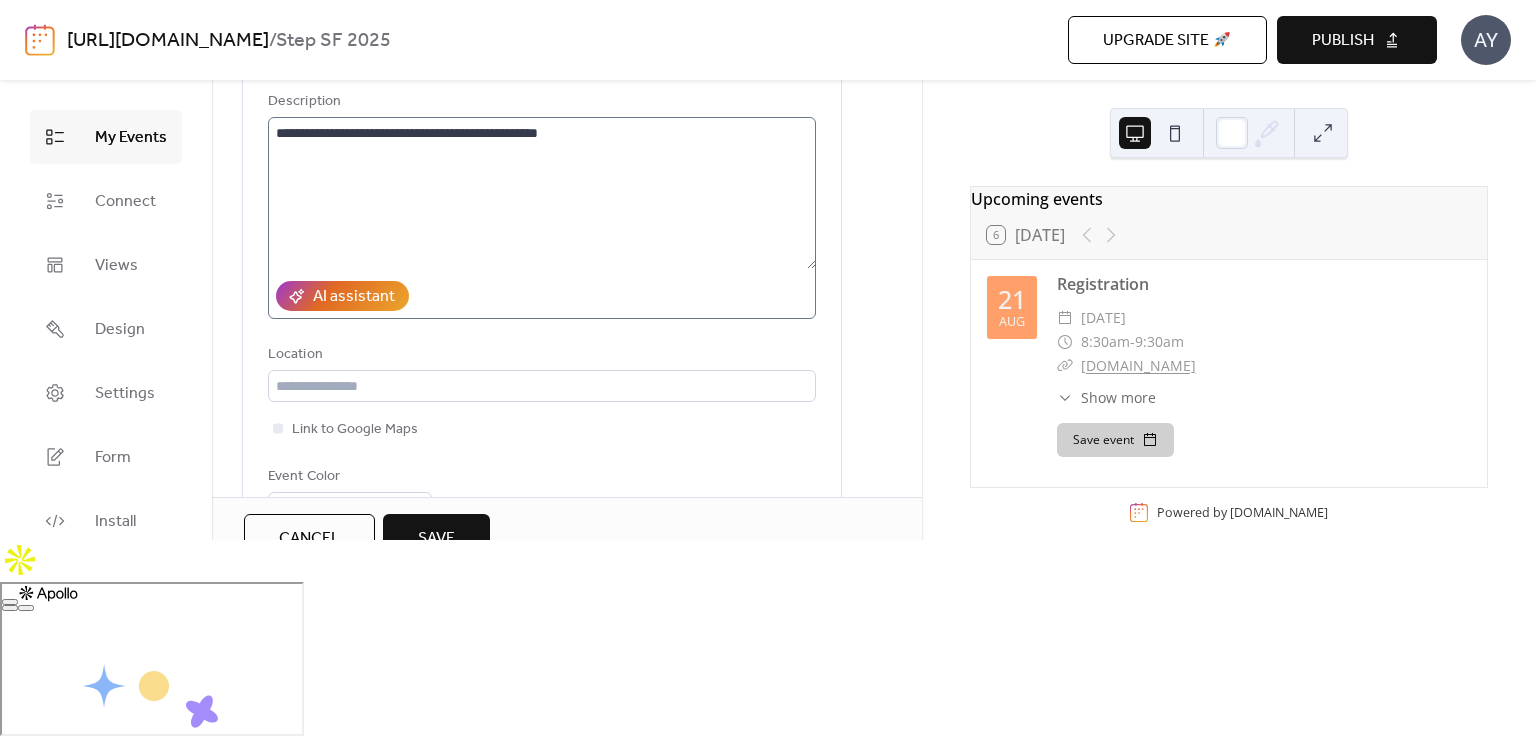 type on "**********" 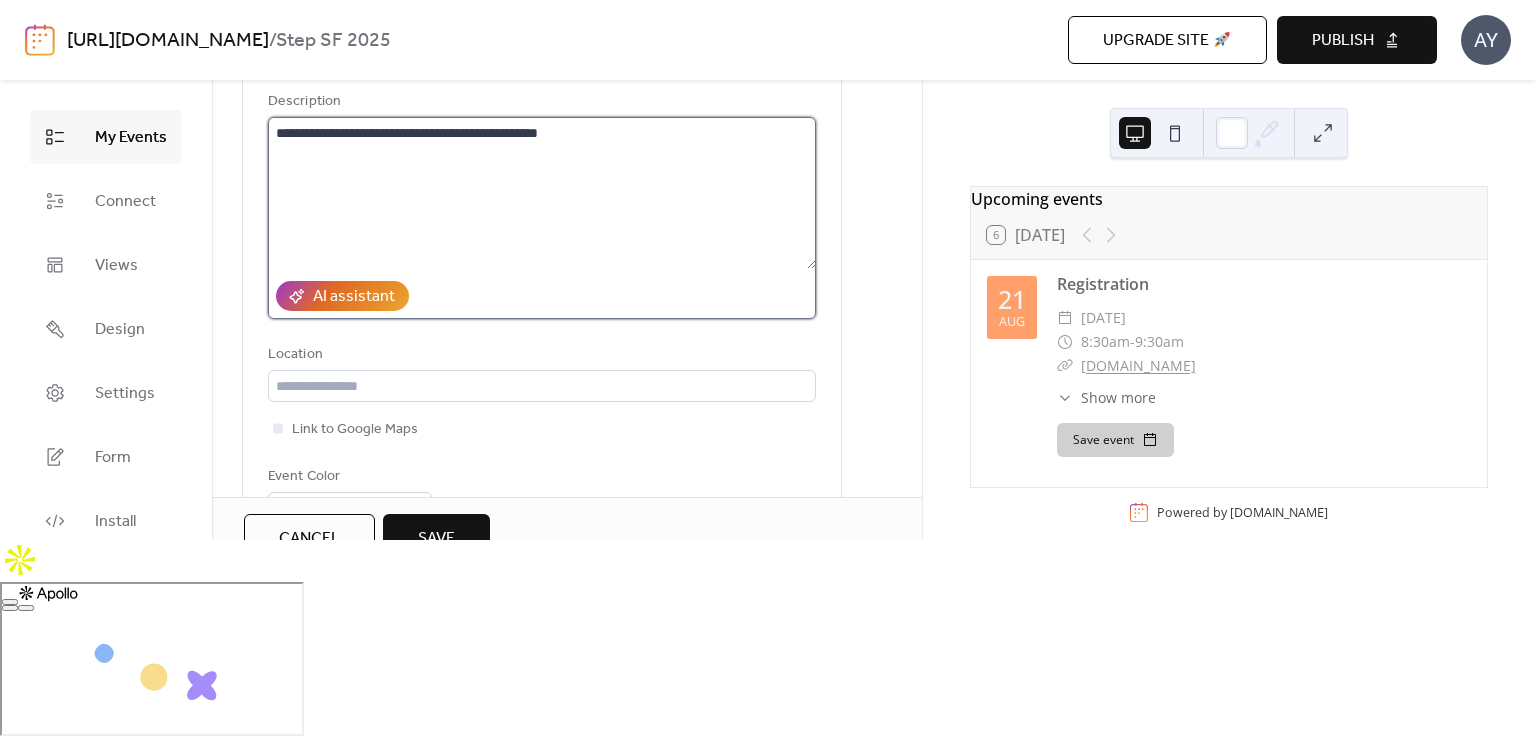 click on "**********" at bounding box center (542, 193) 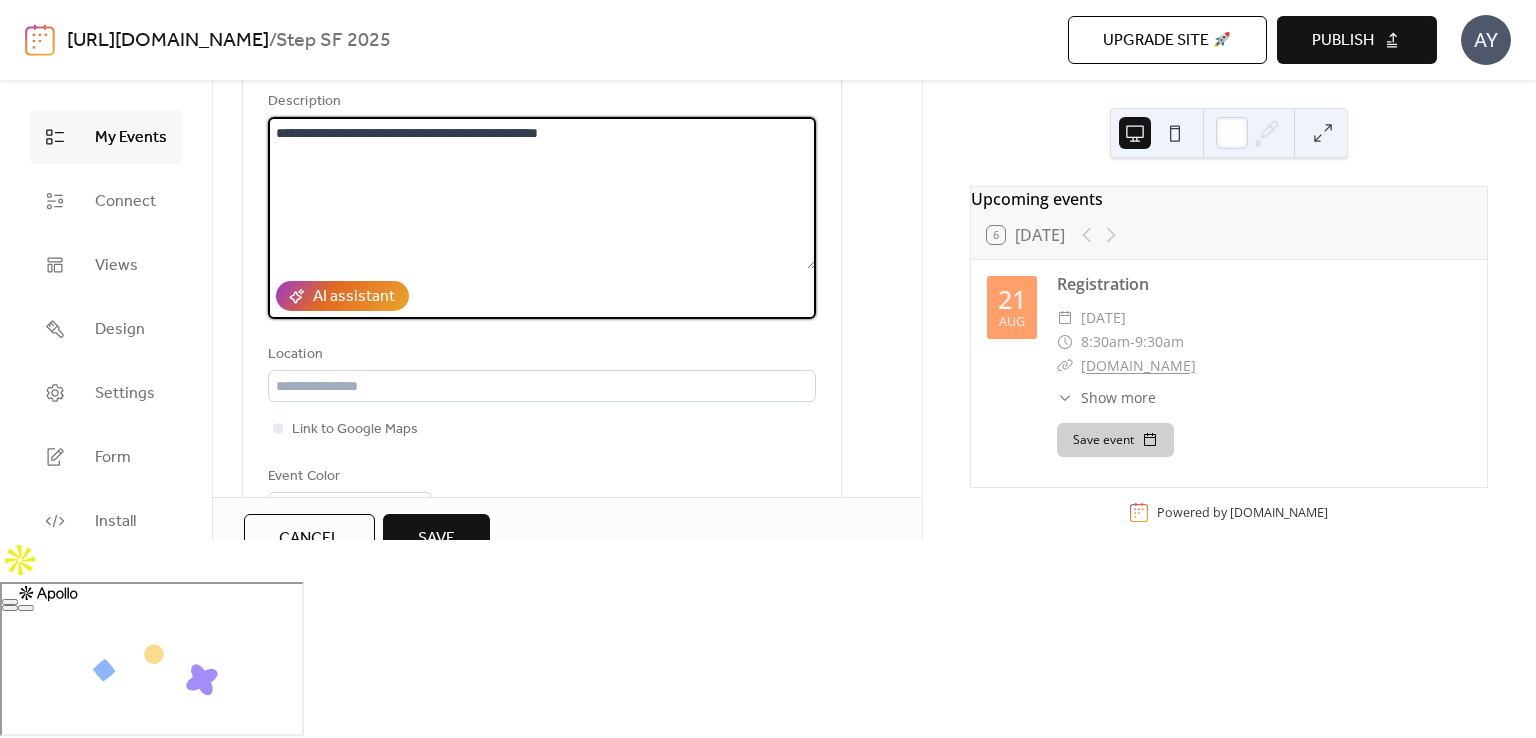 click on "**********" at bounding box center (542, 193) 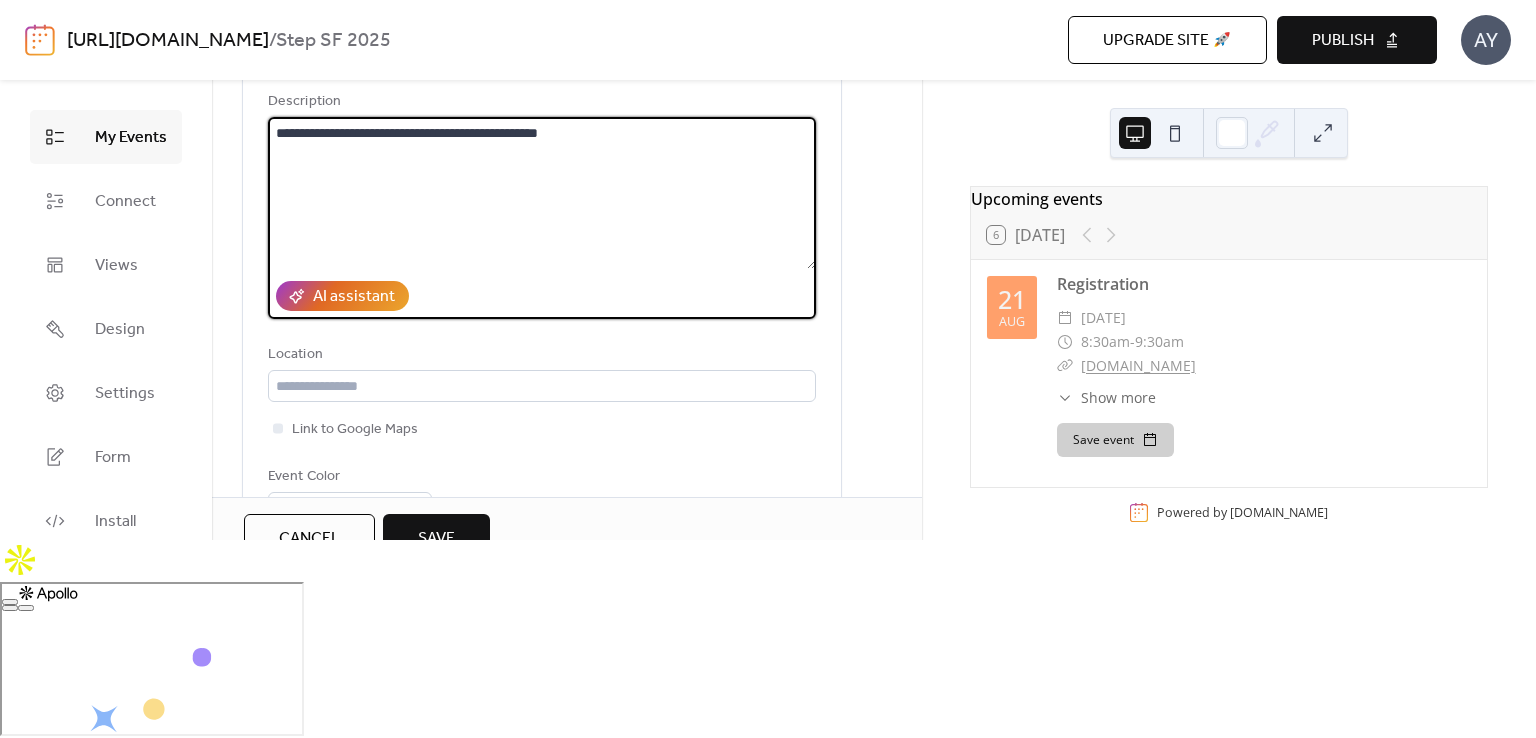 paste 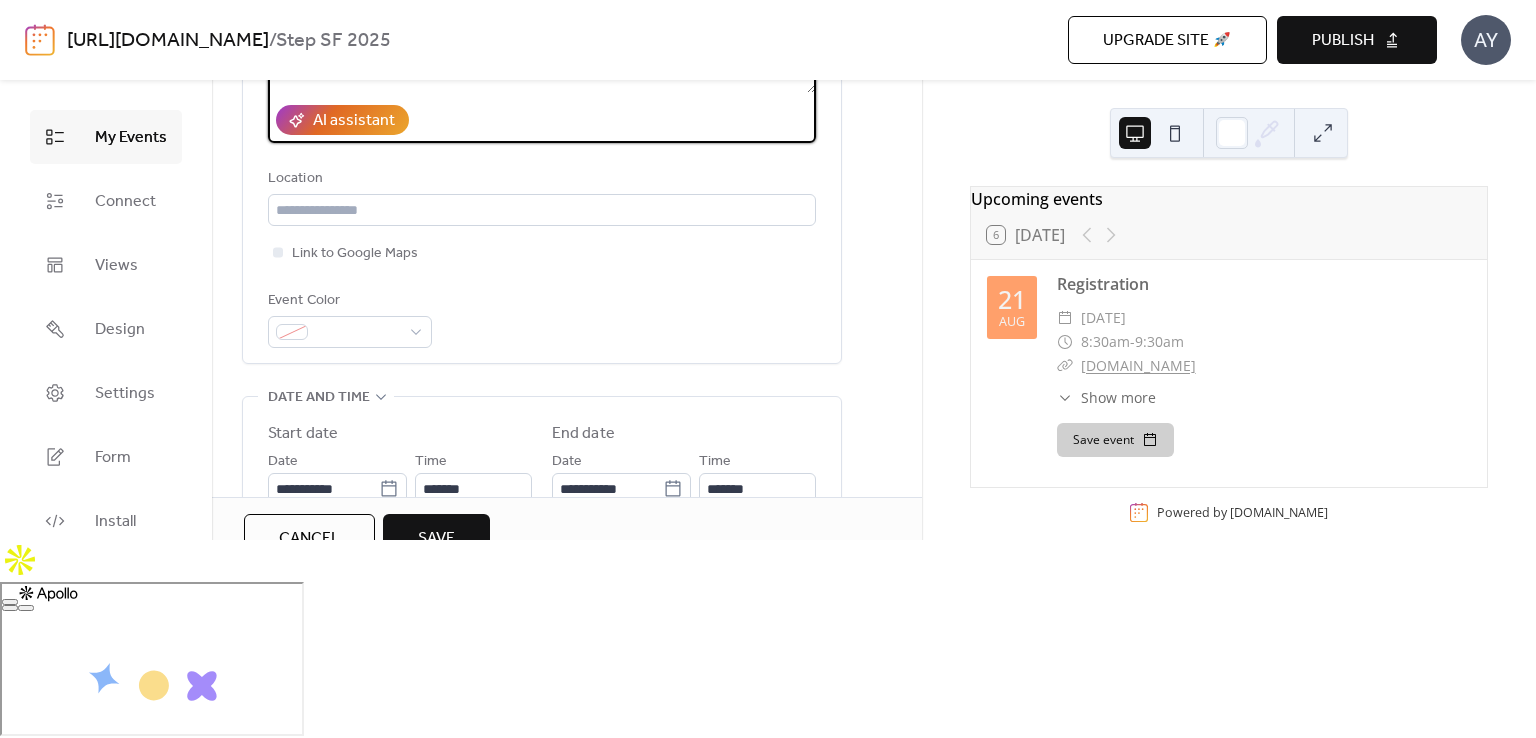 scroll, scrollTop: 400, scrollLeft: 0, axis: vertical 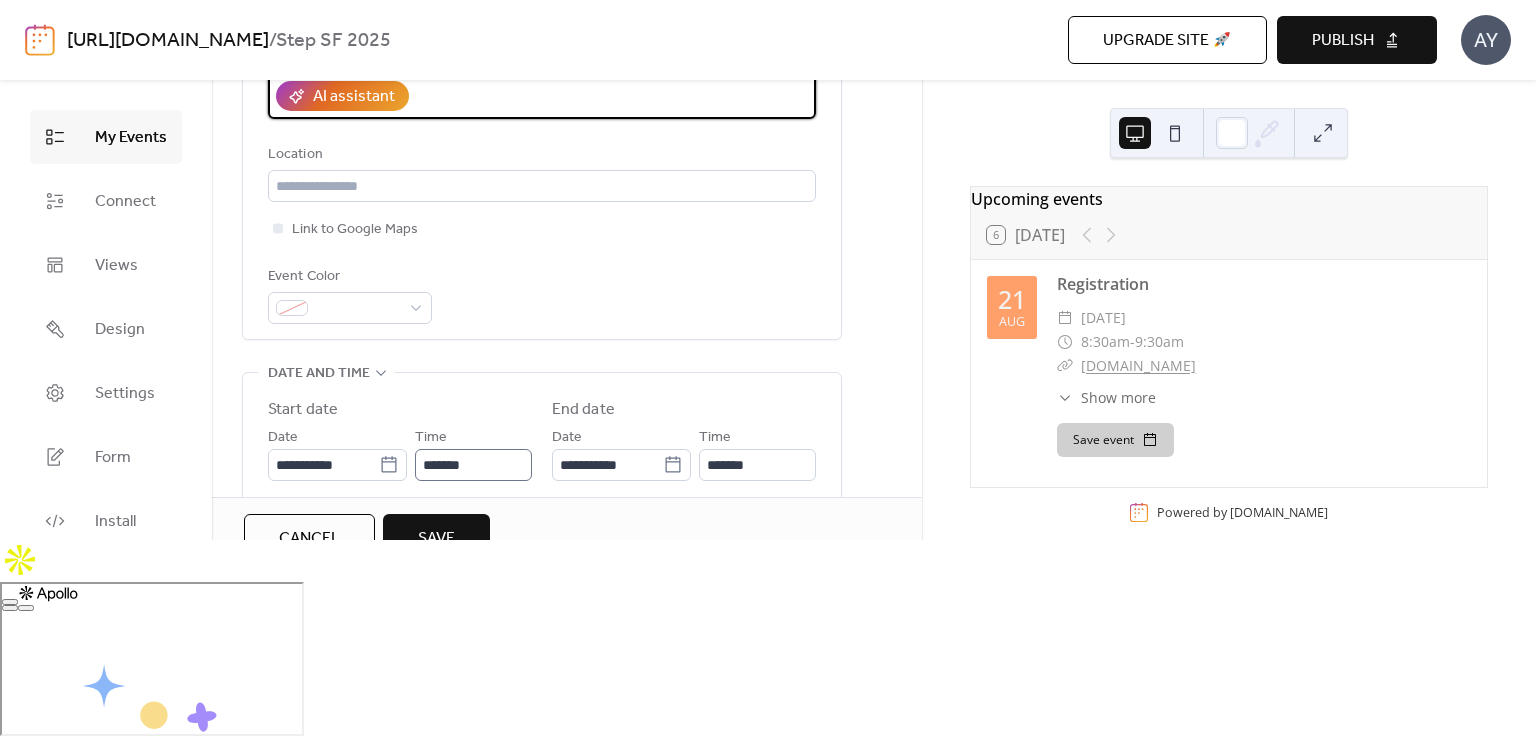 type on "**********" 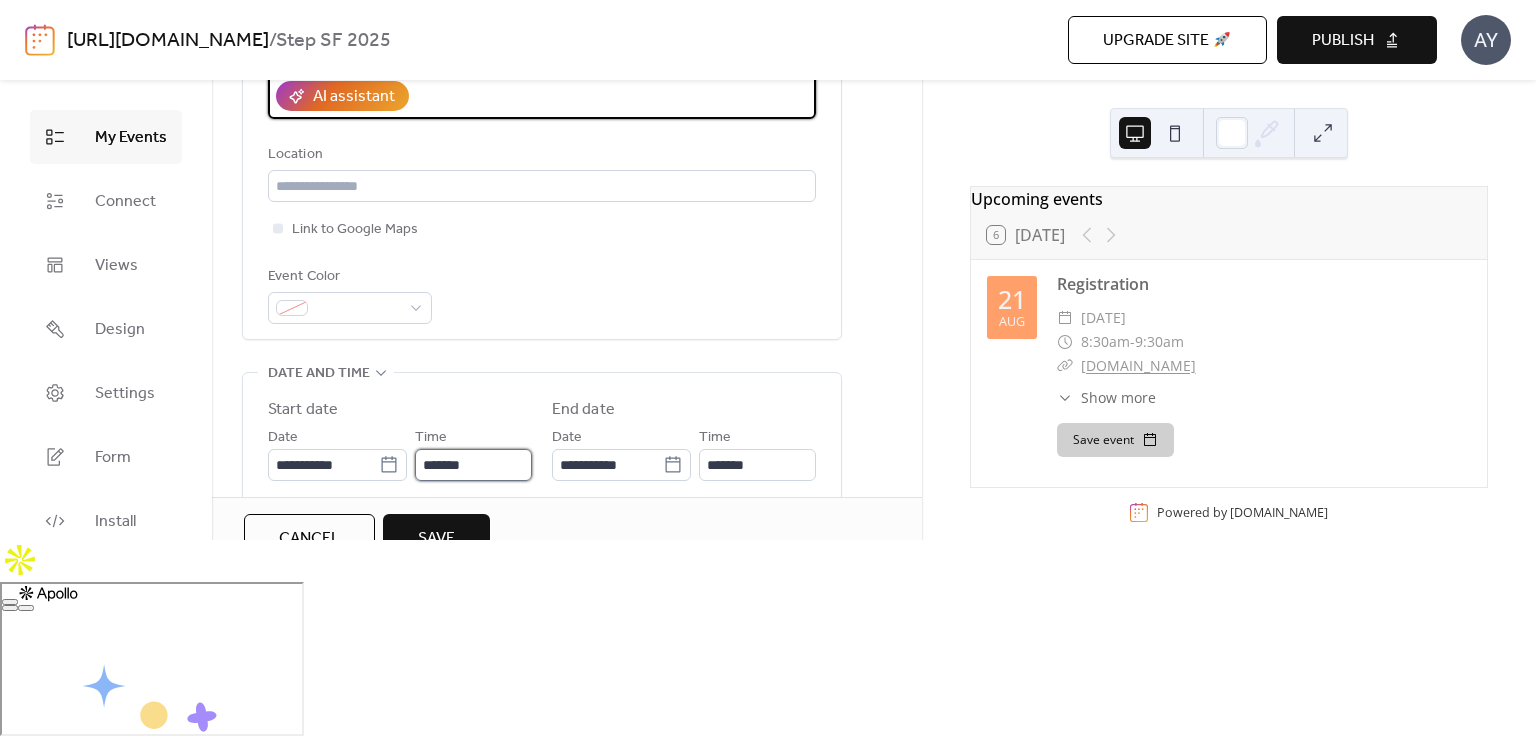 click on "*******" at bounding box center (473, 465) 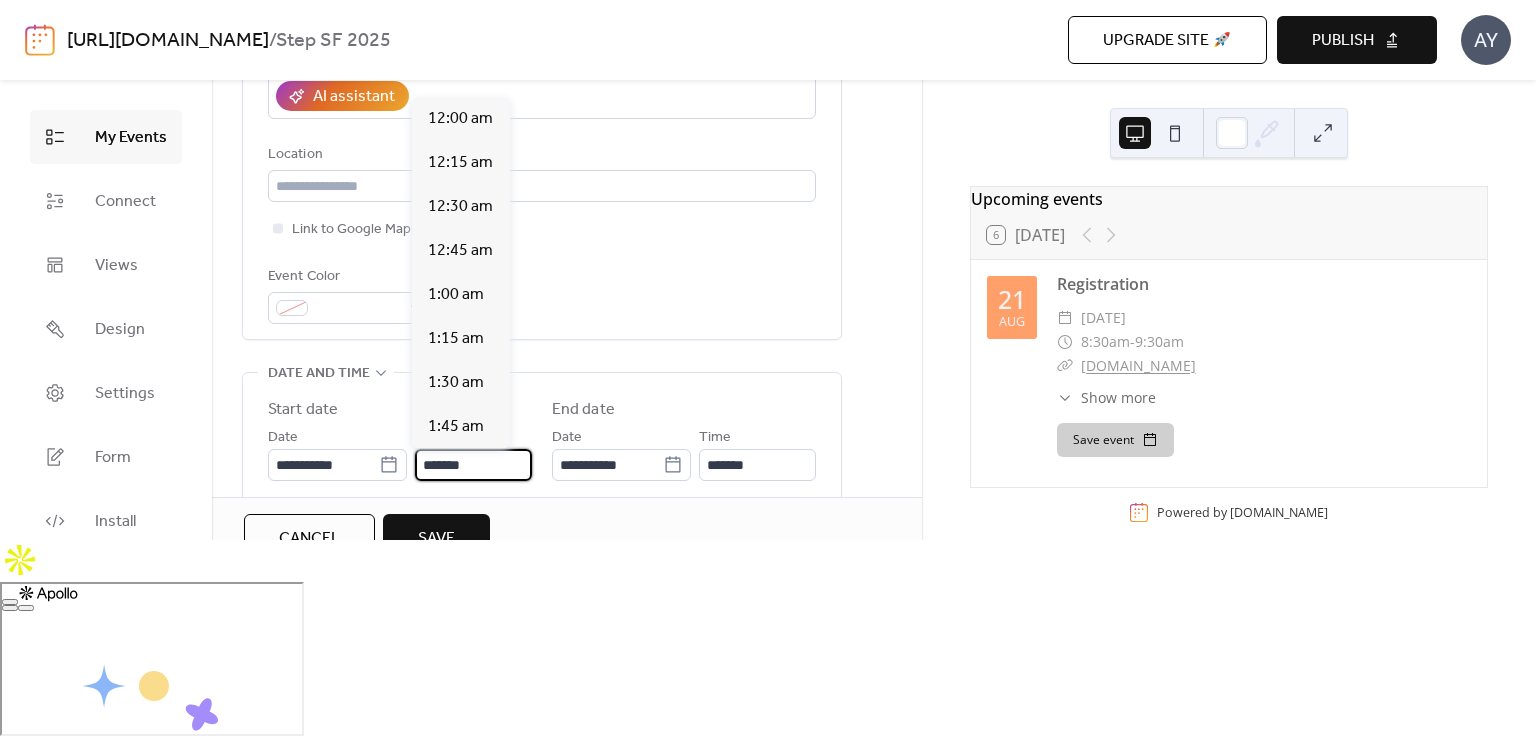 scroll, scrollTop: 1496, scrollLeft: 0, axis: vertical 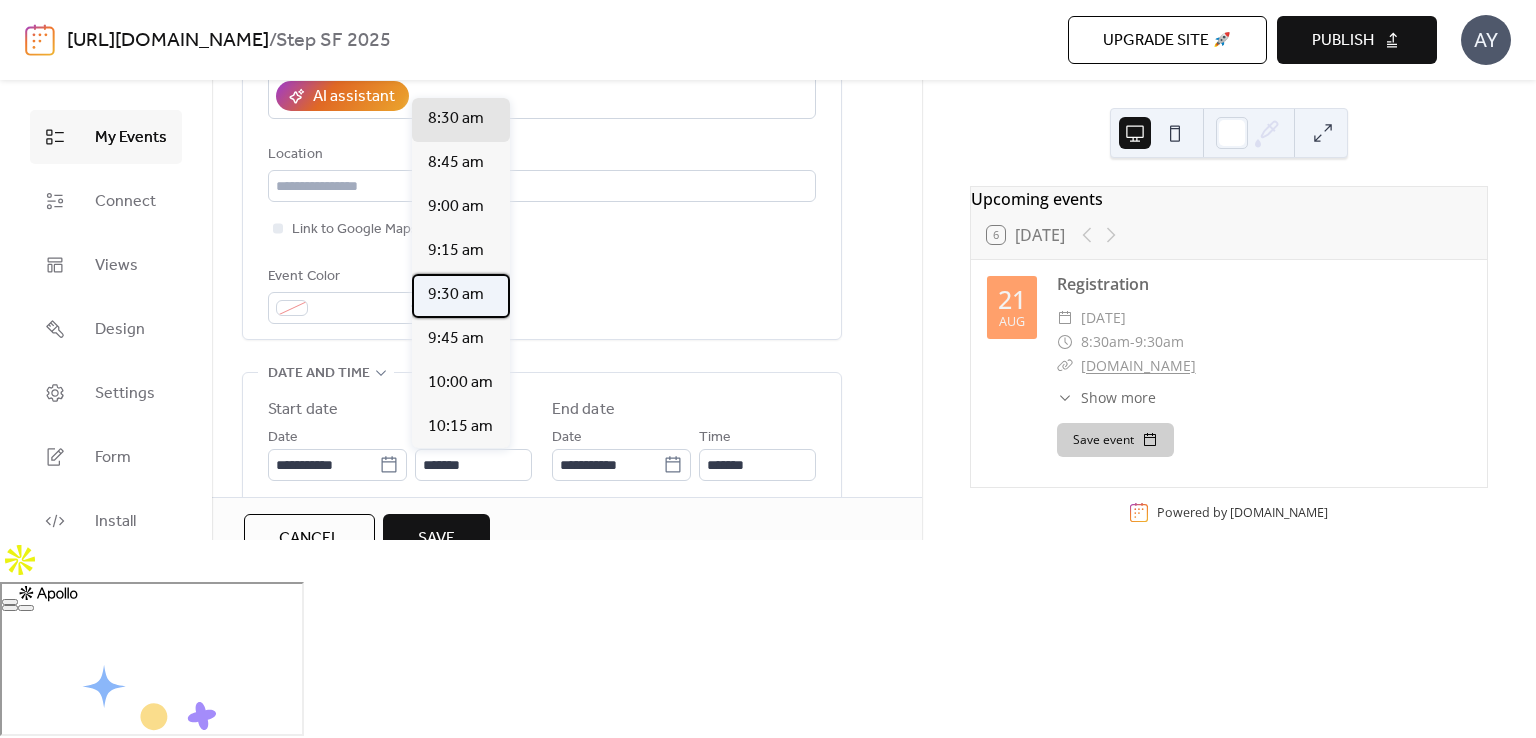 click on "9:30 am" at bounding box center [456, 295] 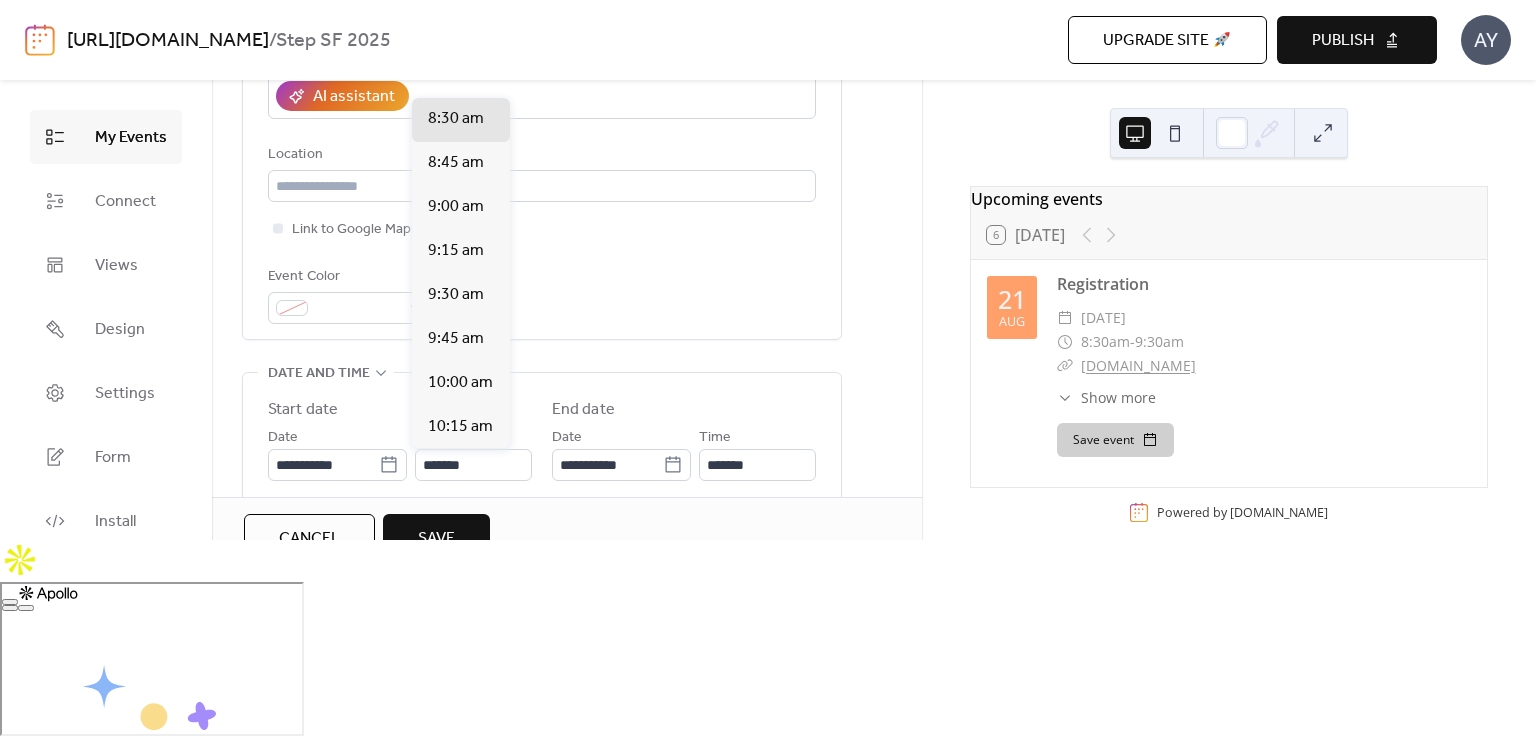 type on "*******" 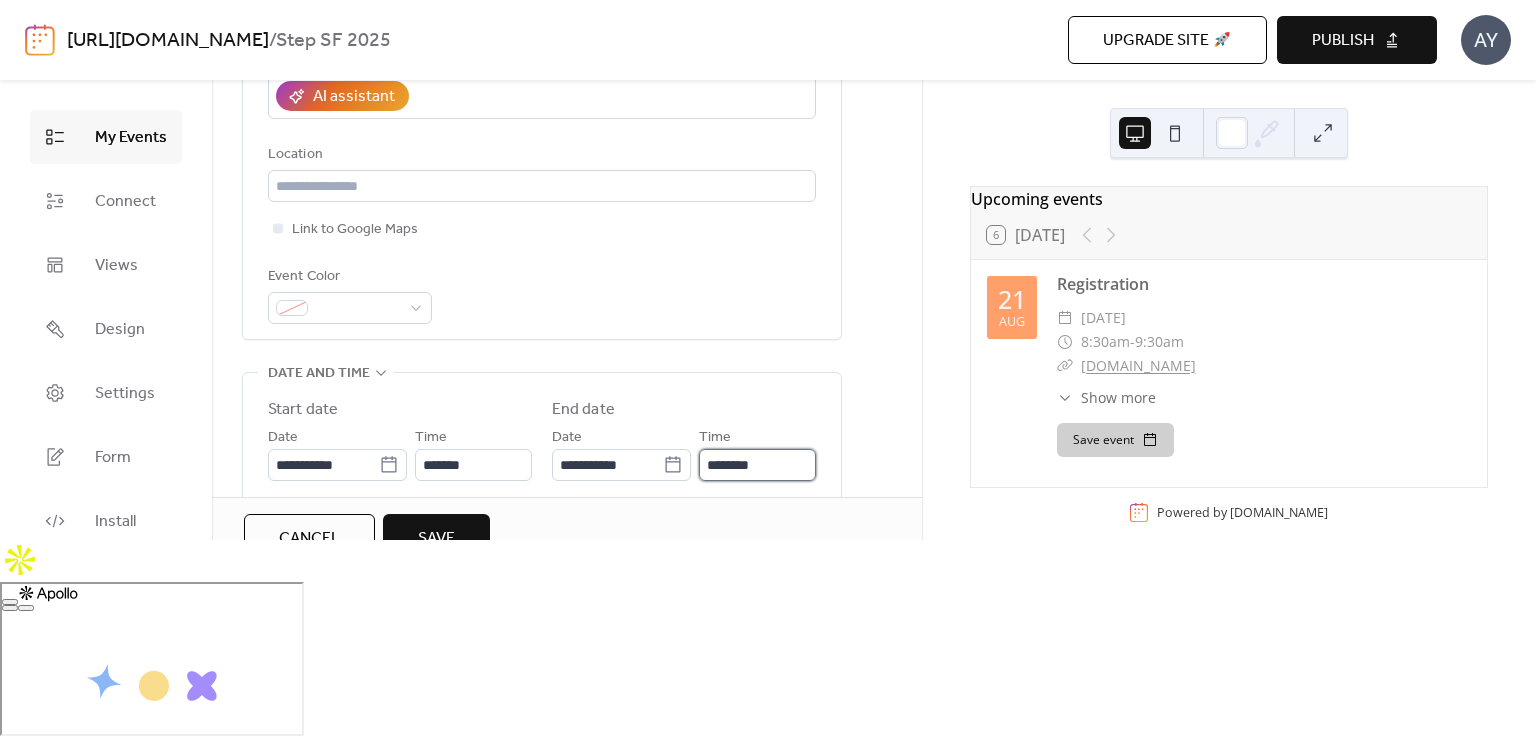 click on "********" at bounding box center [757, 465] 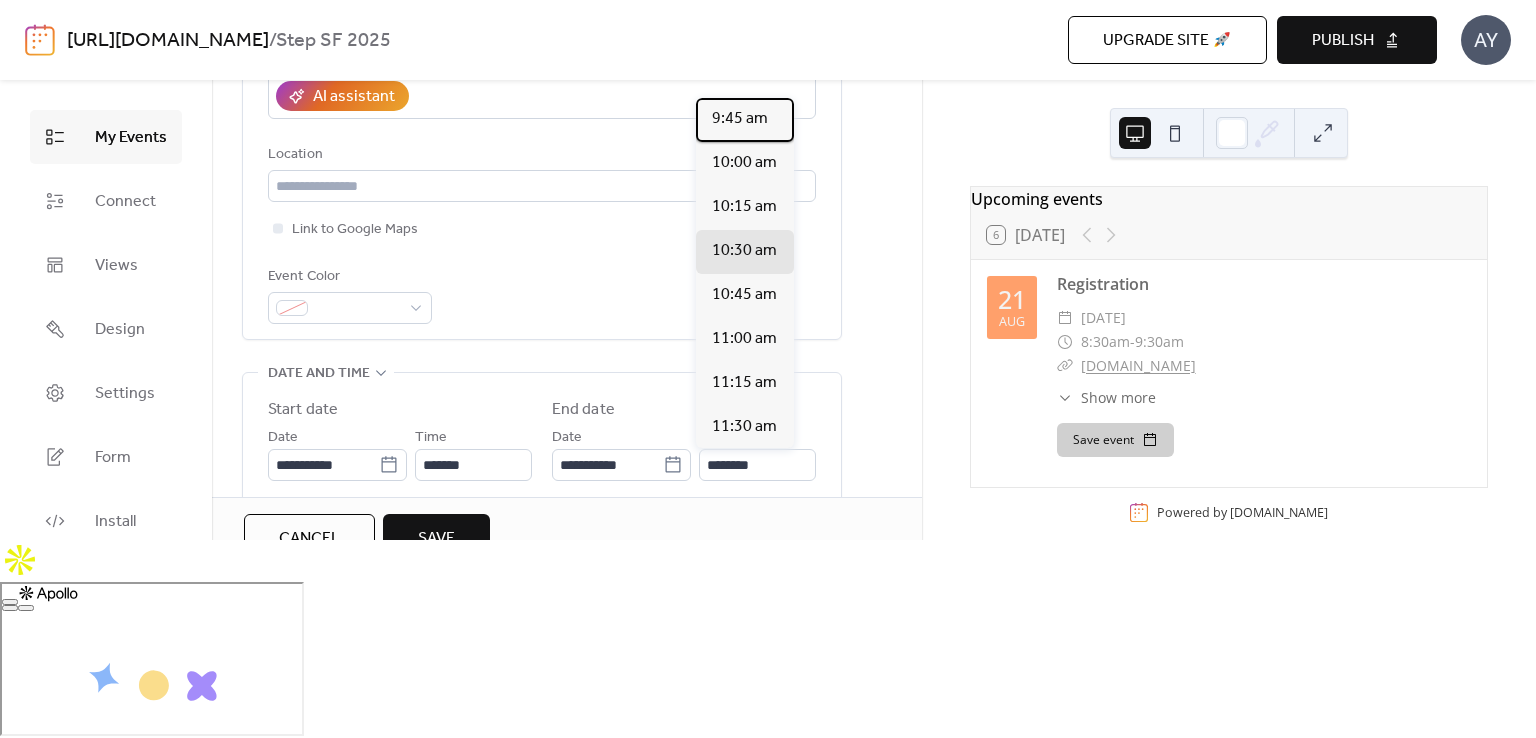 click on "9:45 am" at bounding box center (740, 119) 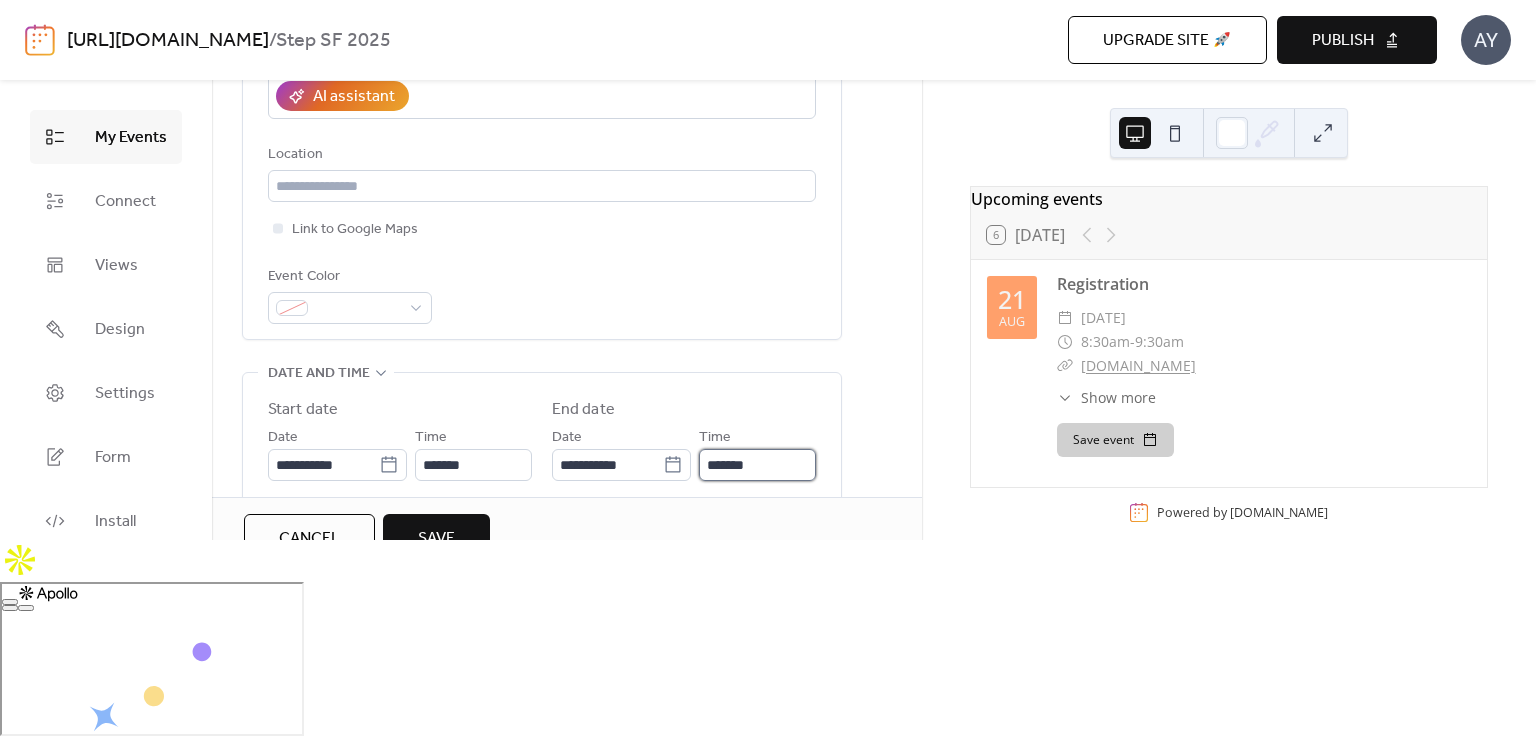 click on "*******" at bounding box center (757, 465) 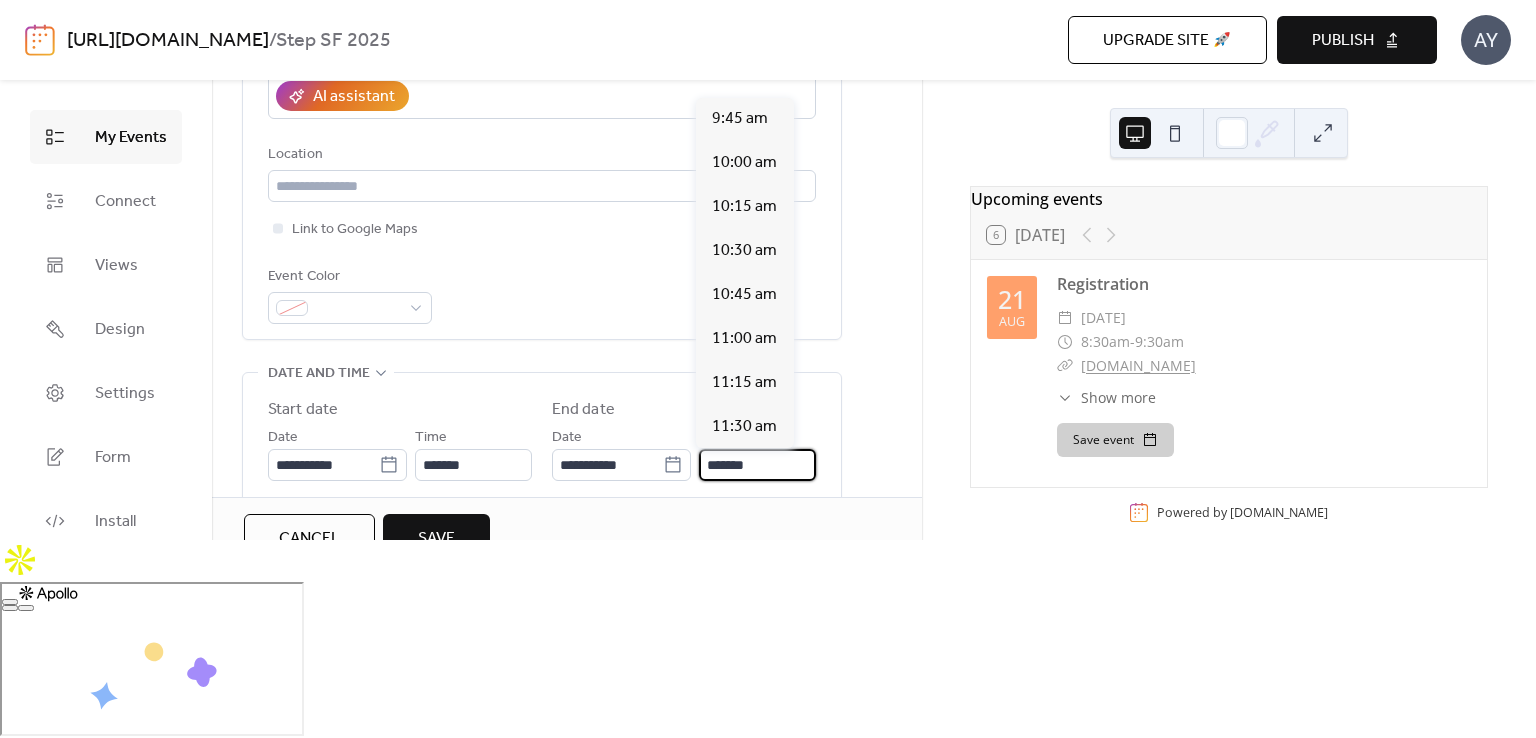 type on "*******" 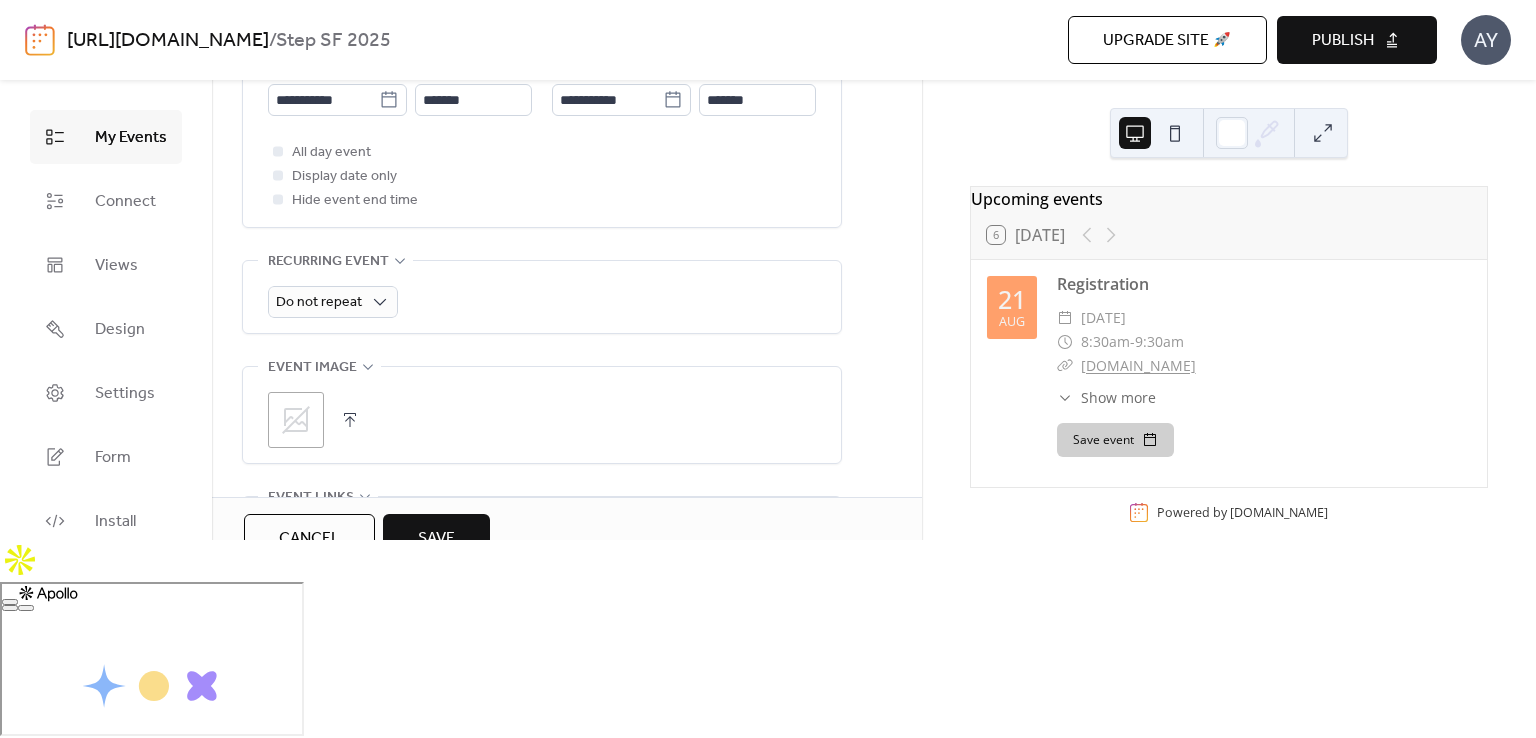 scroll, scrollTop: 800, scrollLeft: 0, axis: vertical 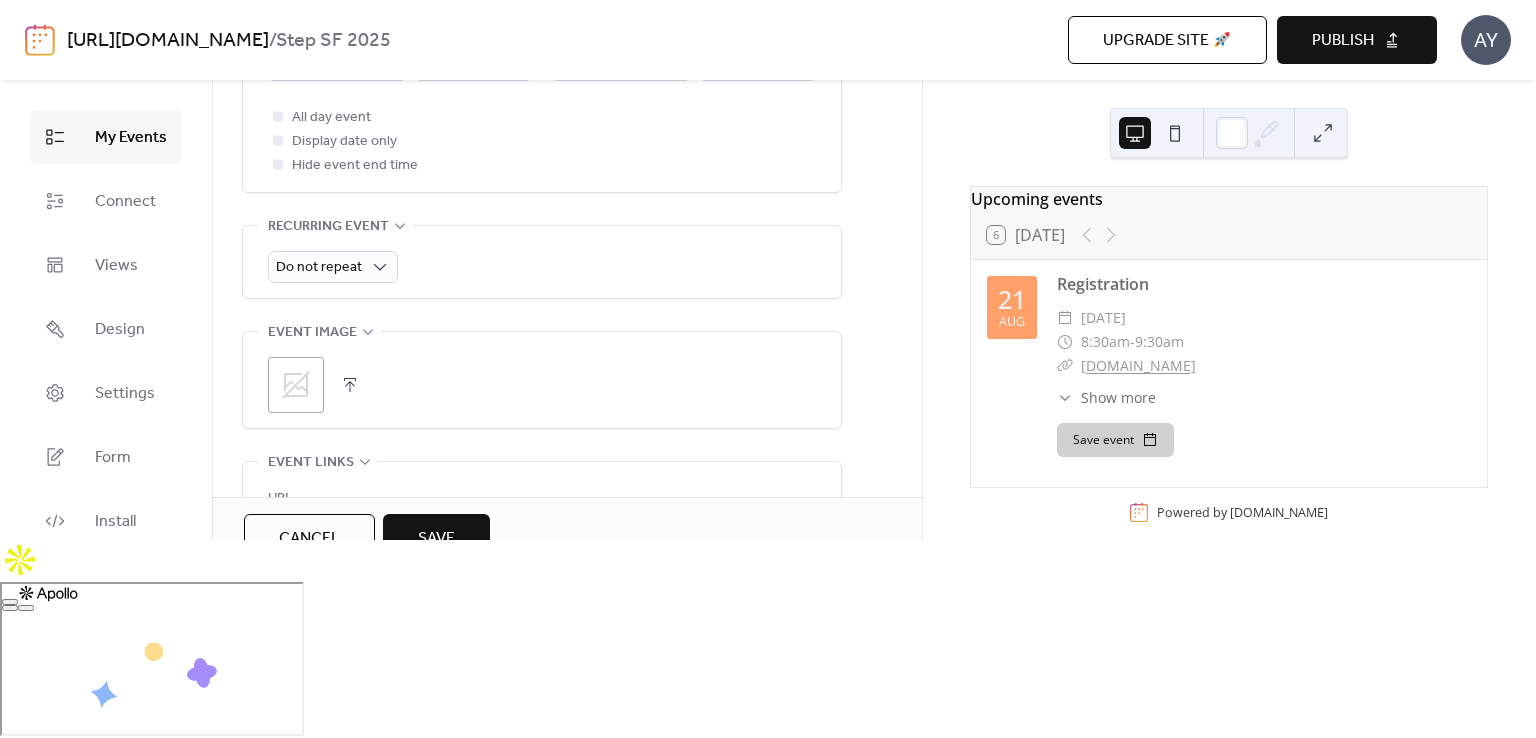 click on "Save" at bounding box center [436, 539] 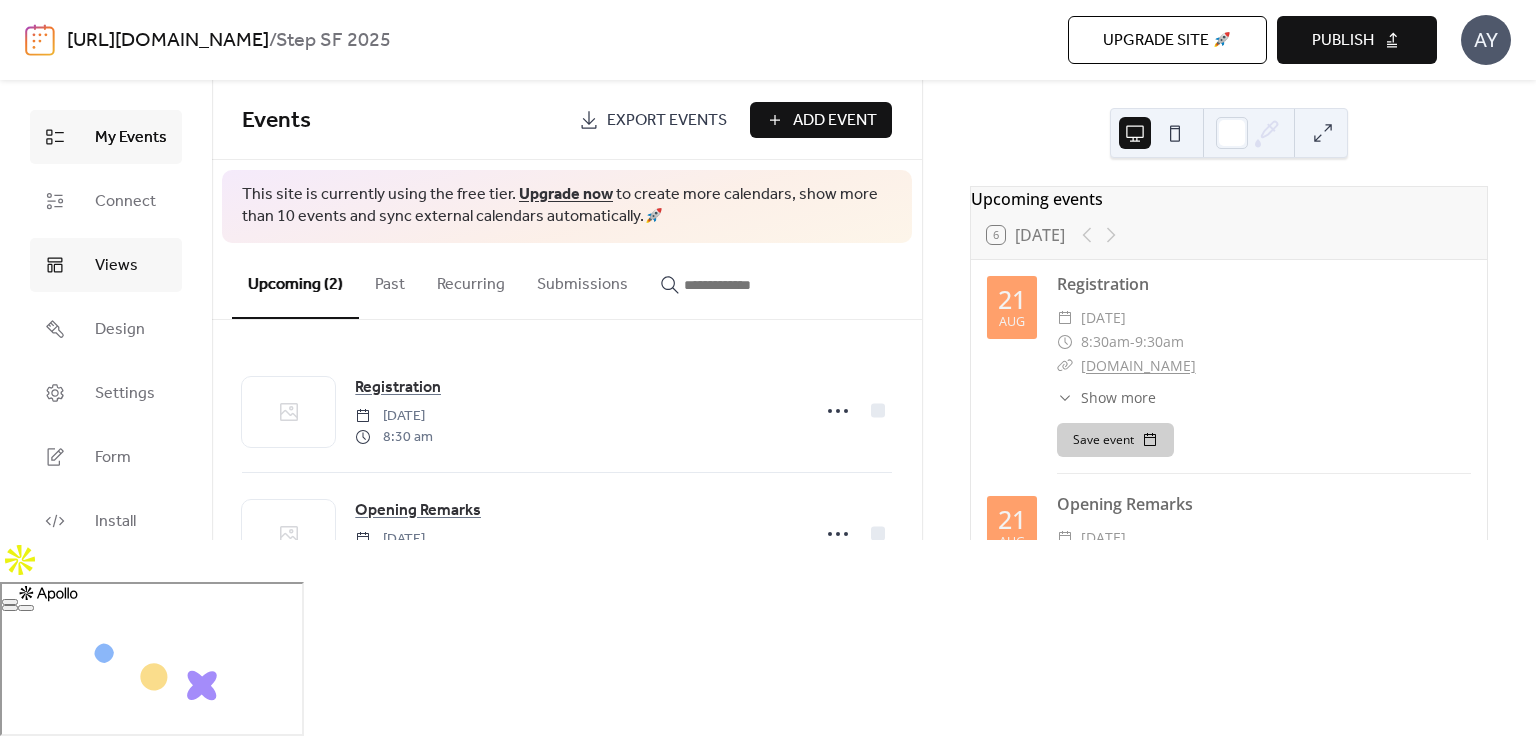 click on "Views" at bounding box center (116, 266) 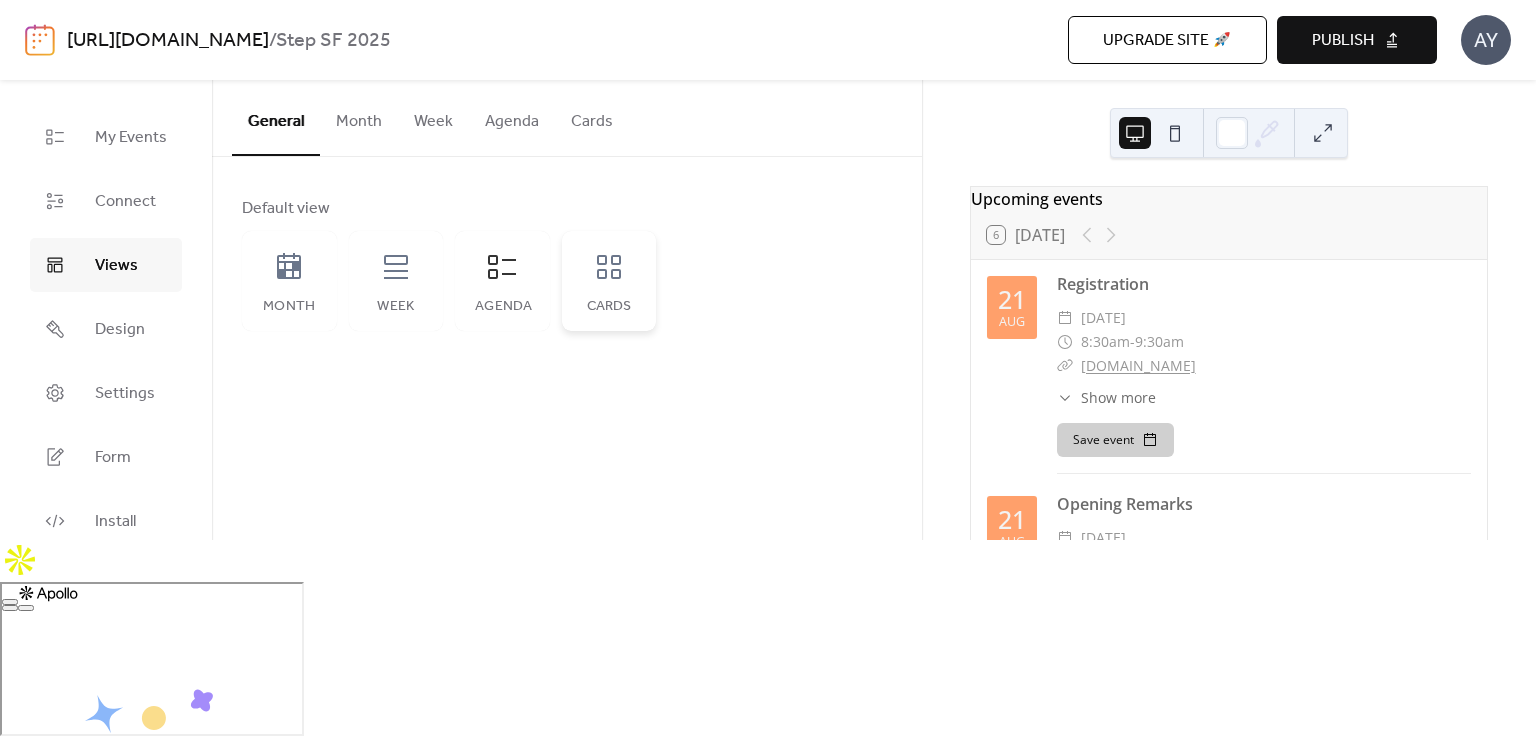 click 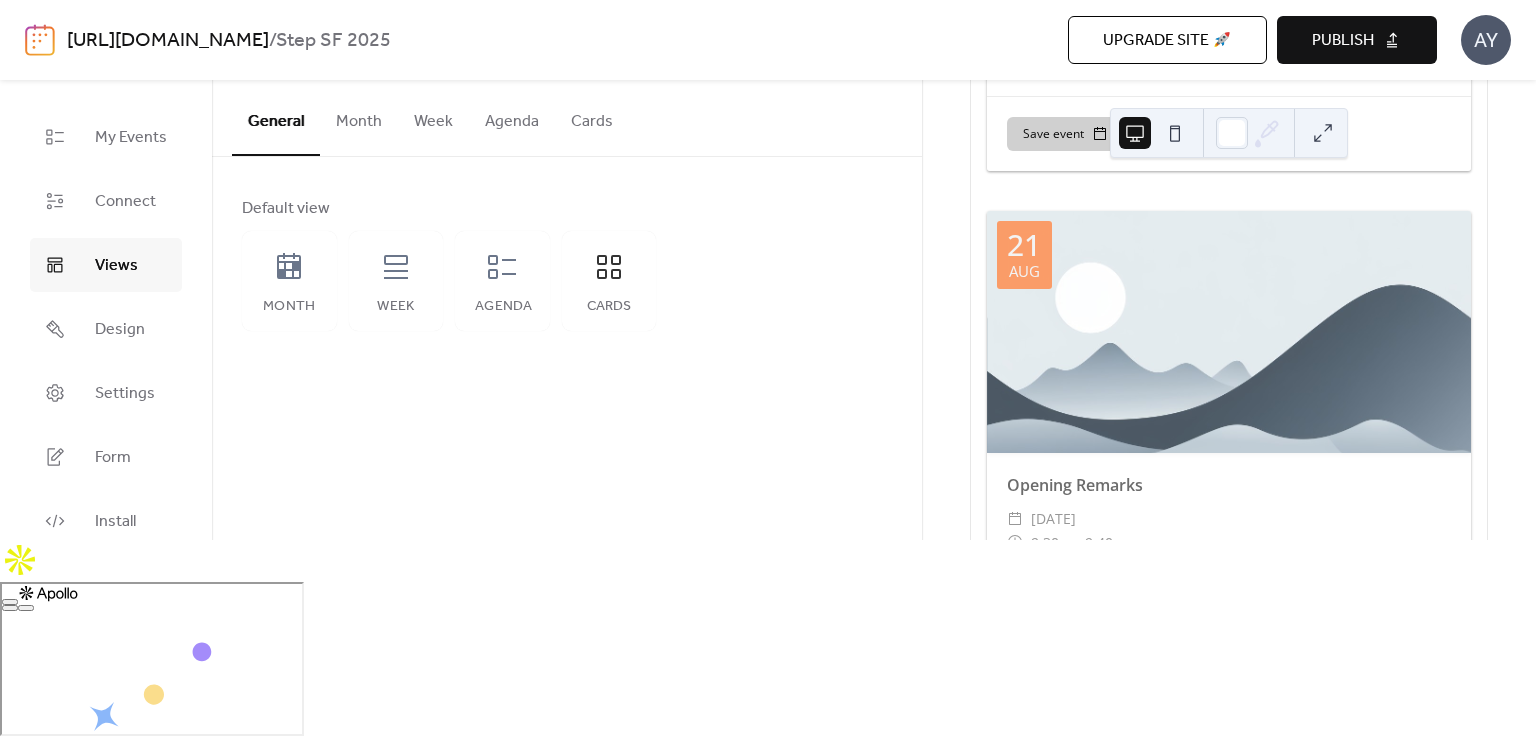 scroll, scrollTop: 667, scrollLeft: 0, axis: vertical 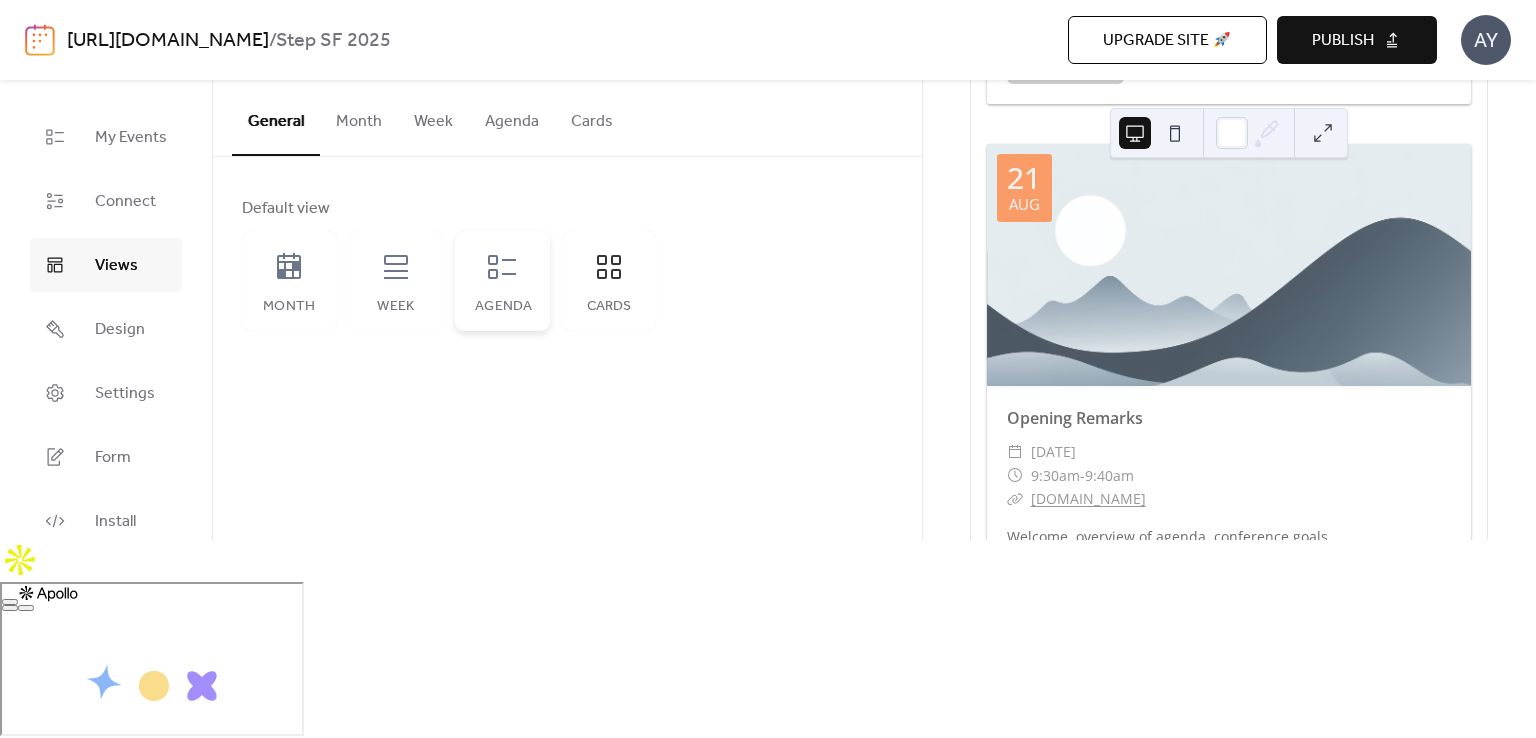 click 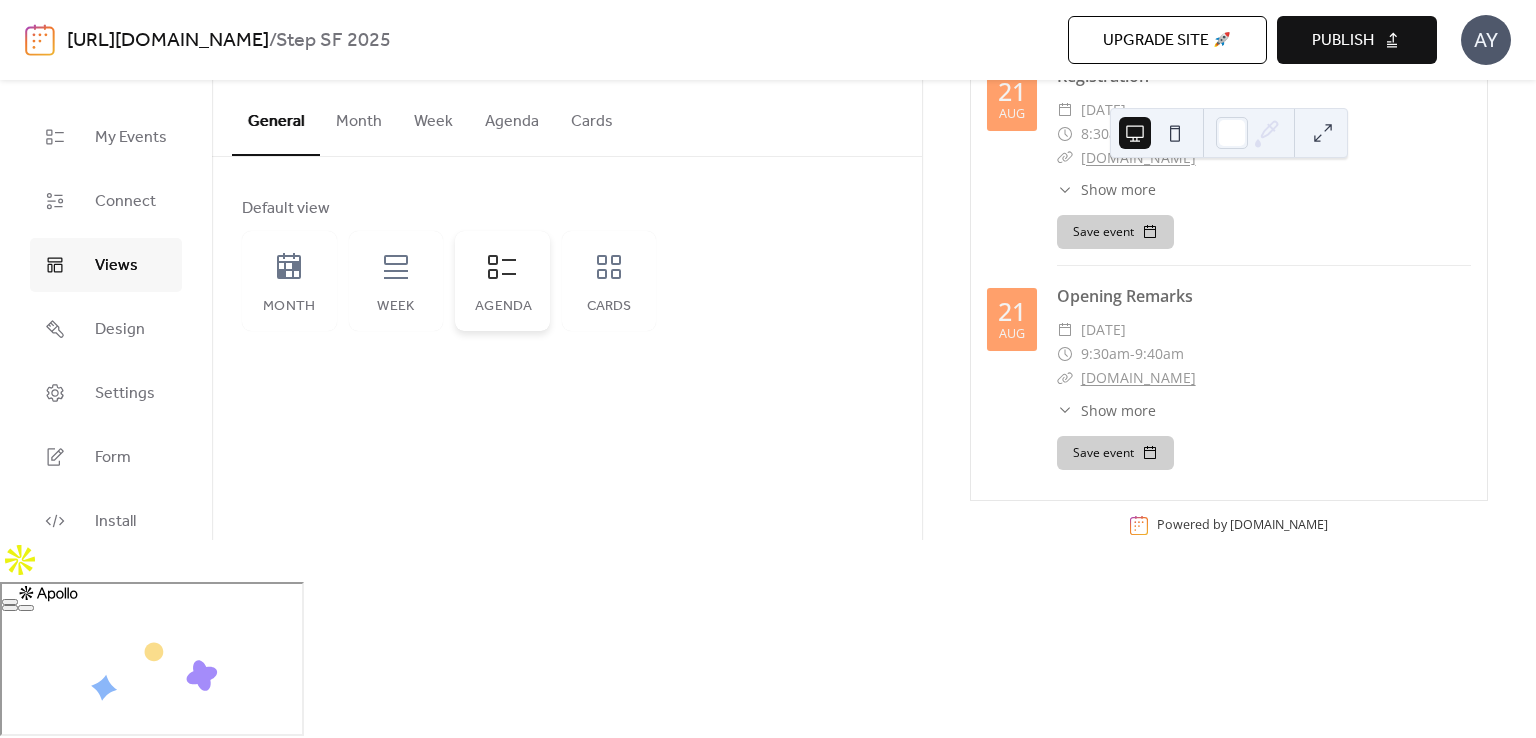 scroll, scrollTop: 0, scrollLeft: 0, axis: both 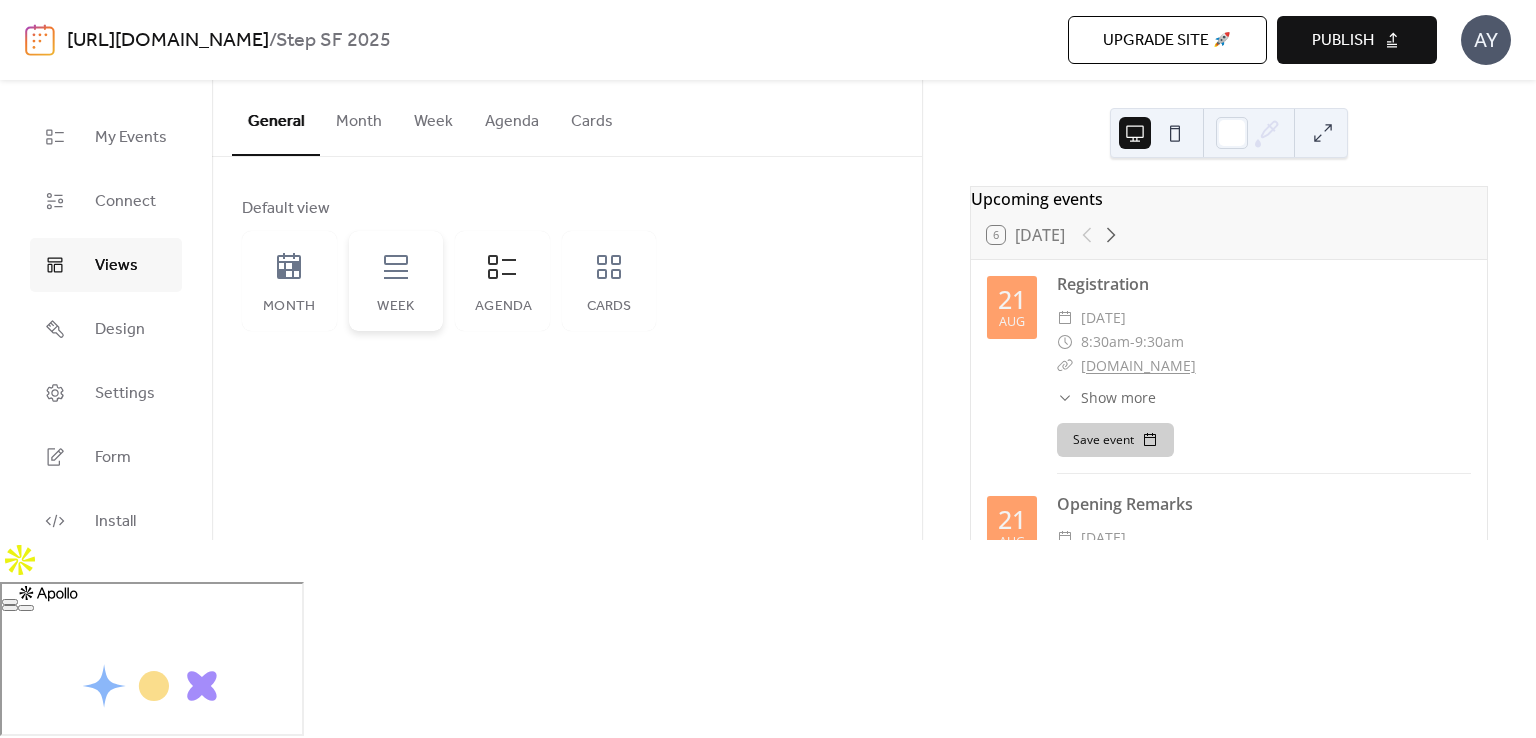 click 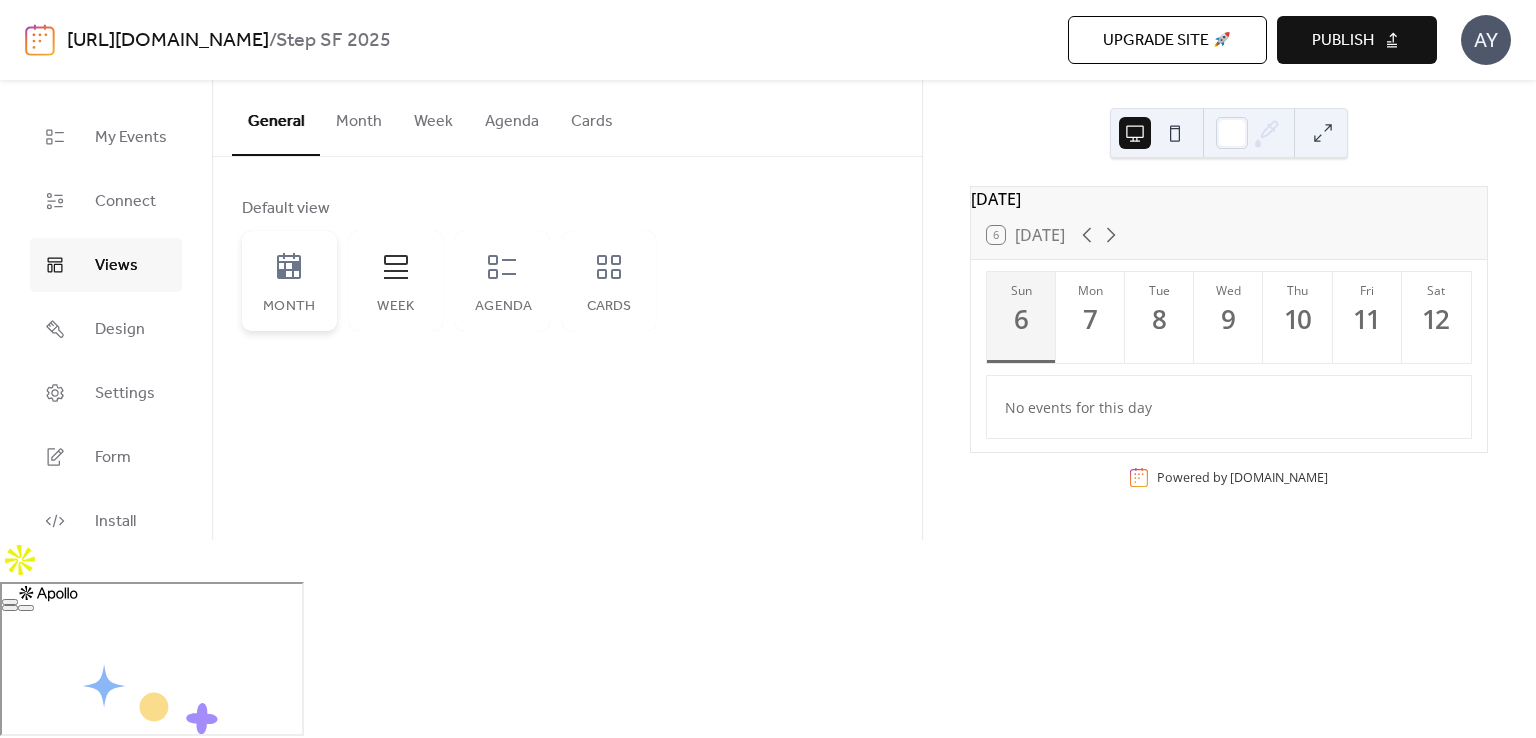click 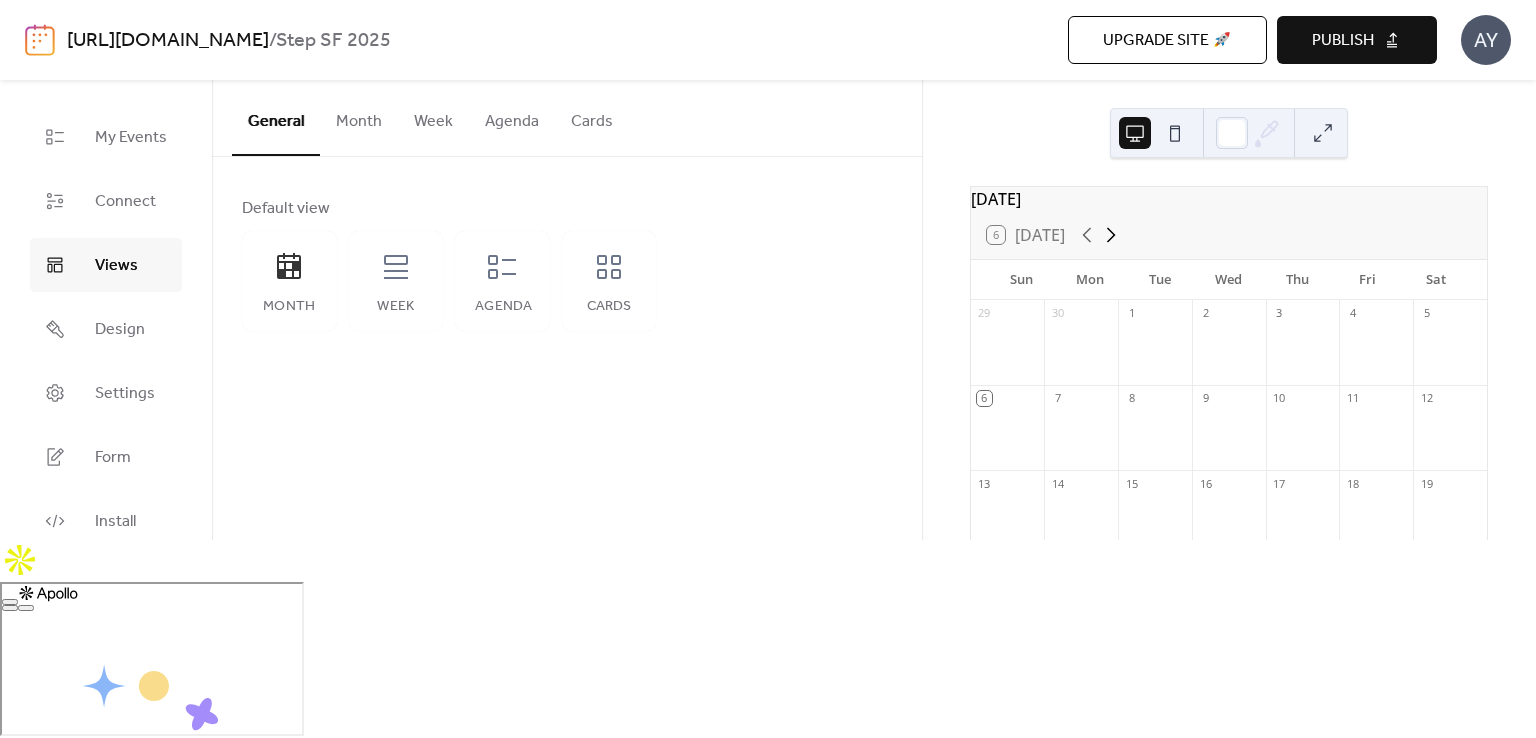 click 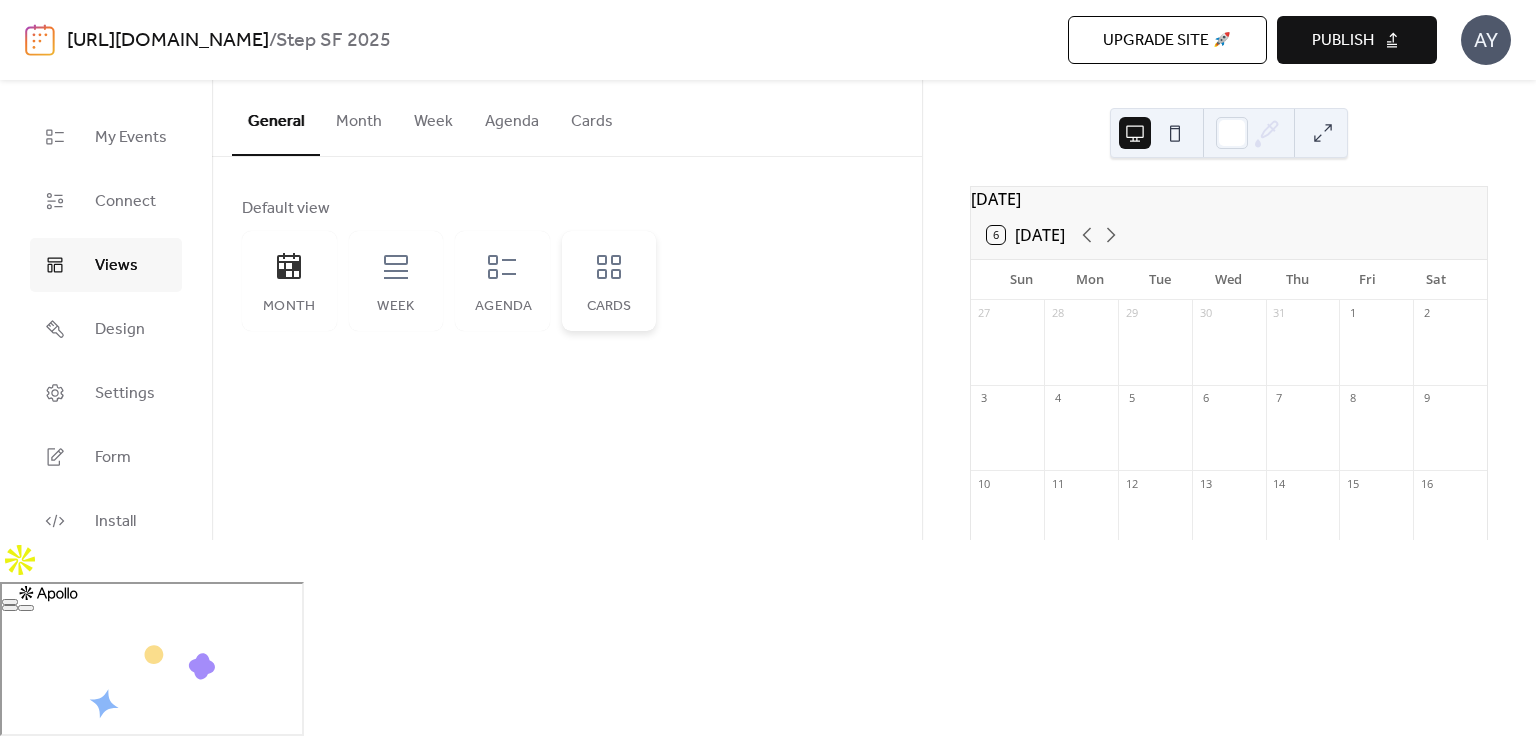click 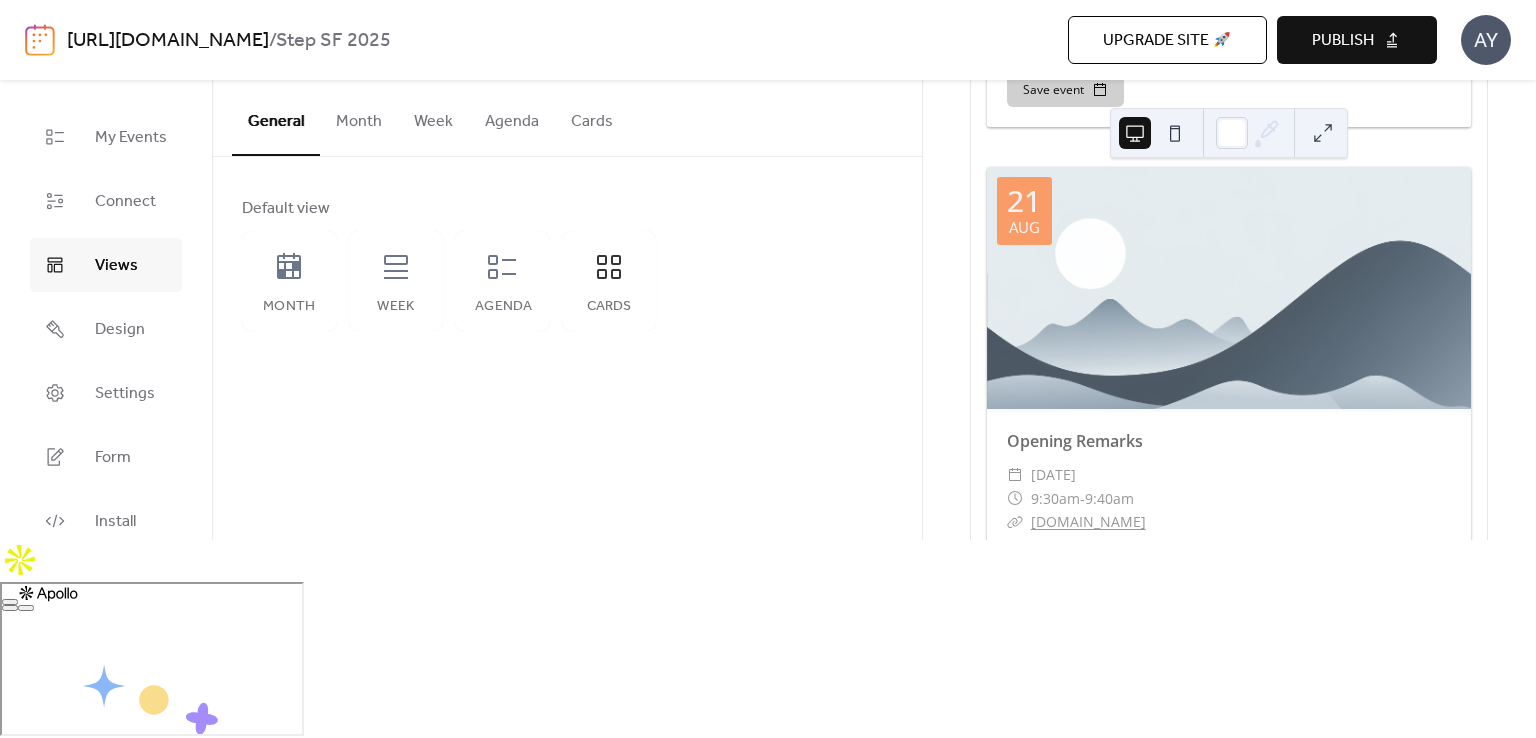 scroll, scrollTop: 667, scrollLeft: 0, axis: vertical 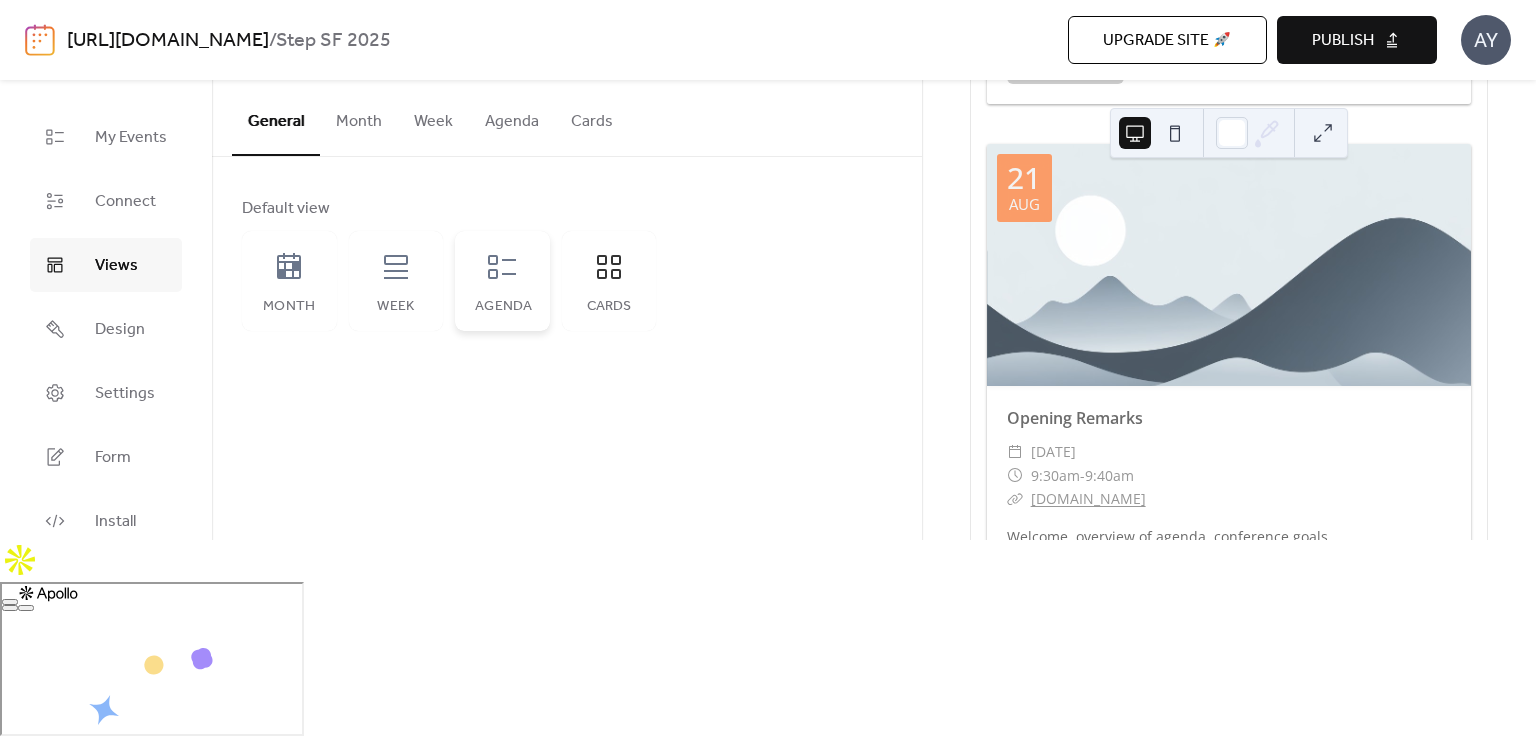 click on "Agenda" at bounding box center [502, 281] 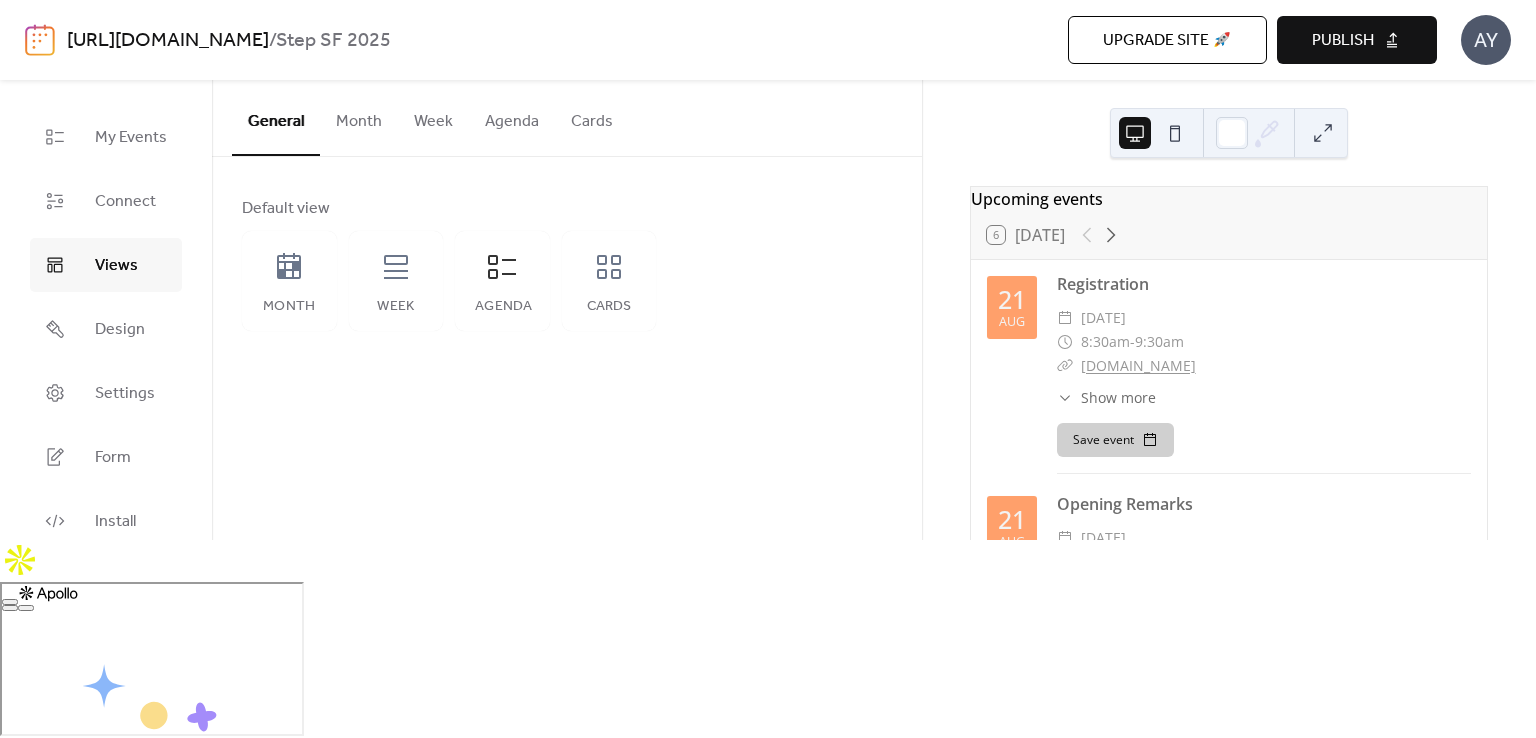 scroll, scrollTop: 59, scrollLeft: 0, axis: vertical 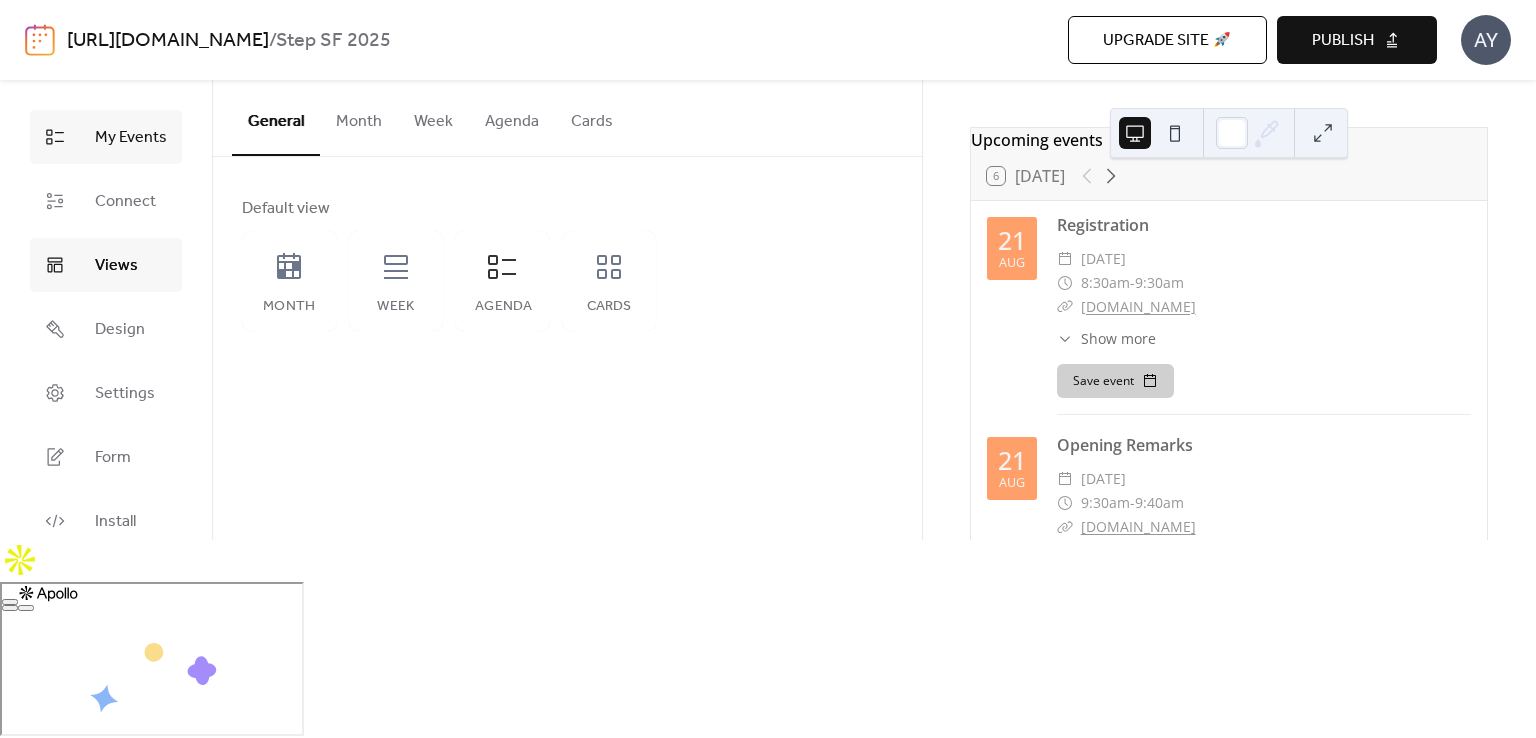 click on "My Events" at bounding box center [131, 138] 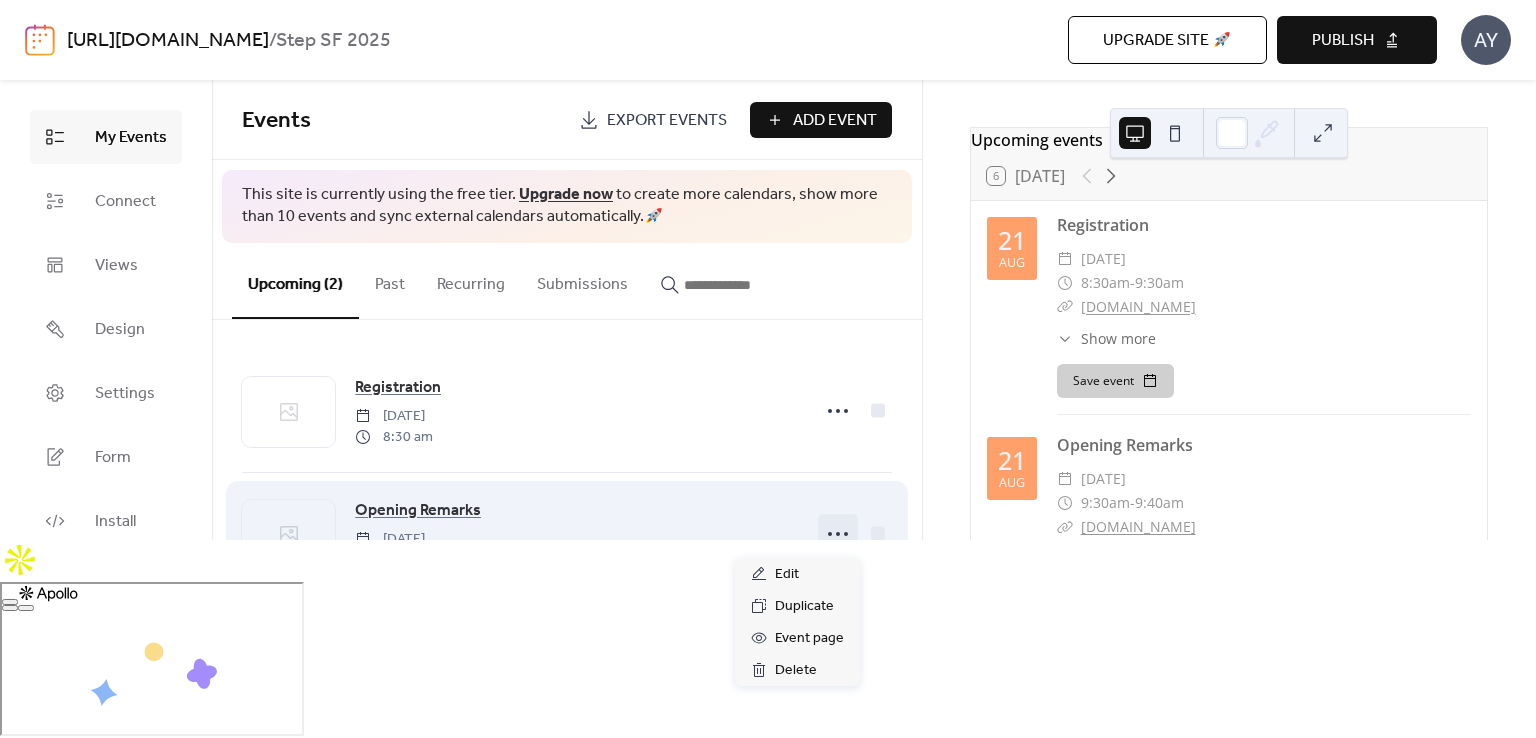 click 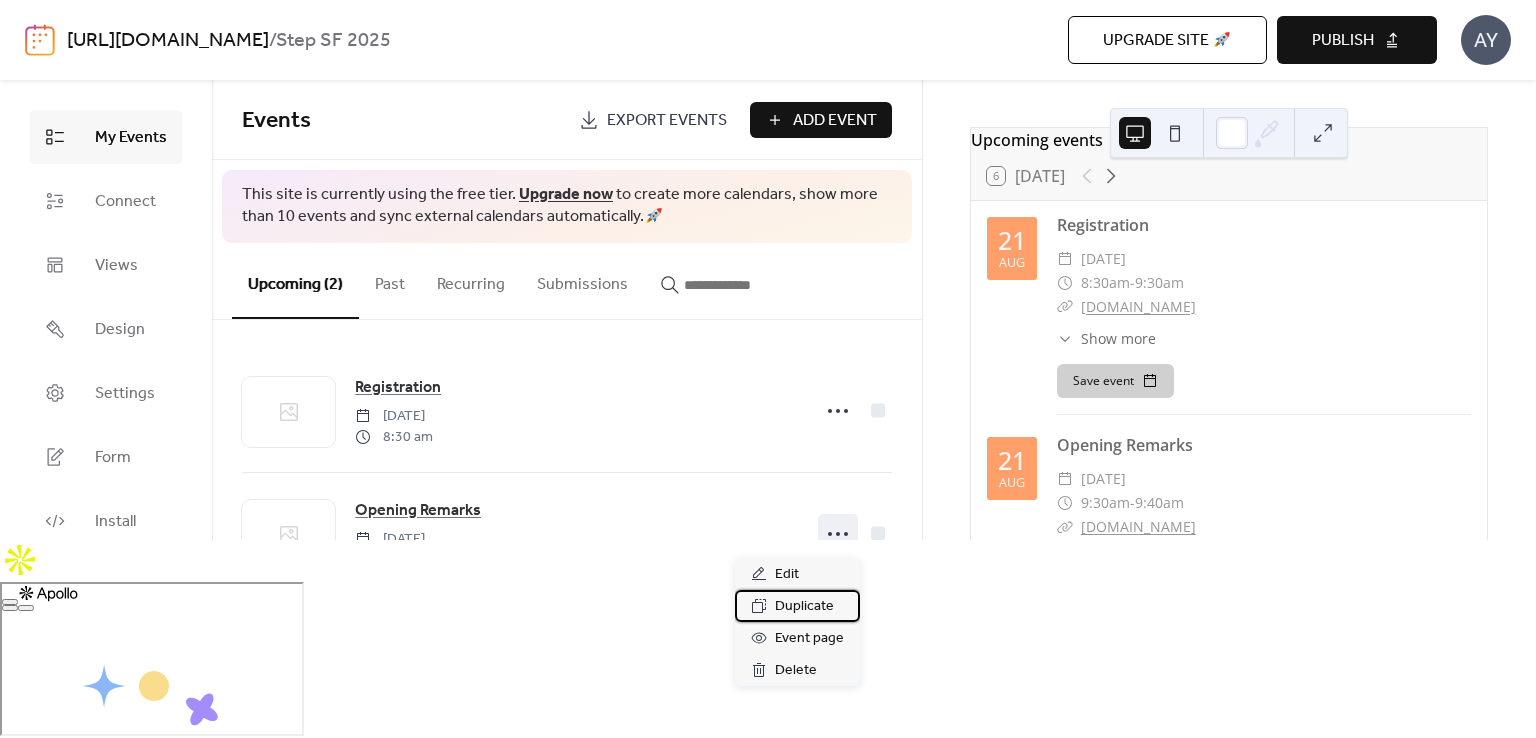 click on "Duplicate" at bounding box center (804, 607) 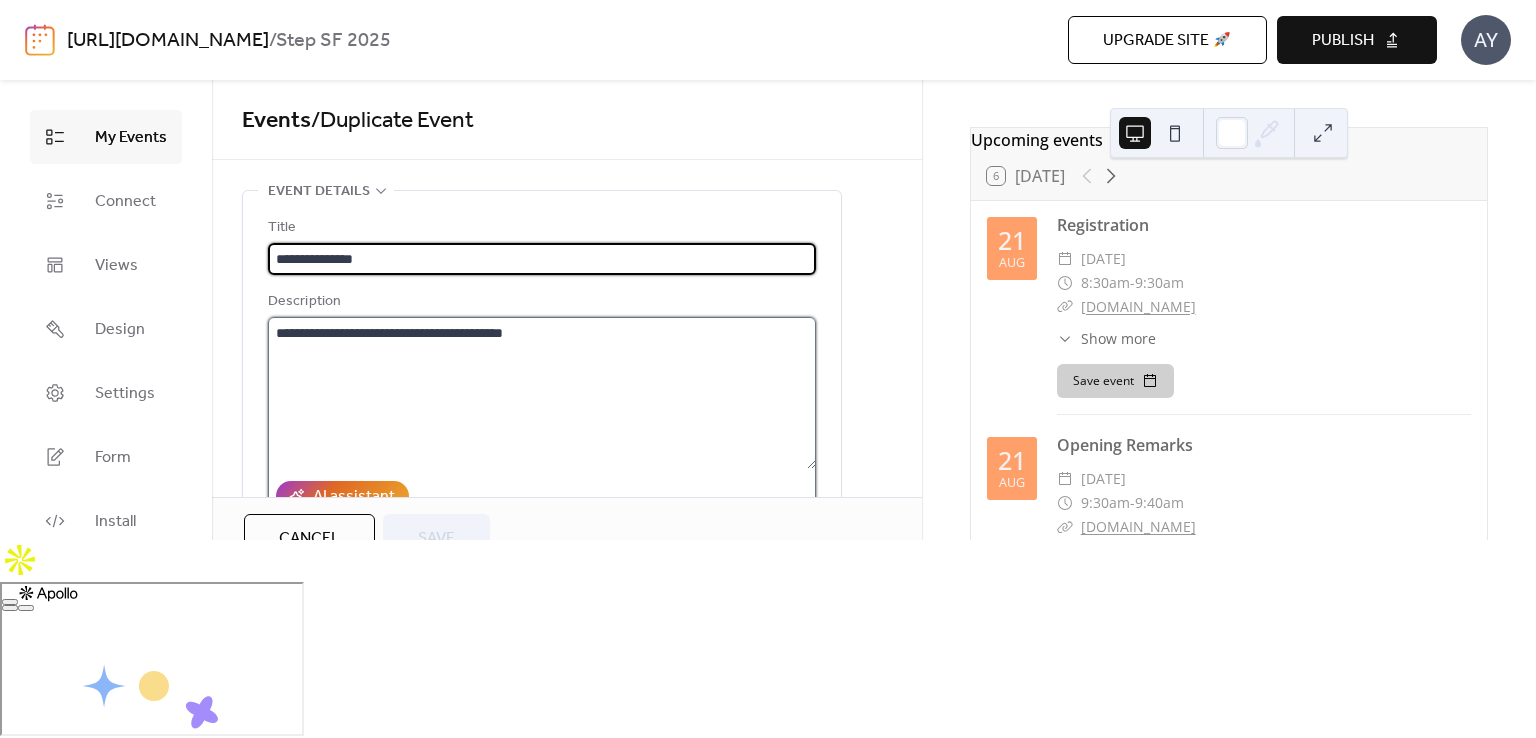click on "**********" at bounding box center [542, 393] 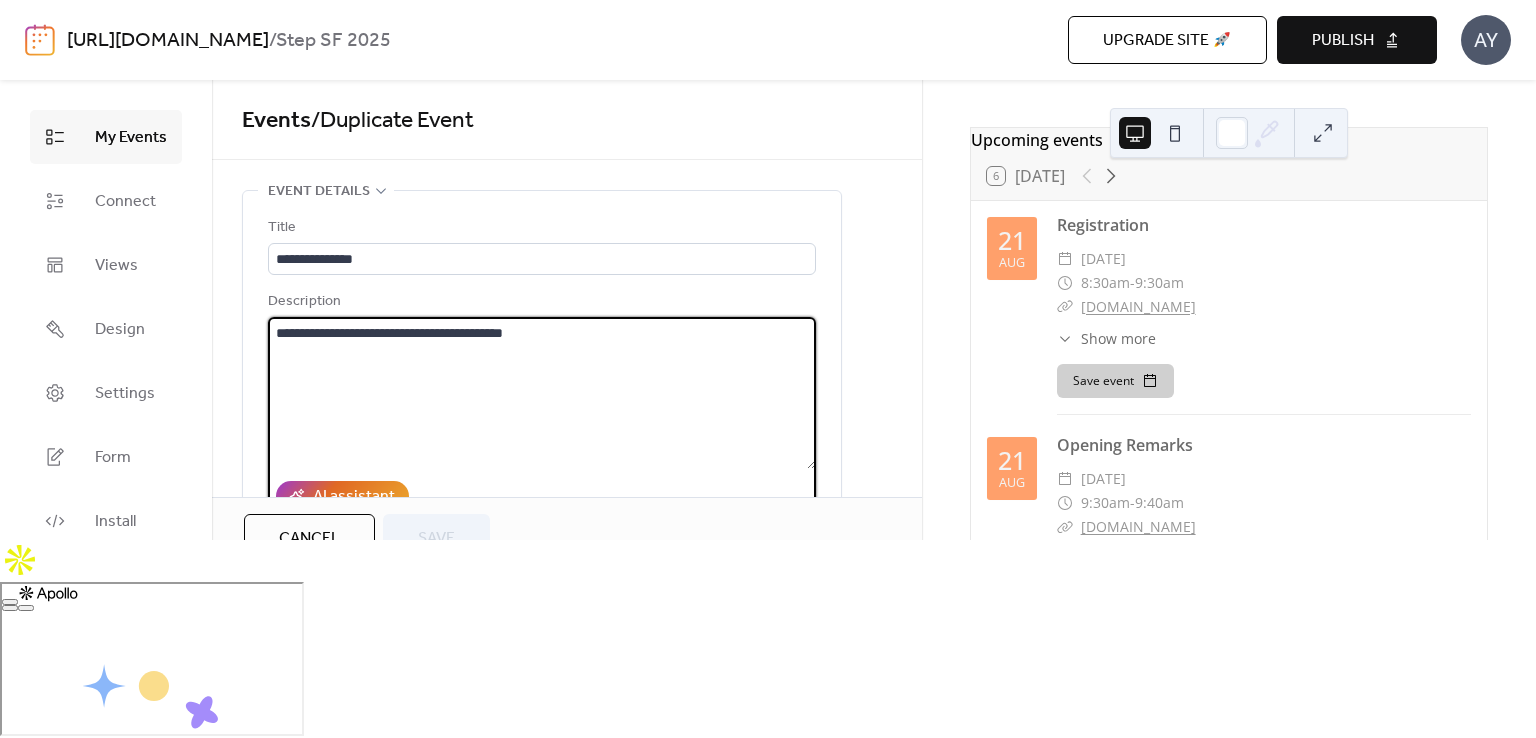 click on "**********" at bounding box center (542, 393) 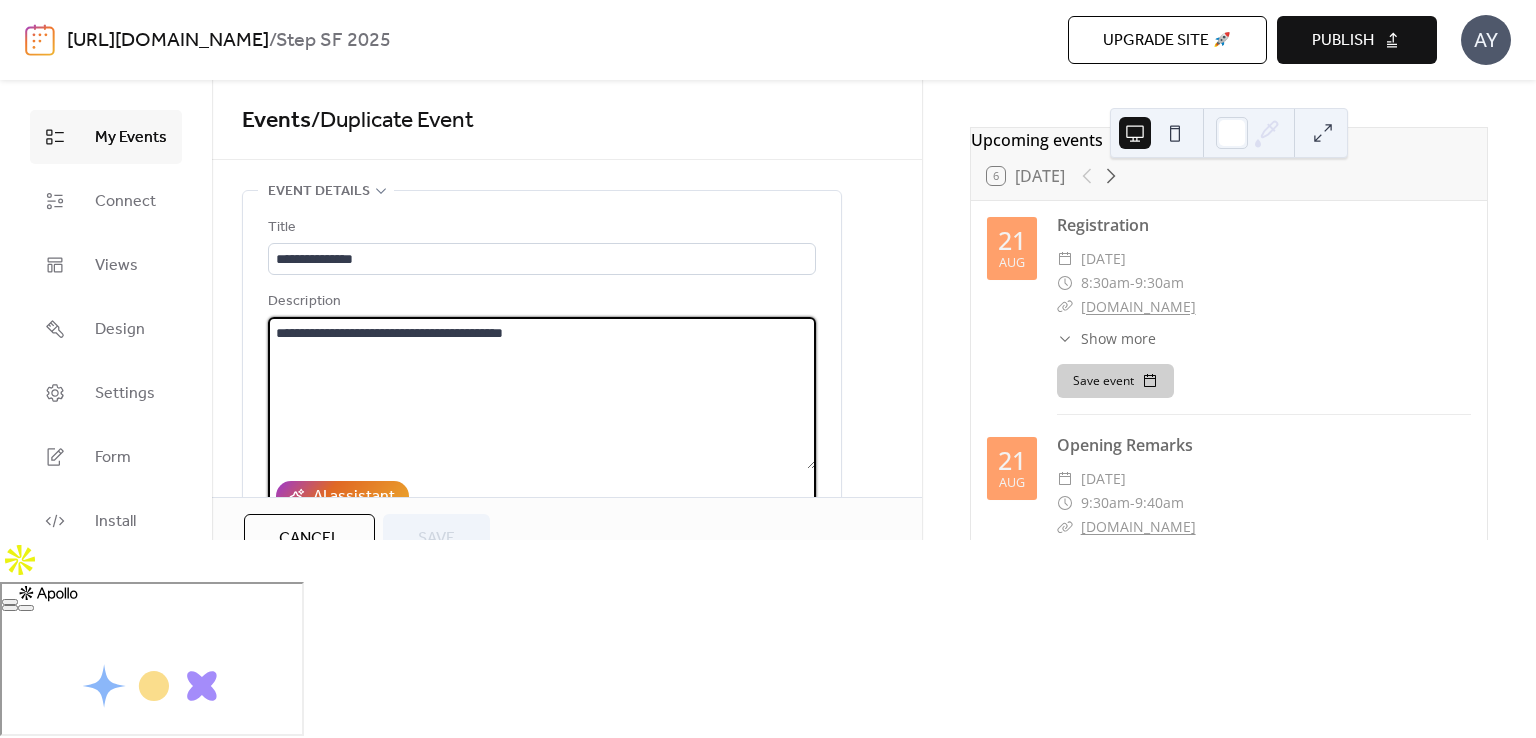 click on "**********" at bounding box center (542, 393) 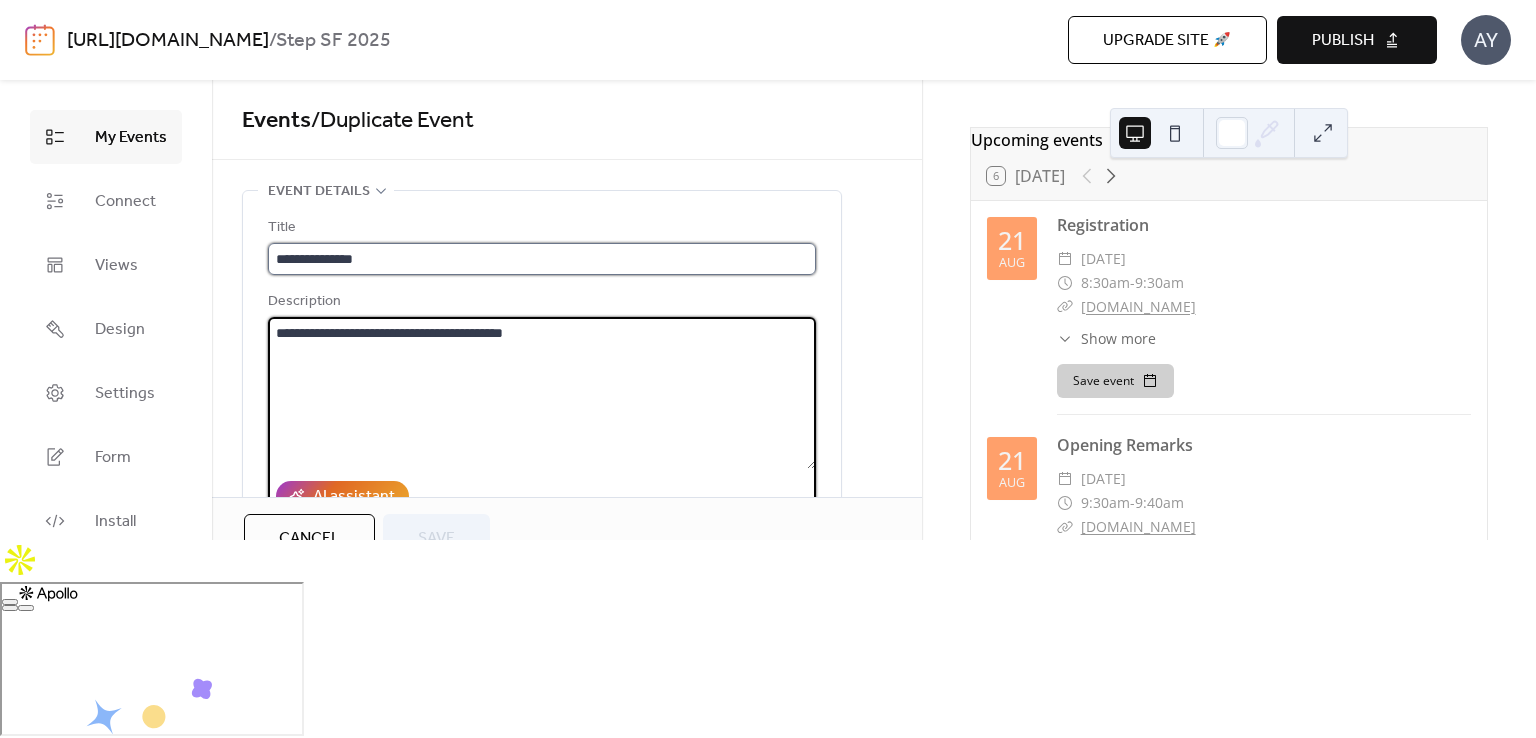 click on "**********" at bounding box center (542, 259) 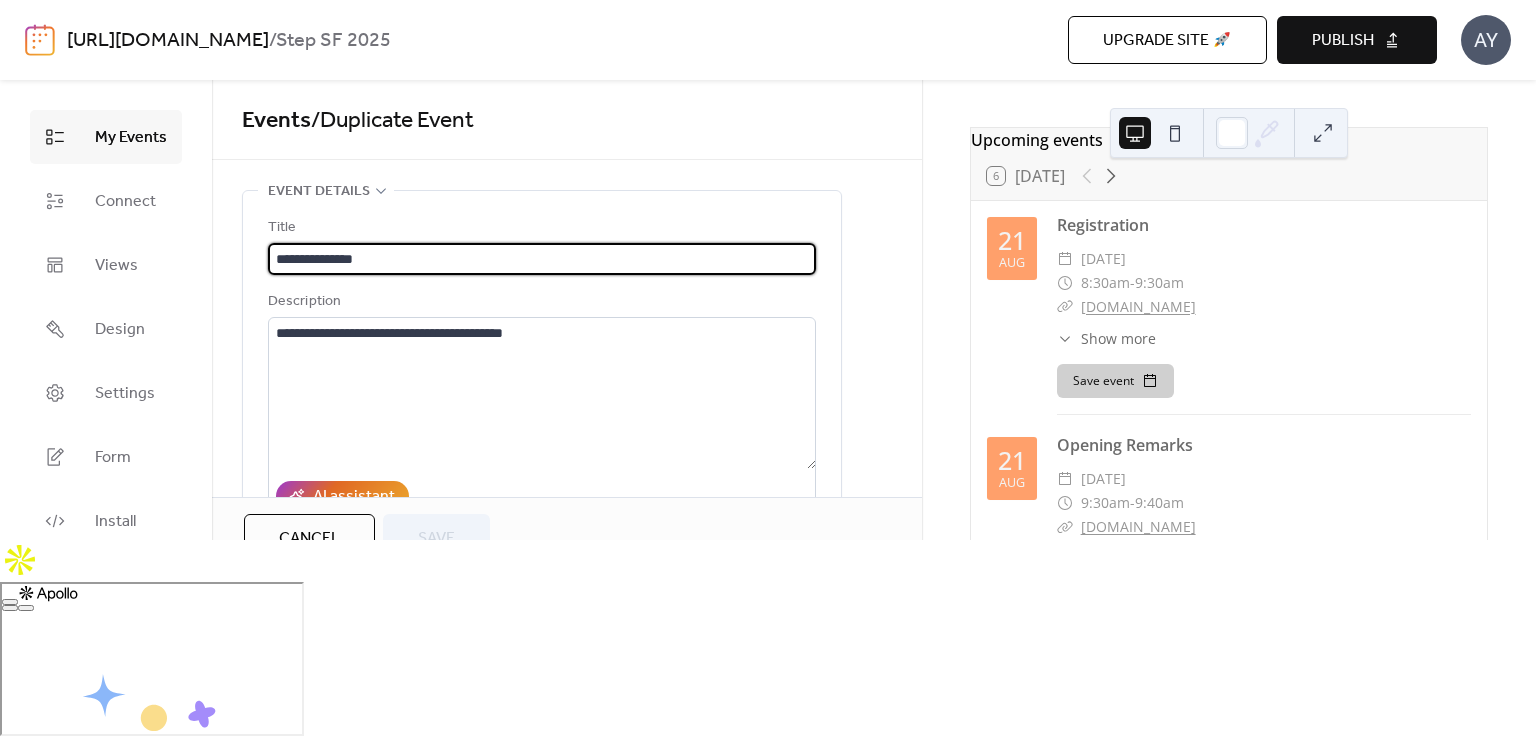 click on "**********" at bounding box center [542, 259] 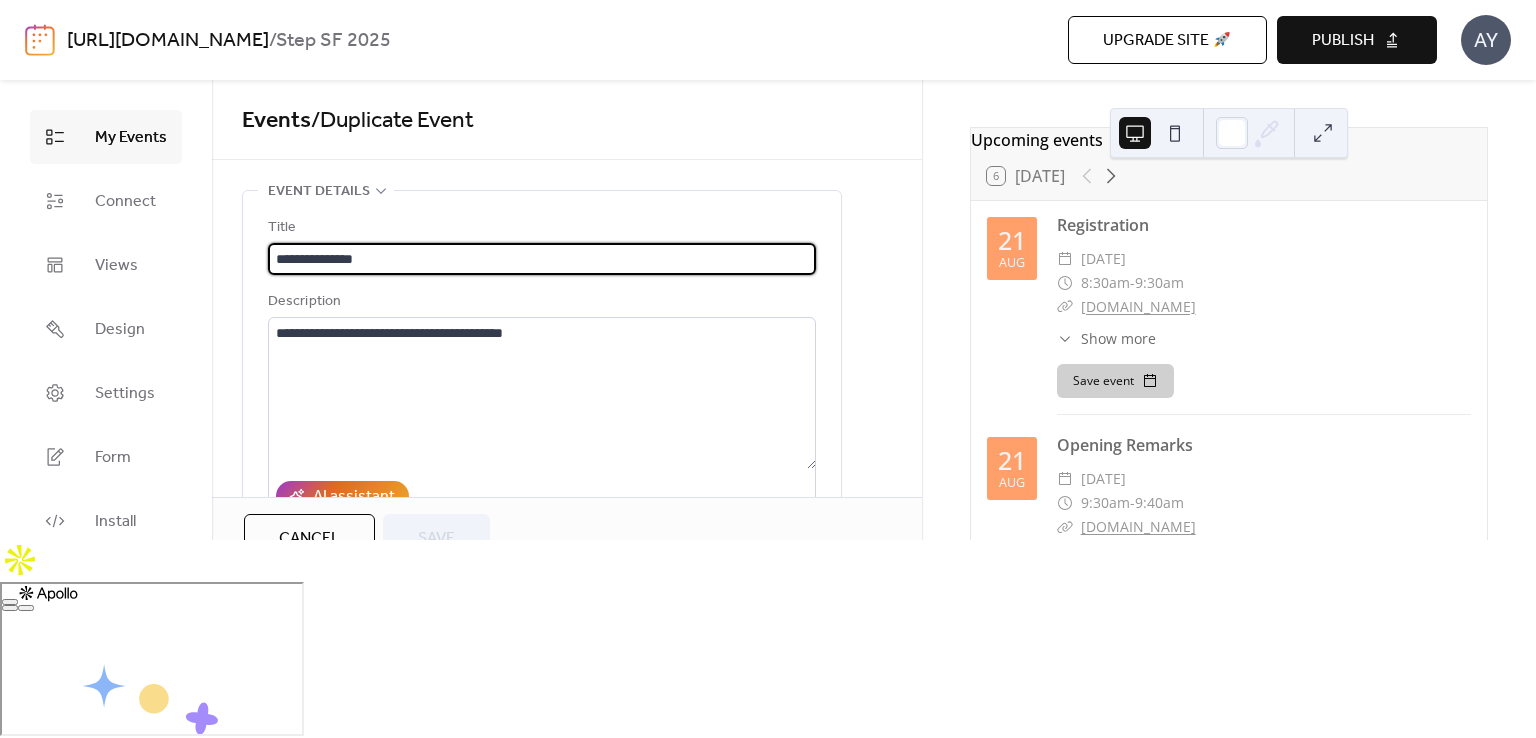 click on "**********" at bounding box center [542, 259] 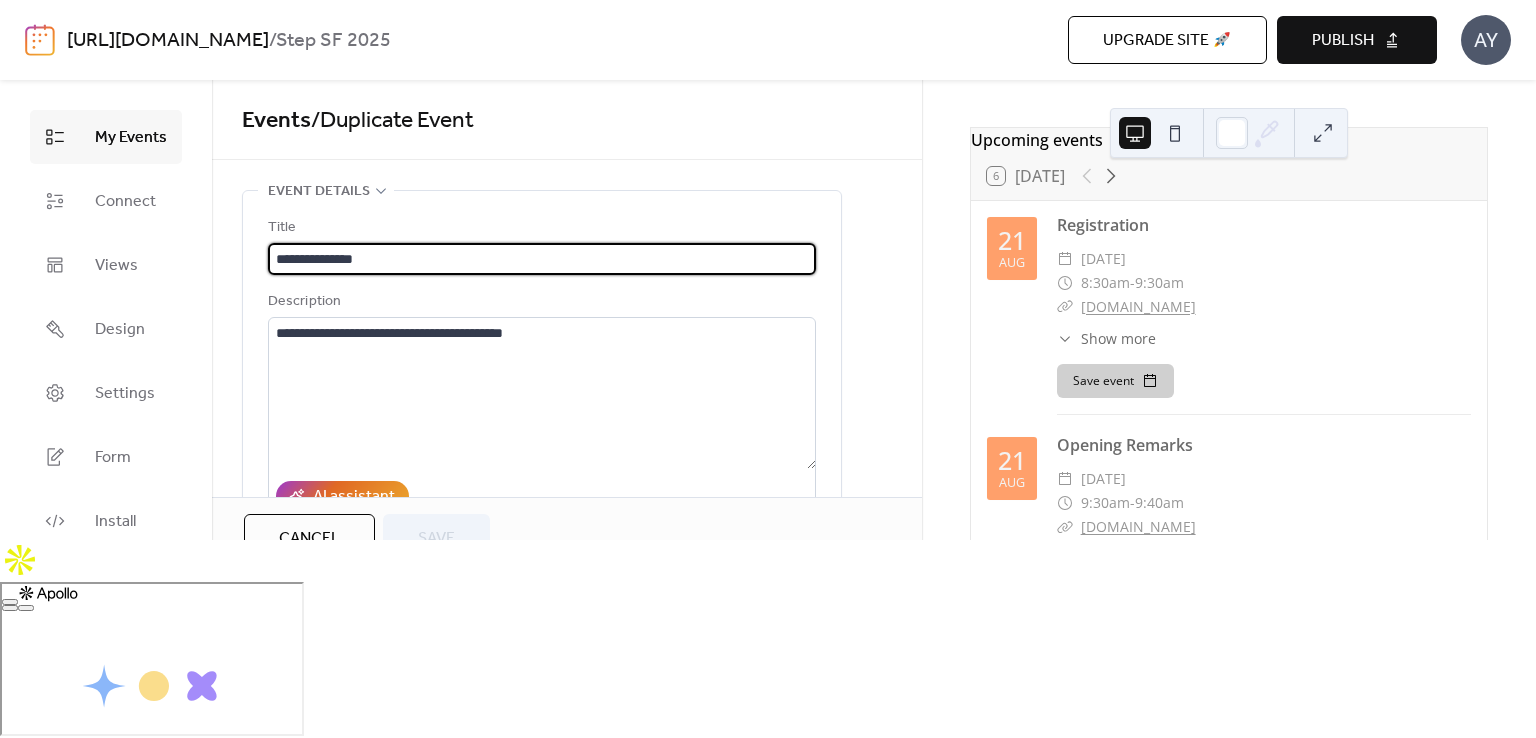 paste 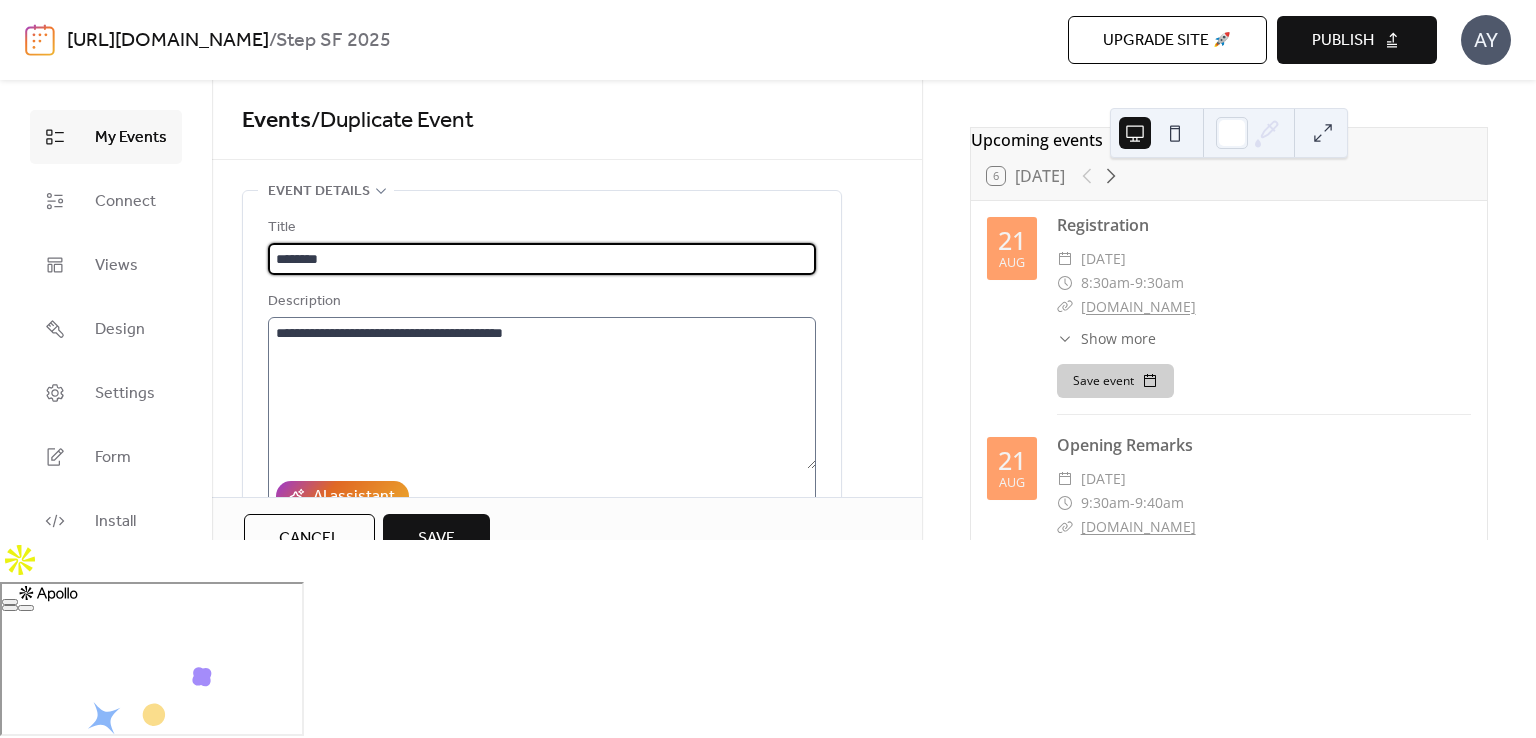 type on "*******" 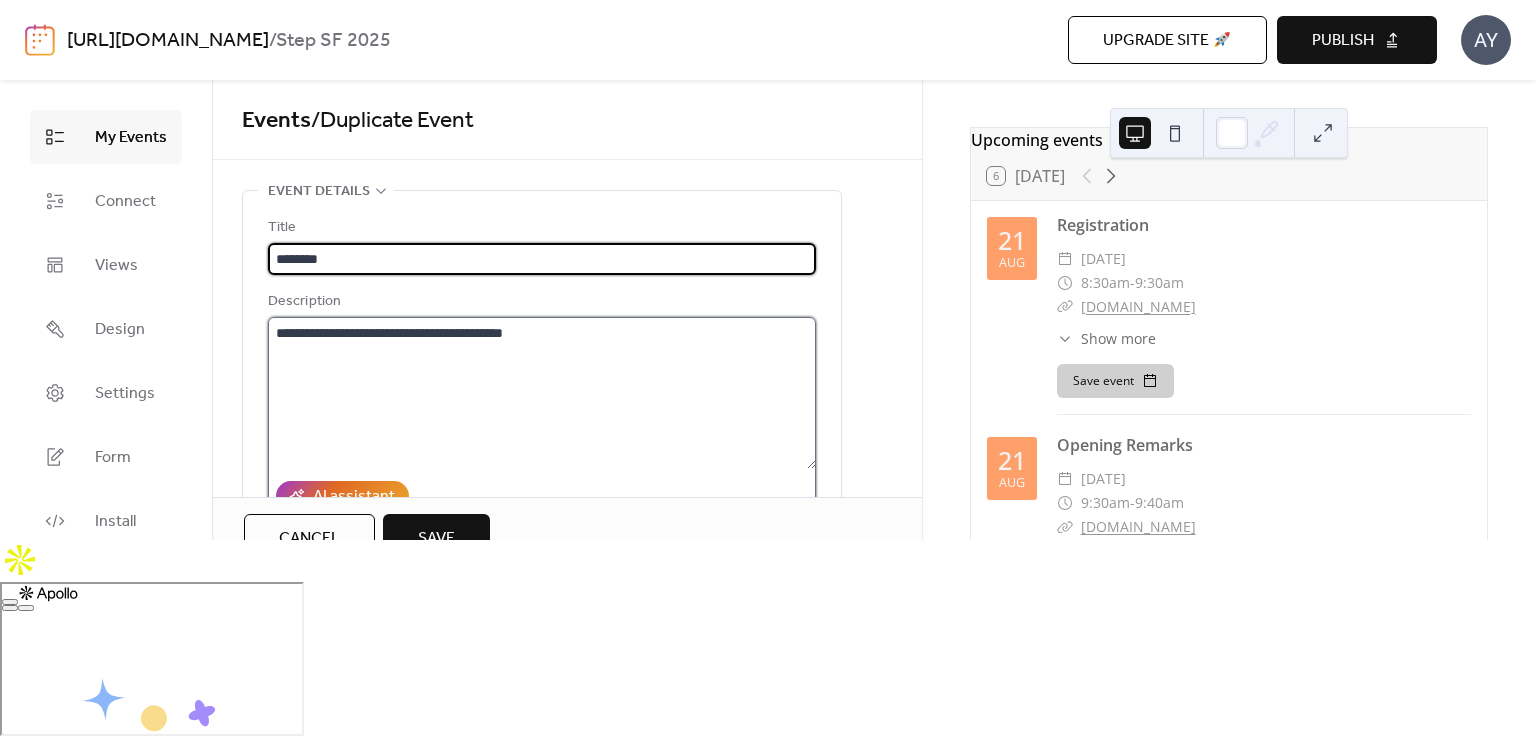 click on "**********" at bounding box center (542, 393) 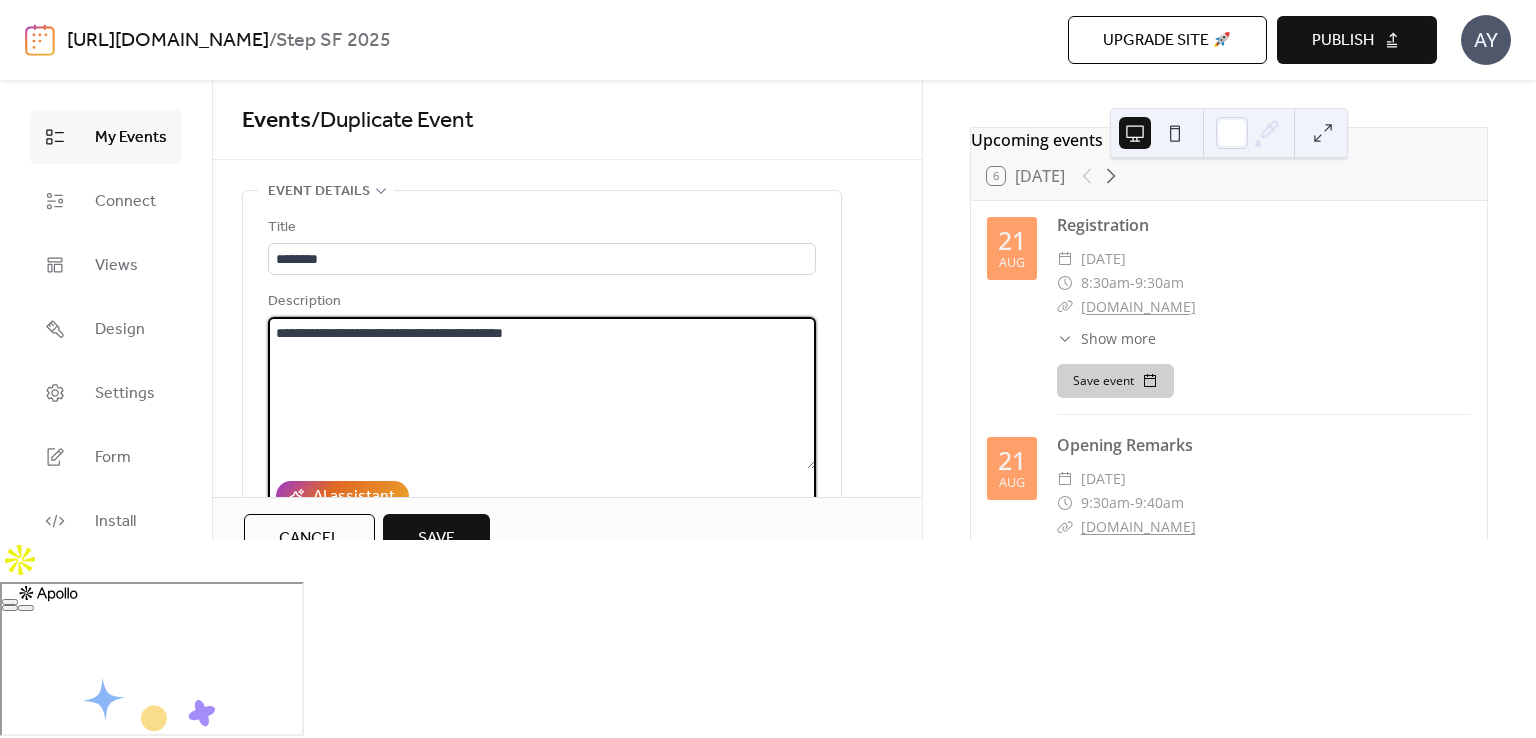 click on "**********" at bounding box center [542, 393] 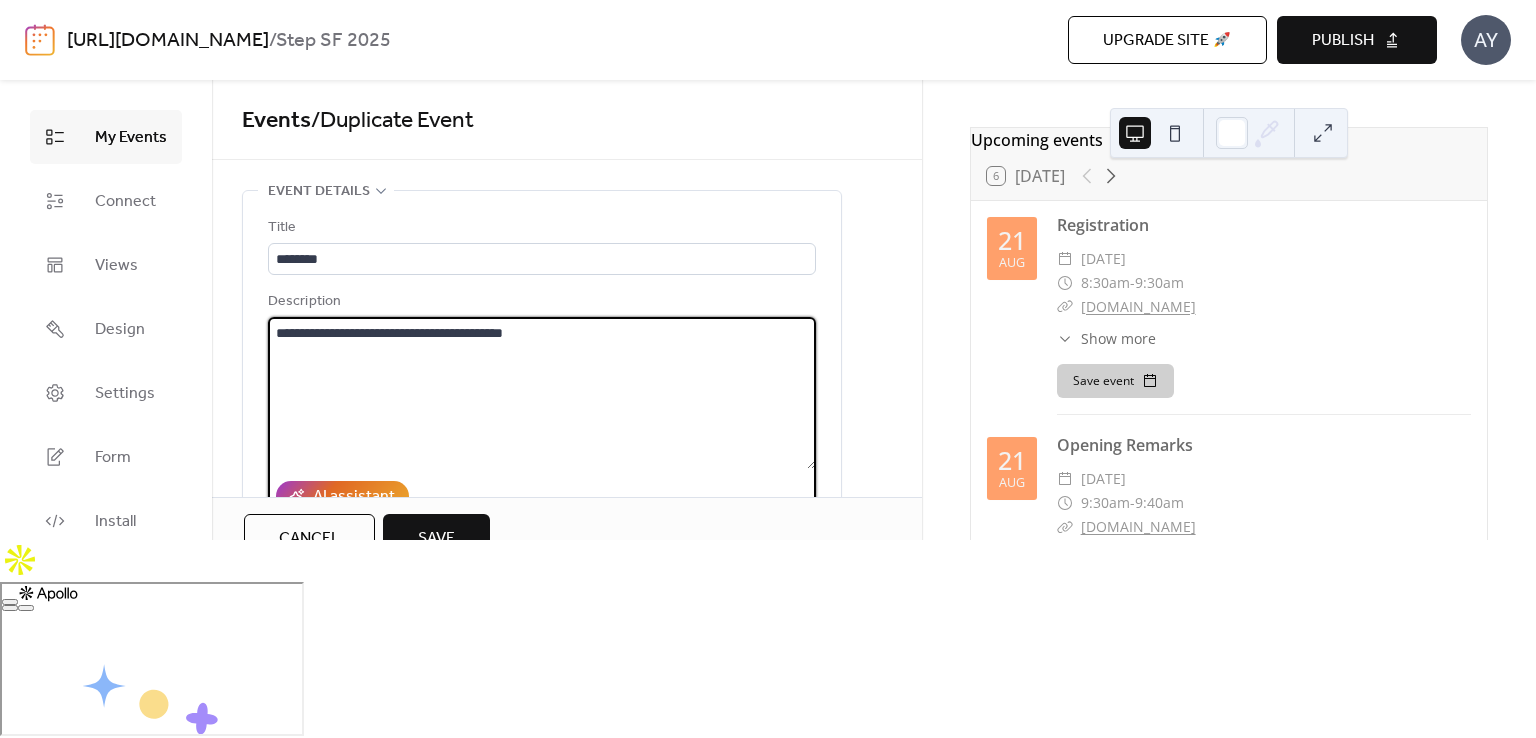 click on "**********" at bounding box center (542, 393) 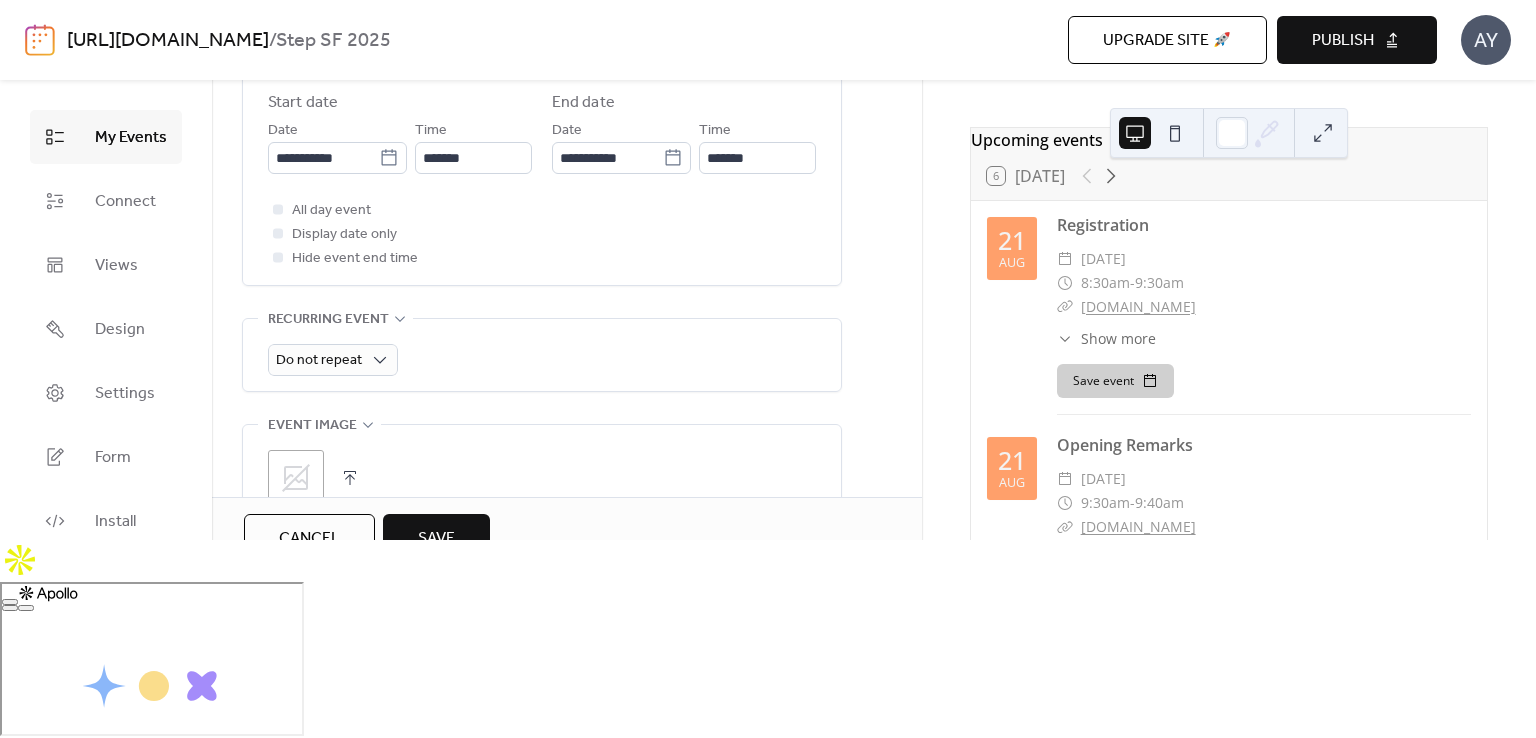 scroll, scrollTop: 800, scrollLeft: 0, axis: vertical 